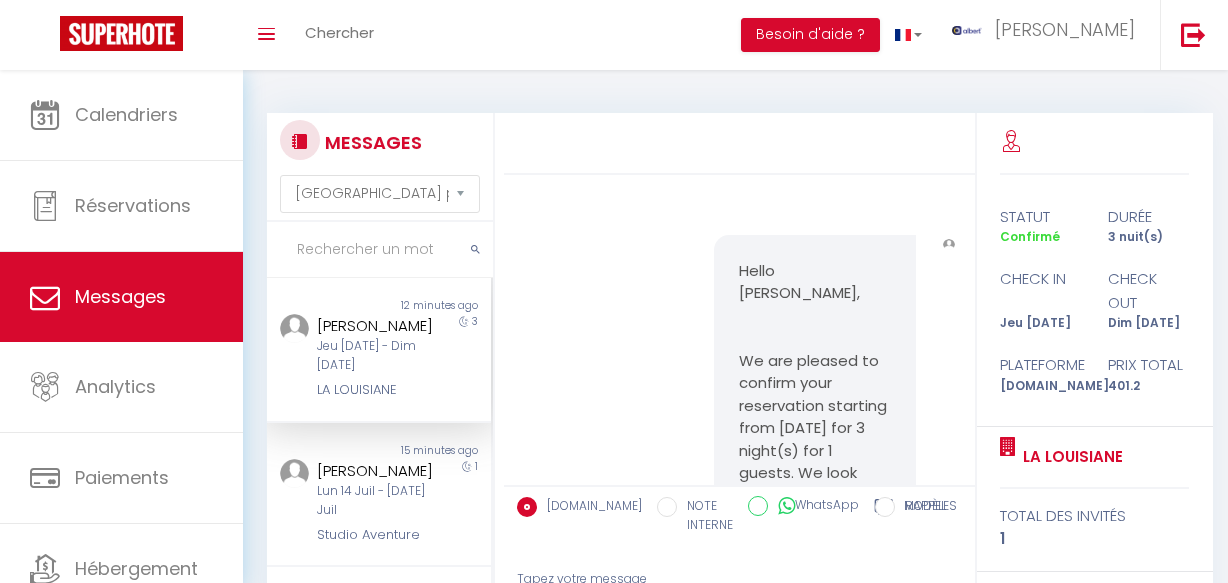select on "message" 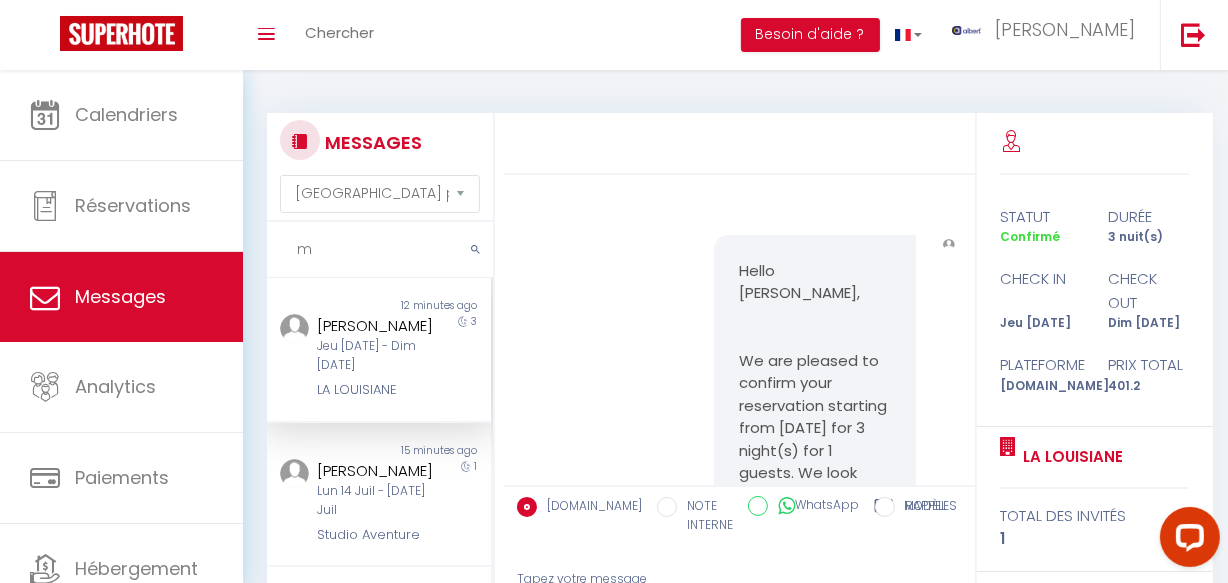scroll, scrollTop: 0, scrollLeft: 0, axis: both 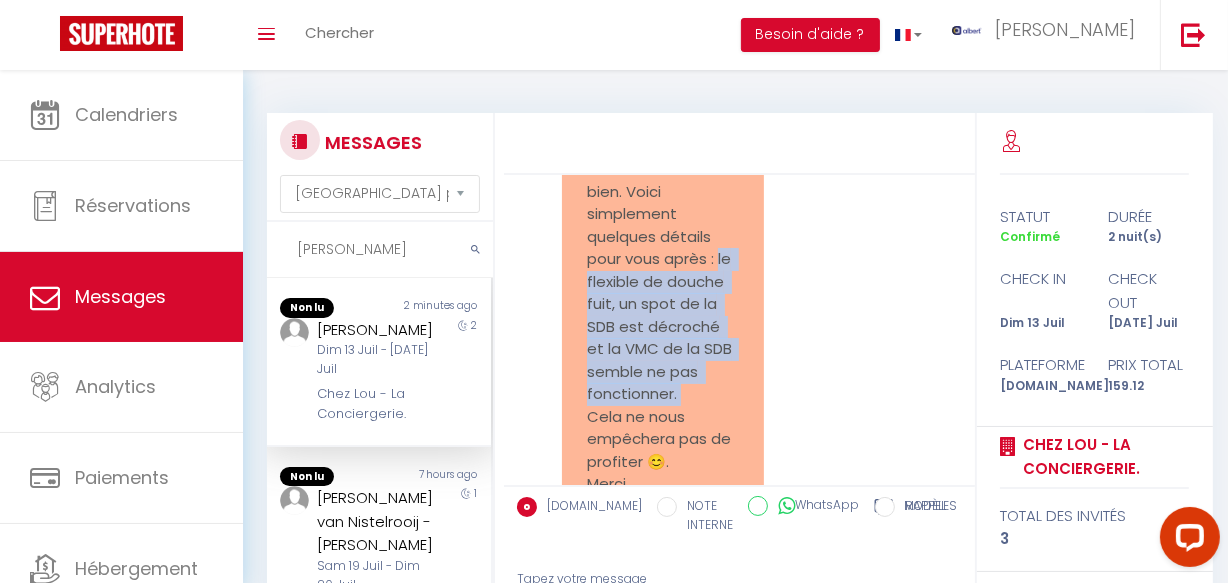 copy on "le flexible de douche fuit, un spot de la SDB est décroché et la VMC de la SDB semble ne pas fonctionner." 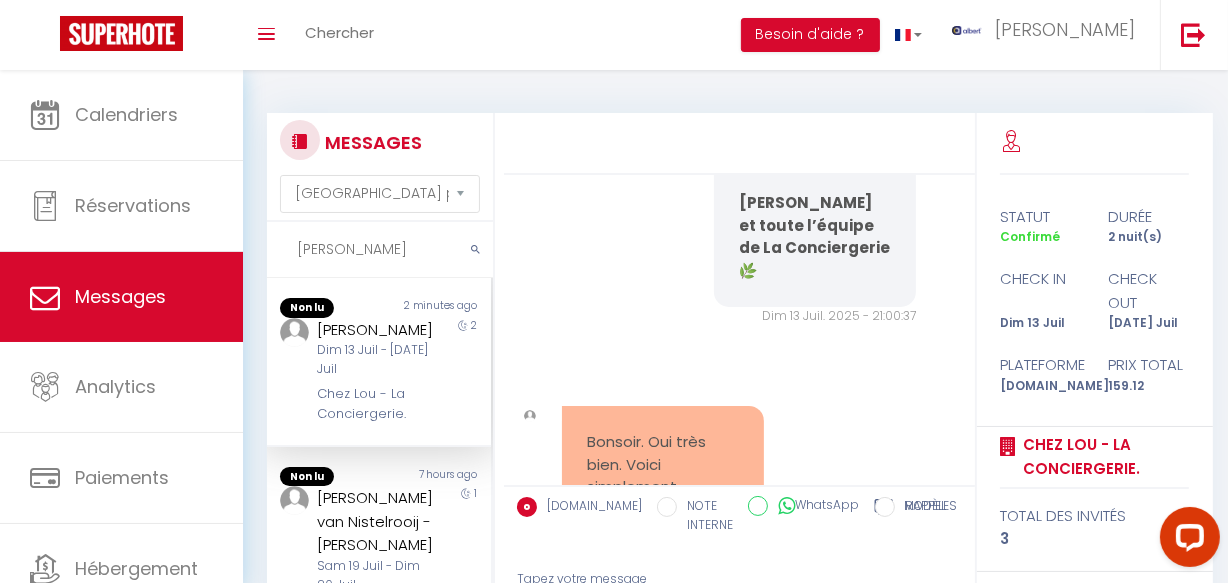 click on "melissa" at bounding box center (380, 250) 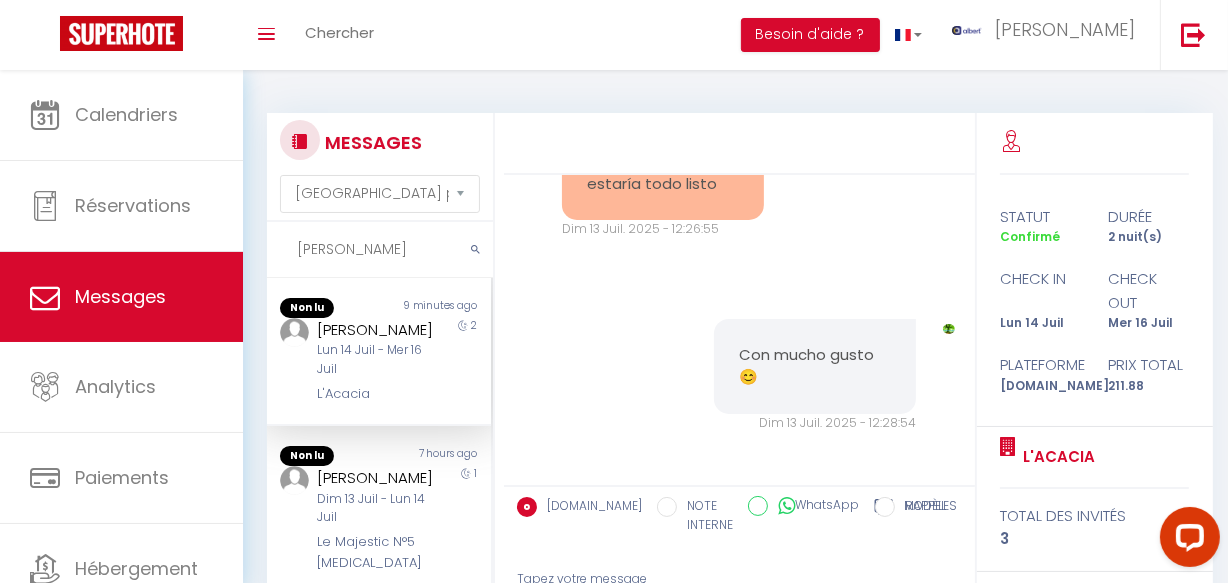 scroll, scrollTop: 13756, scrollLeft: 0, axis: vertical 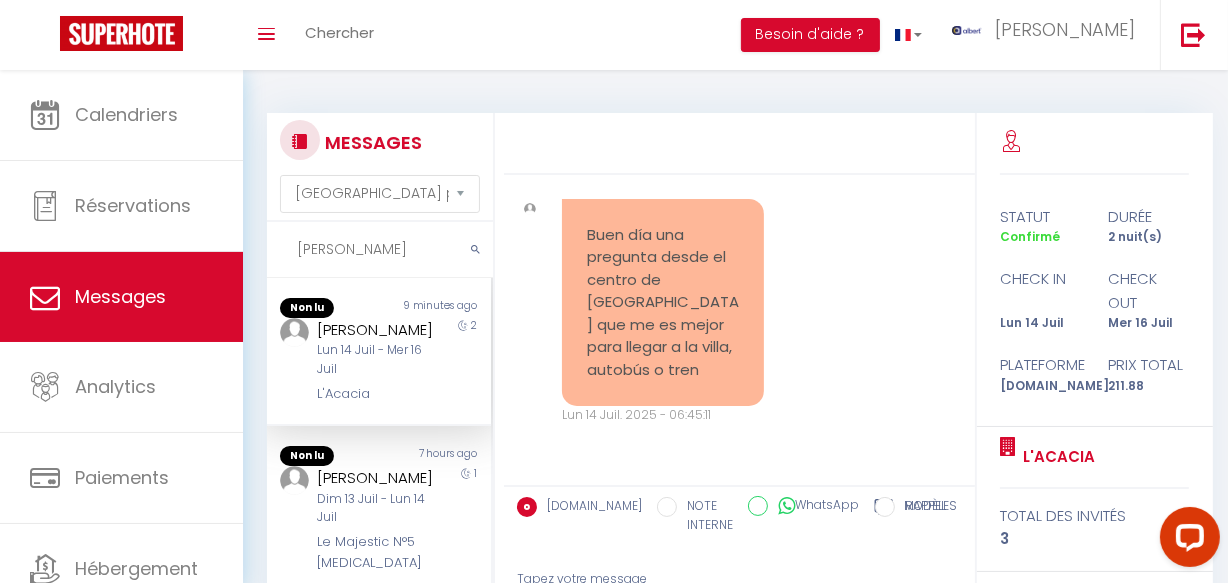 type on "danielle" 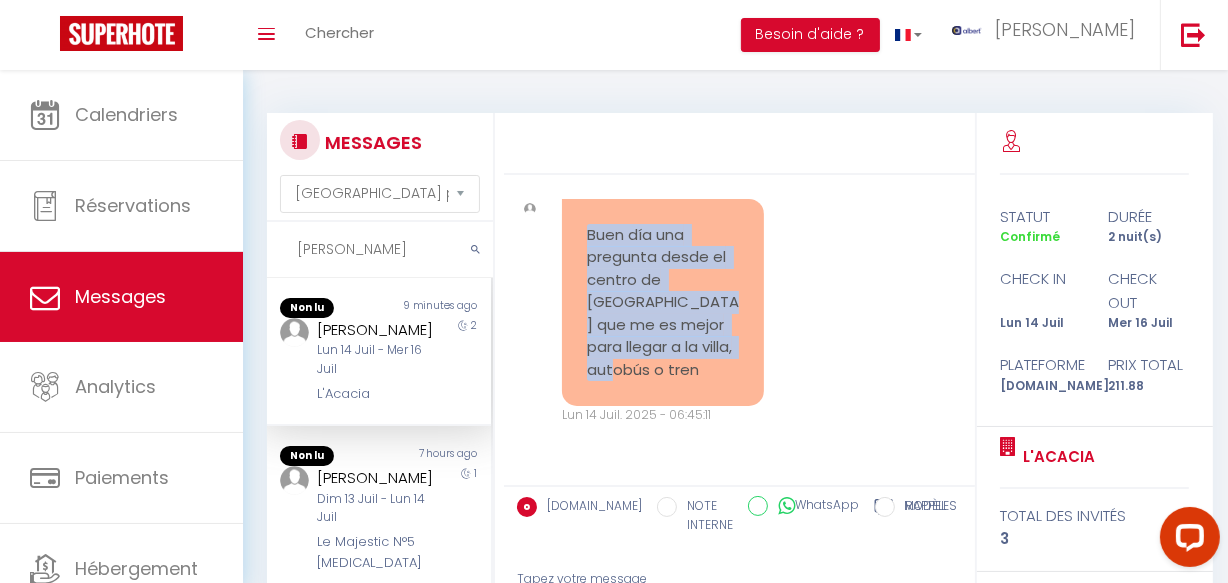 copy on "Buen día una pregunta desde el centro de [GEOGRAPHIC_DATA] que me es mejor para llegar a la villa, autobús o tren" 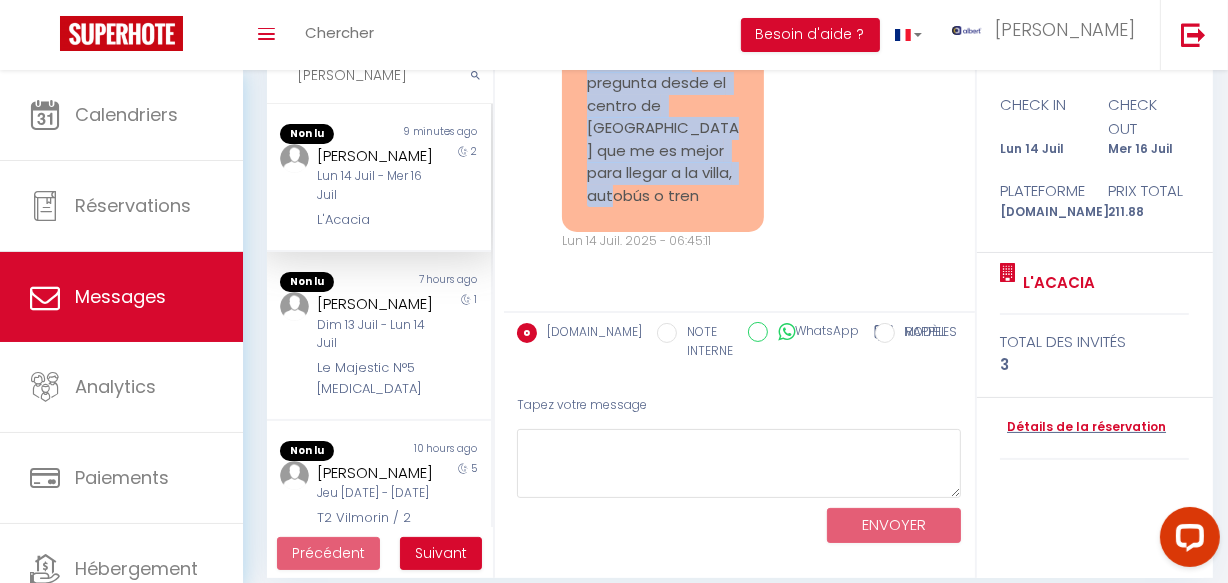scroll, scrollTop: 193, scrollLeft: 0, axis: vertical 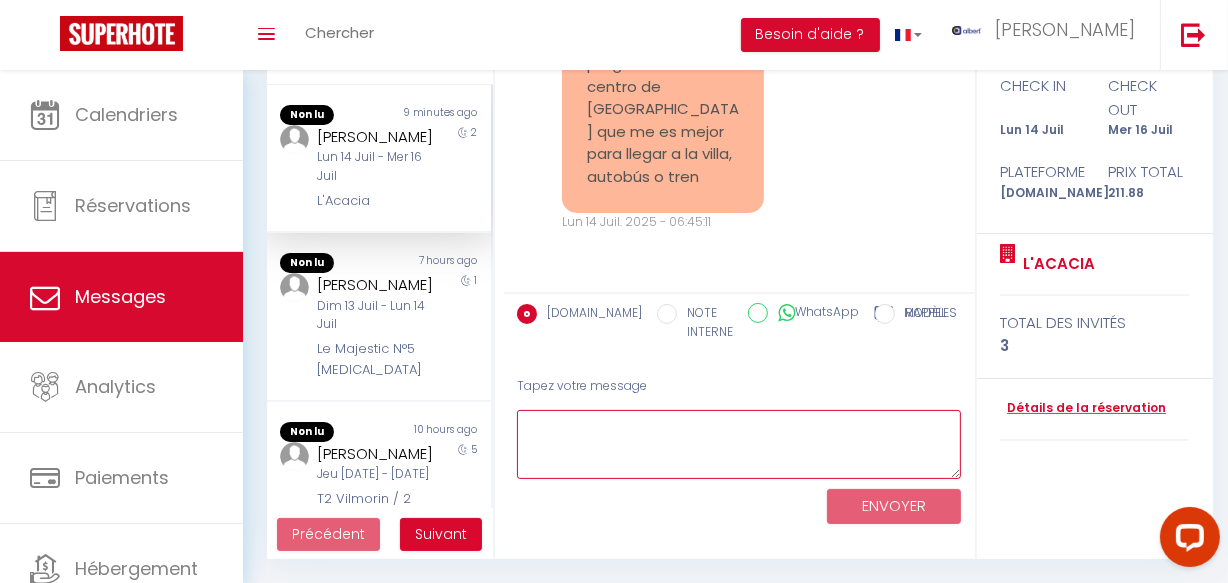 click at bounding box center (739, 444) 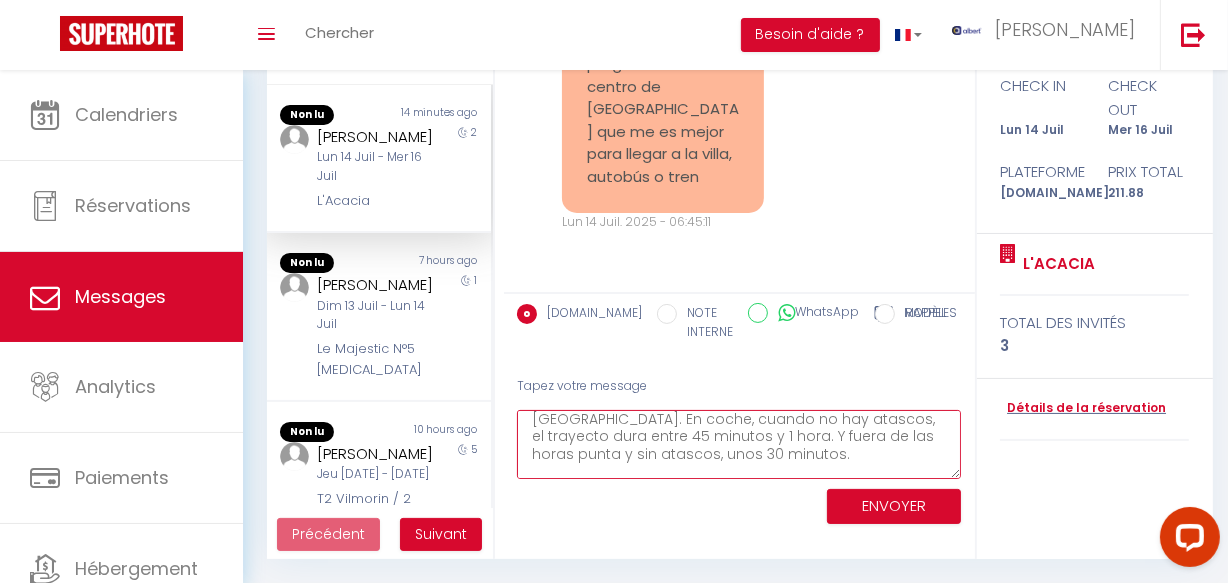scroll, scrollTop: 0, scrollLeft: 0, axis: both 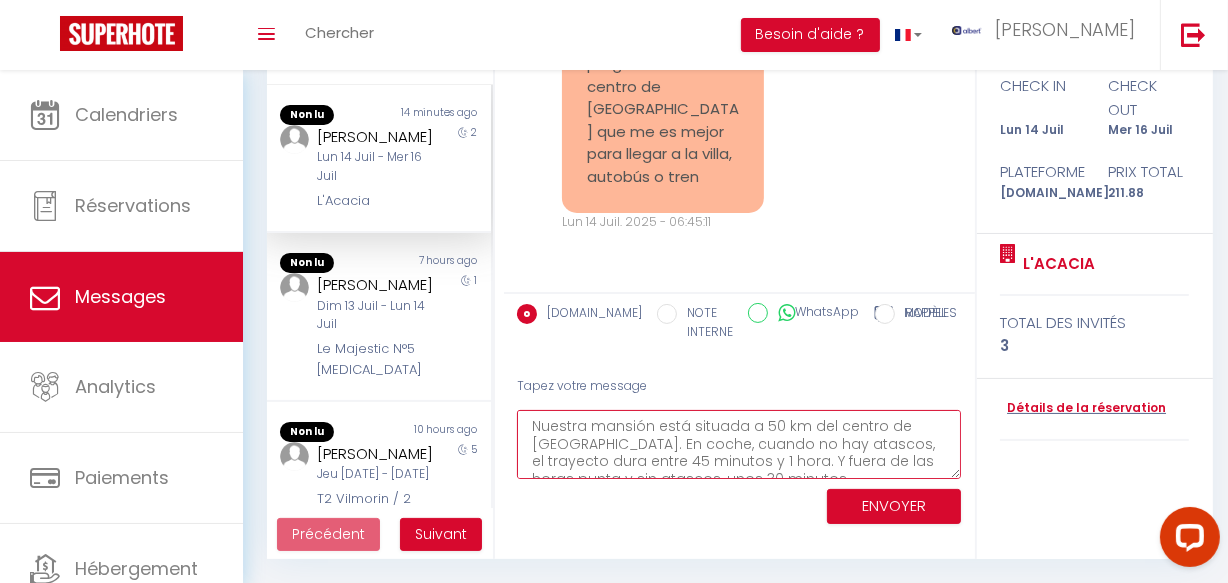 click on "Nuestra mansión está situada a 50 km del centro de París. En coche, cuando no hay atascos, el trayecto dura entre 45 minutos y 1 hora. Y fuera de las horas punta y sin atascos, unos 30 minutos.
A su disposición para cualquier consulta adicional.
Un cordial saludo 😊" at bounding box center (739, 444) 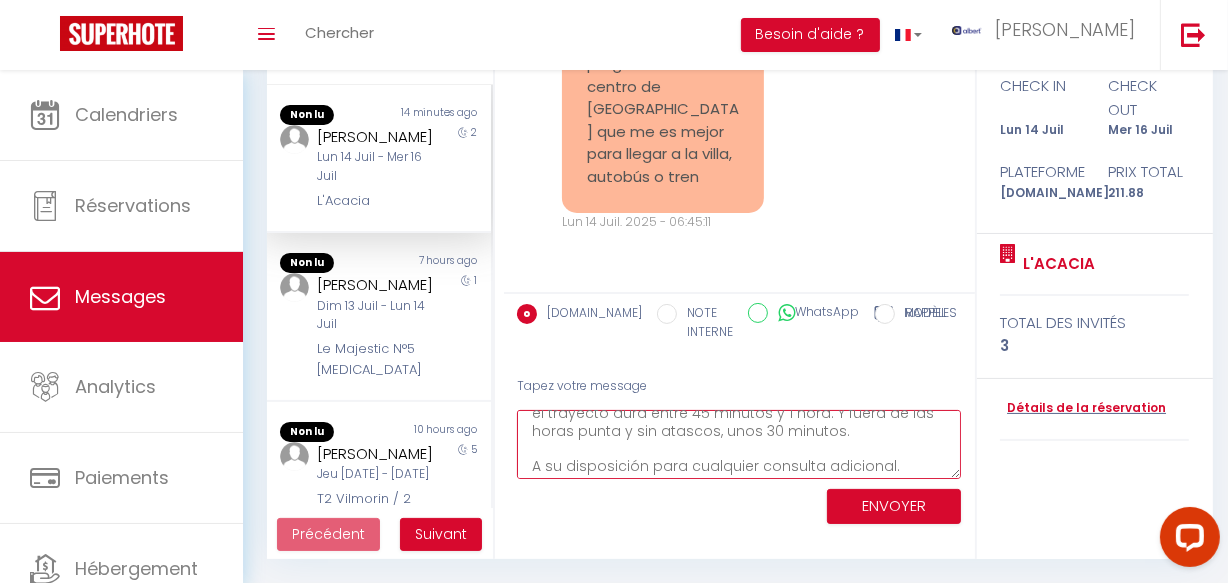 scroll, scrollTop: 122, scrollLeft: 0, axis: vertical 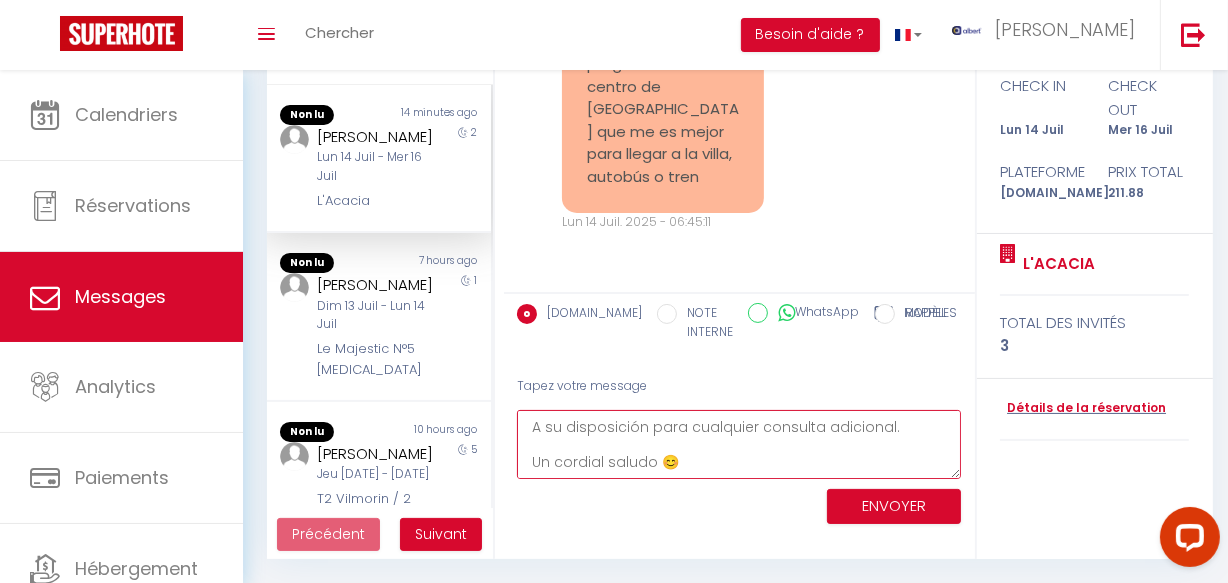 type on "[PERSON_NAME],
[GEOGRAPHIC_DATA] está situada a 50 km del centro de [GEOGRAPHIC_DATA]. En coche, cuando no hay atascos, el trayecto dura entre 45 minutos y 1 hora. Y fuera de las horas punta y sin atascos, unos 30 minutos.
A su disposición para cualquier consulta adicional.
Un cordial saludo 😊" 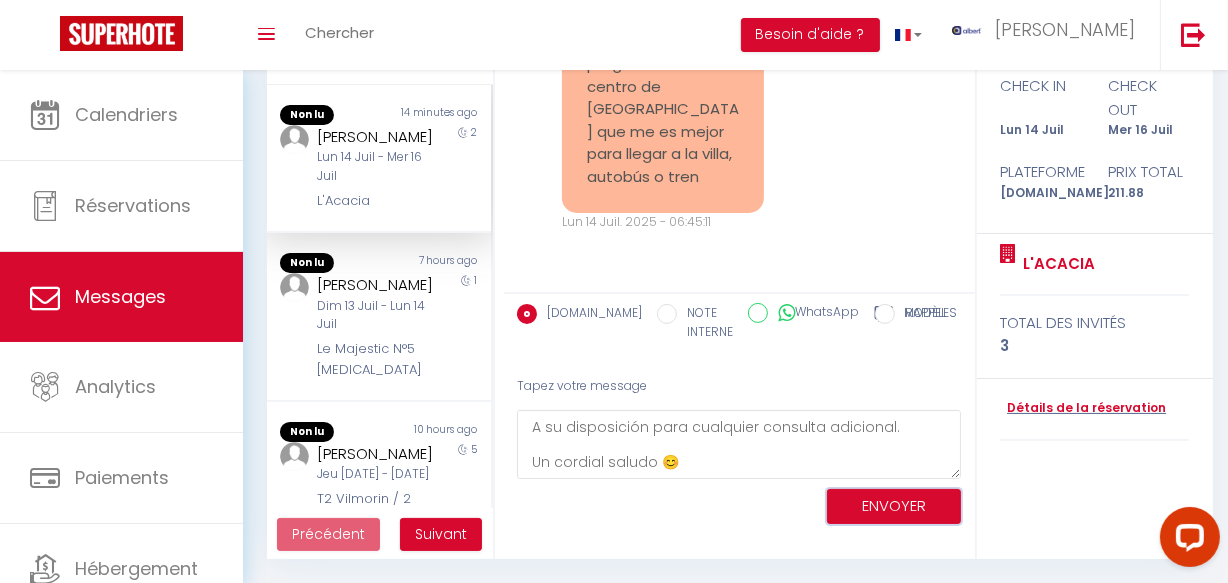 click on "ENVOYER" at bounding box center [894, 506] 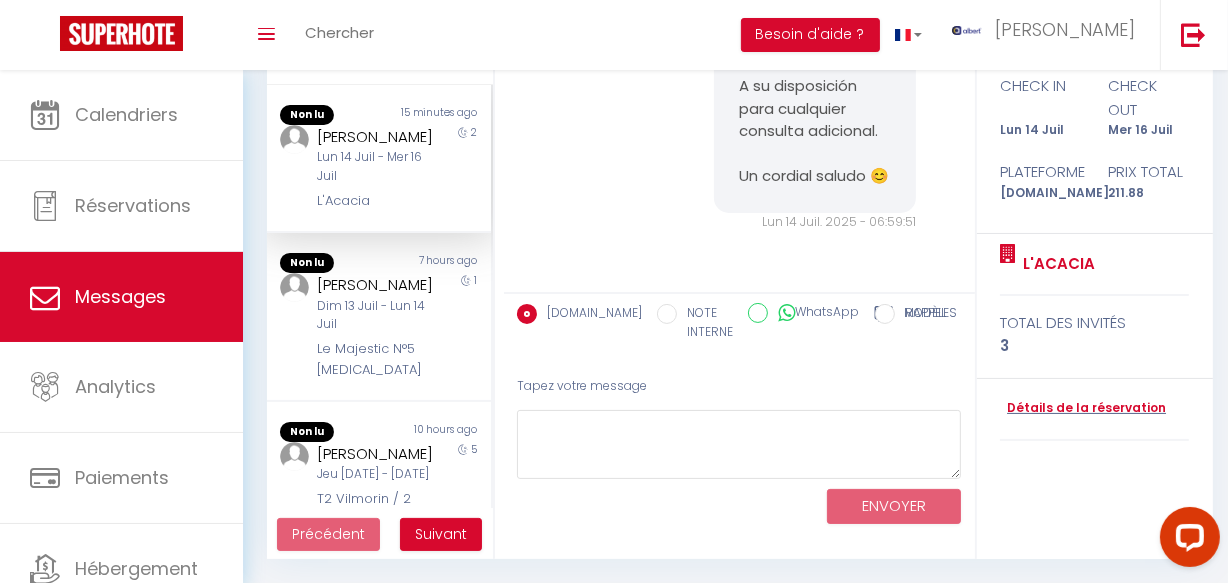 scroll, scrollTop: 0, scrollLeft: 0, axis: both 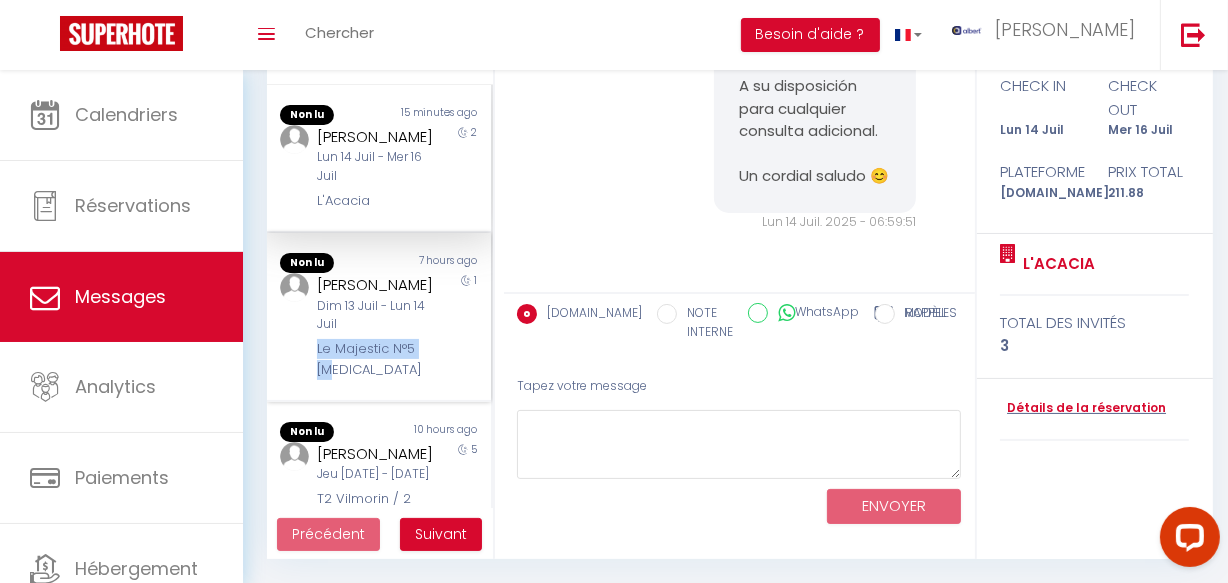 copy on "Le Majestic N°5 [MEDICAL_DATA]" 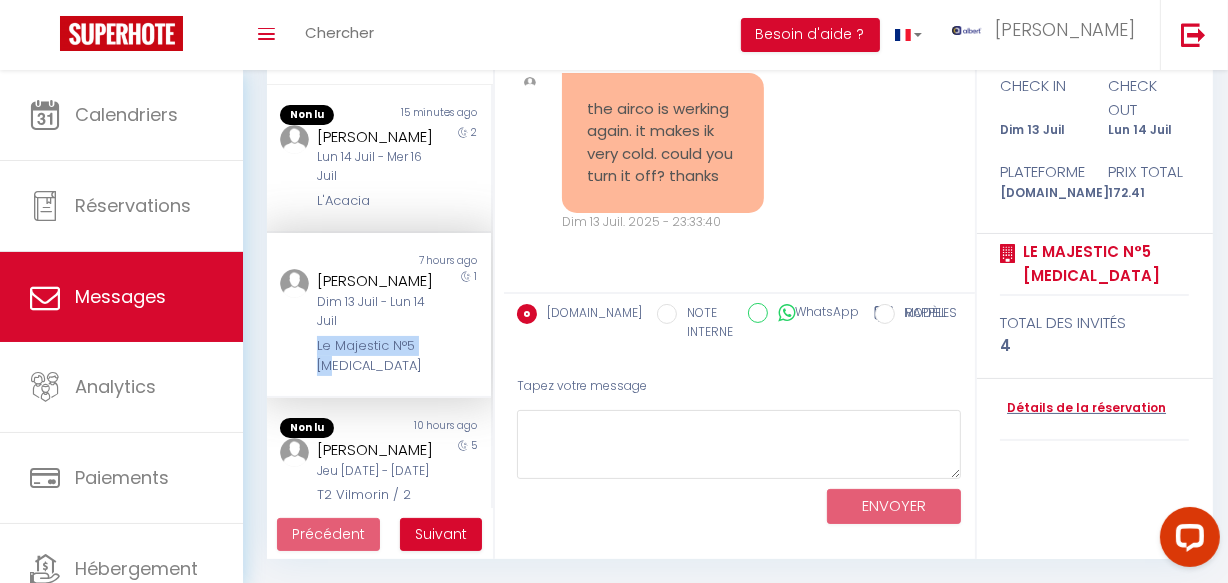 scroll, scrollTop: 14257, scrollLeft: 0, axis: vertical 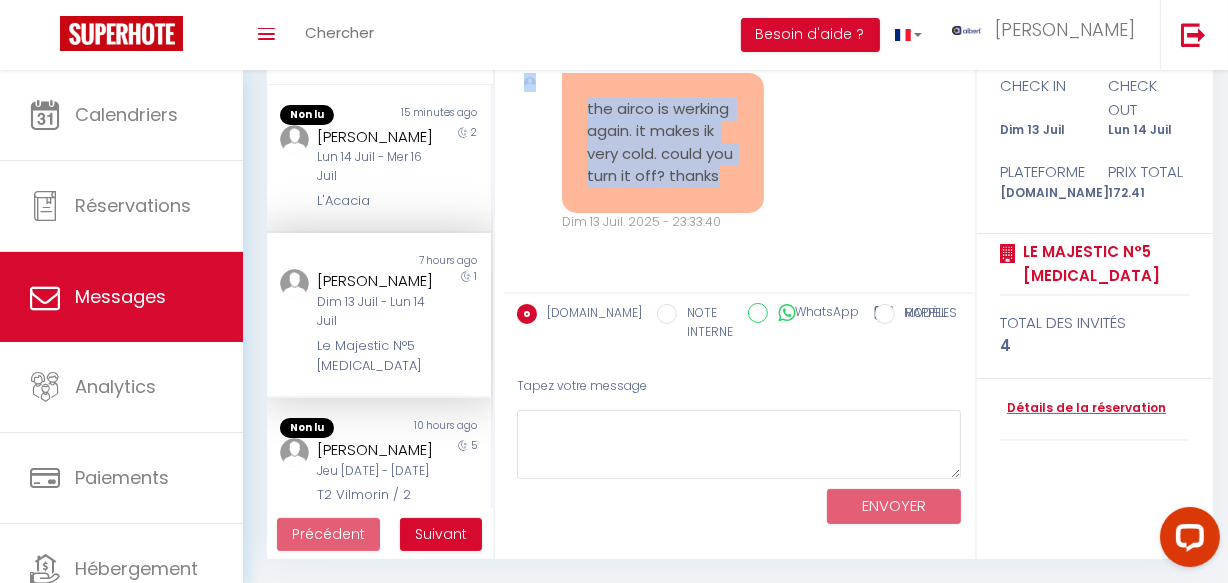 copy on "thanks for turbine off the airco   Dim 13 Juil. 2025 - 19:14:21 the airco is werking again. it makes ik very cold. could you turn it off? thanks   Dim 13 Juil. 2025 - 23:33:40     Note Sms     the airco is werking again. it makes ik very cold. could you turn it off? thanks" 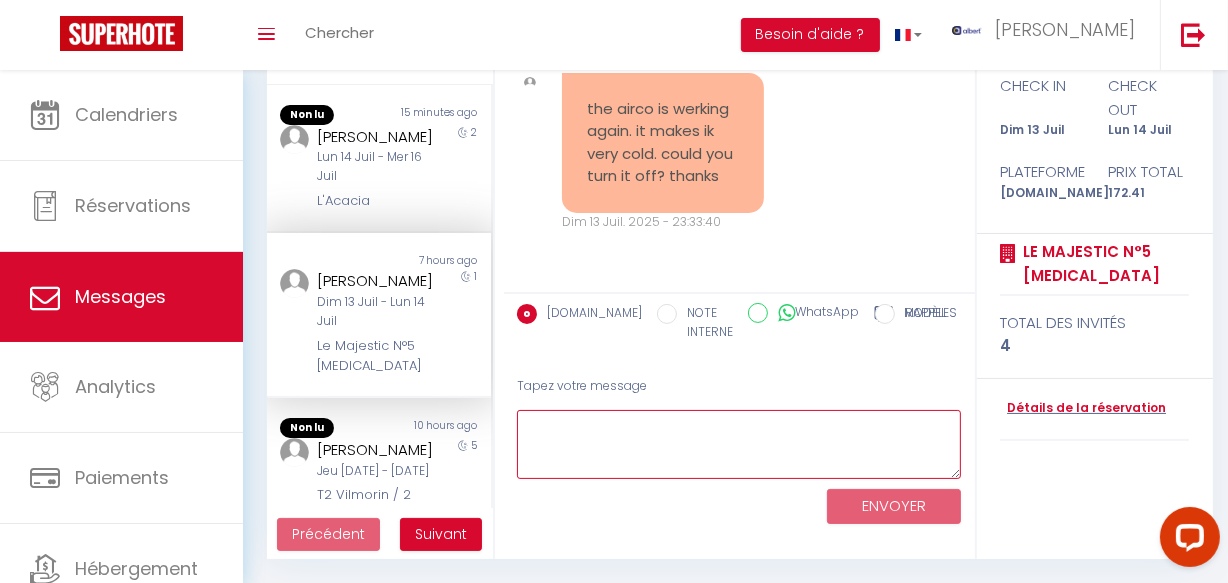 click at bounding box center [739, 444] 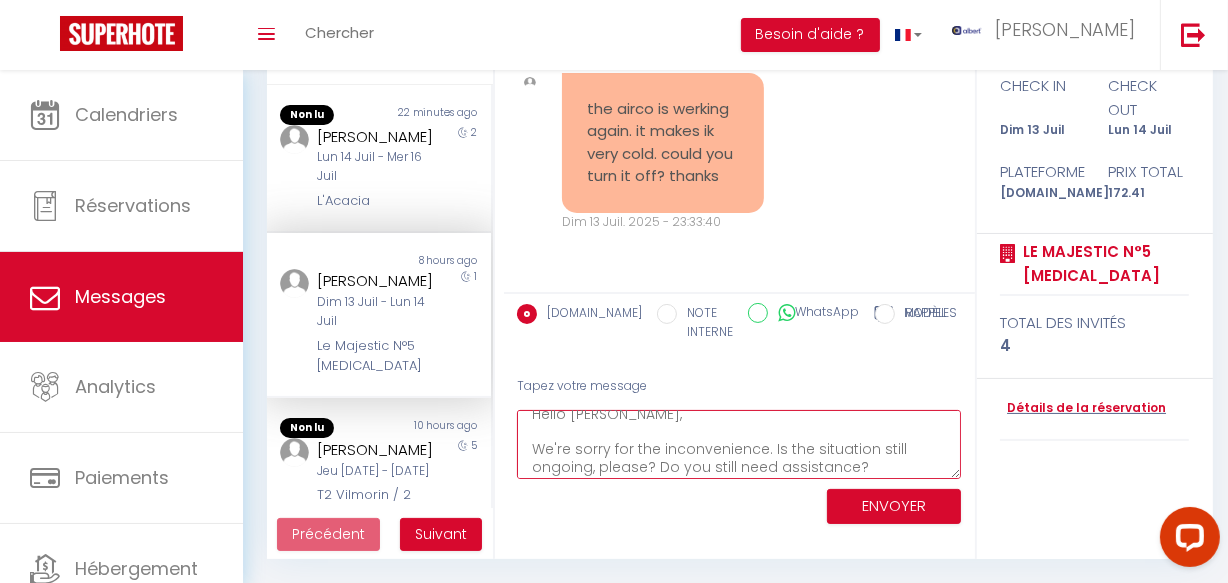 scroll, scrollTop: 0, scrollLeft: 0, axis: both 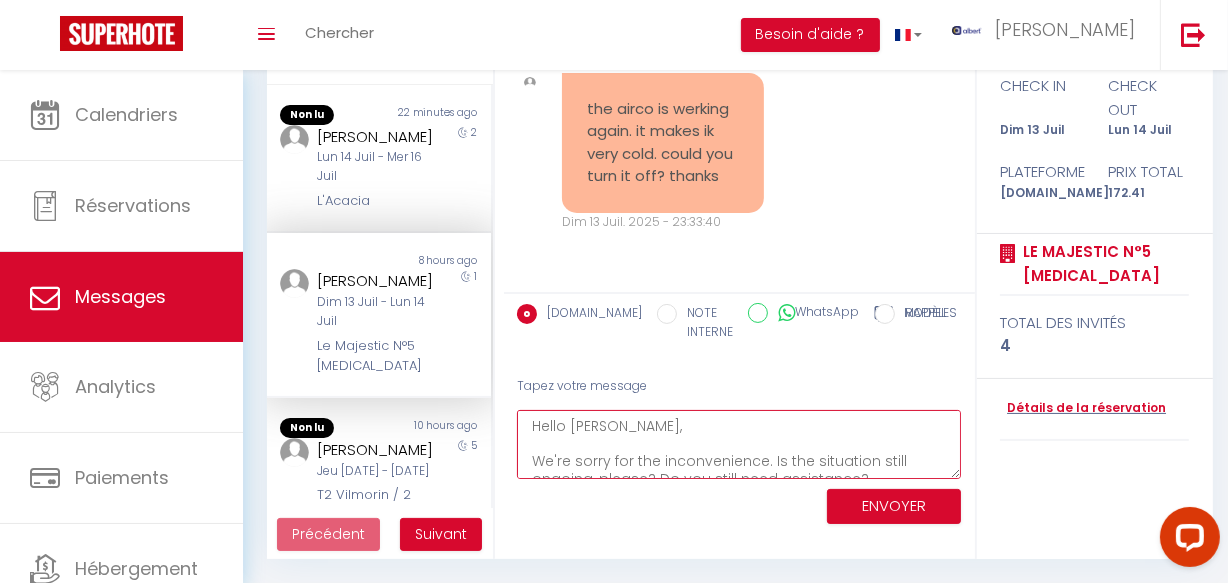 type on "Hello [PERSON_NAME],
We're sorry for the inconvenience. Is the situation still ongoing, please? Do you still need assistance?
We look forward to hearing from you 🍀" 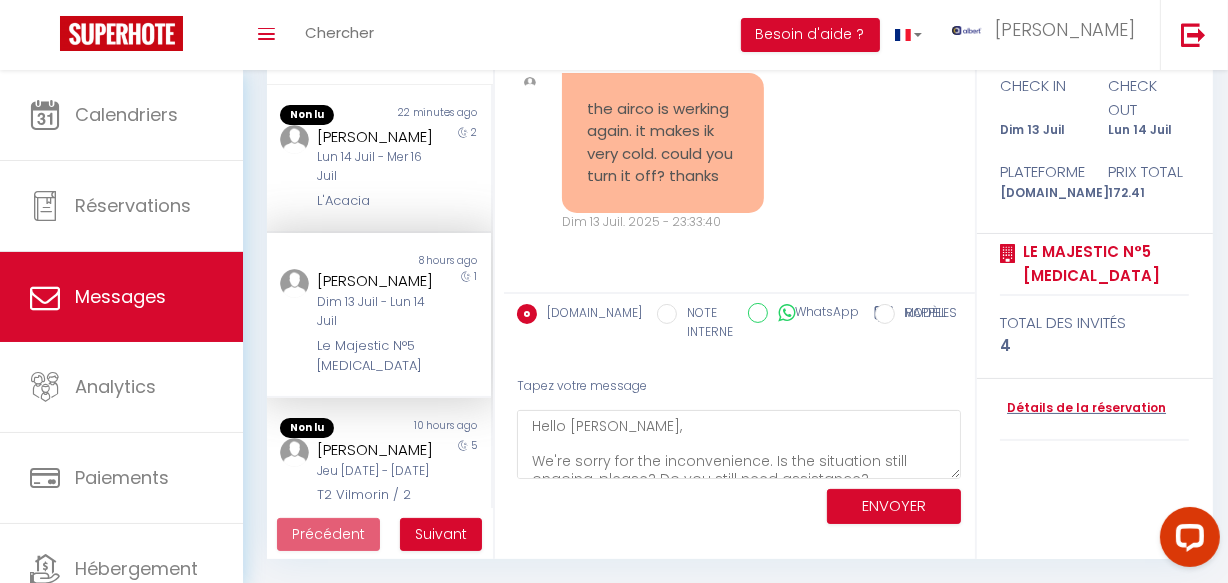 copy on "[PERSON_NAME]" 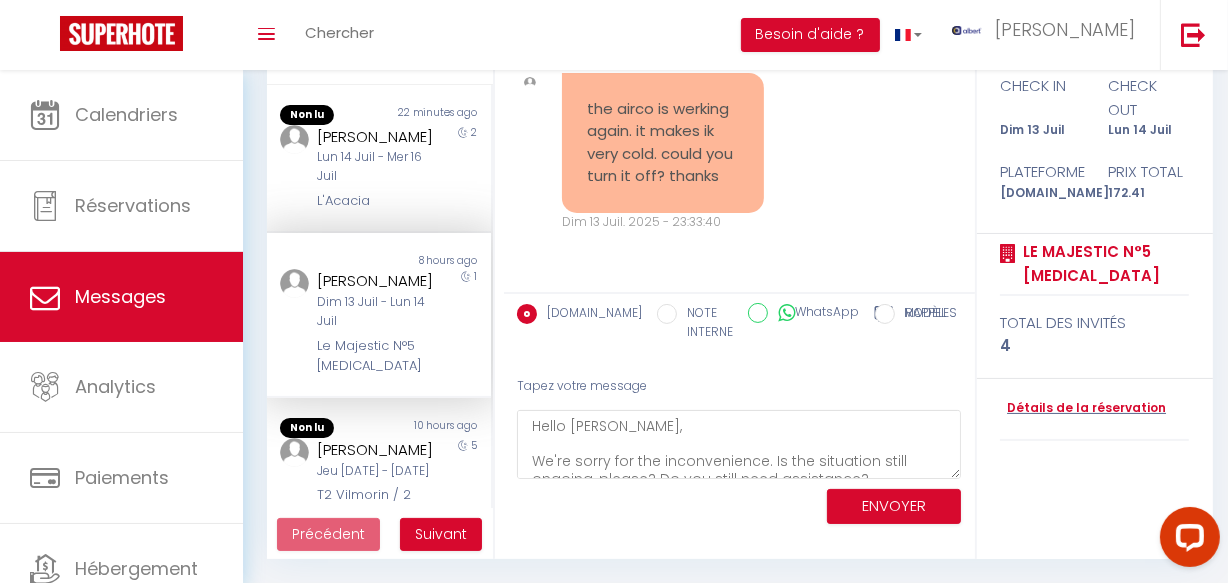 scroll, scrollTop: 52, scrollLeft: 0, axis: vertical 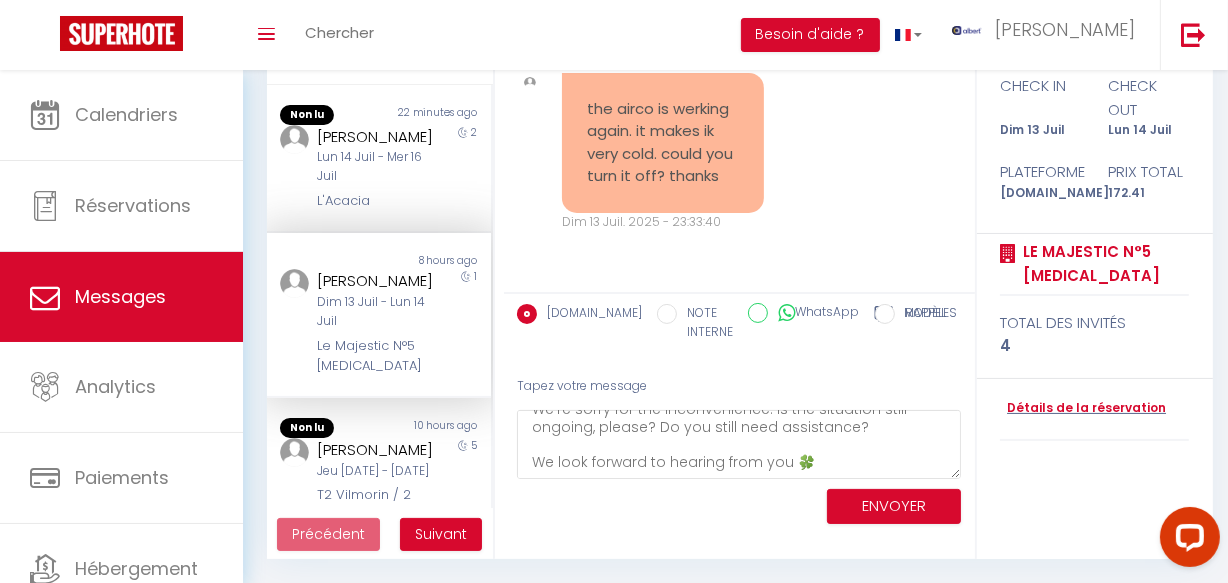 drag, startPoint x: 388, startPoint y: 379, endPoint x: 427, endPoint y: 375, distance: 39.20459 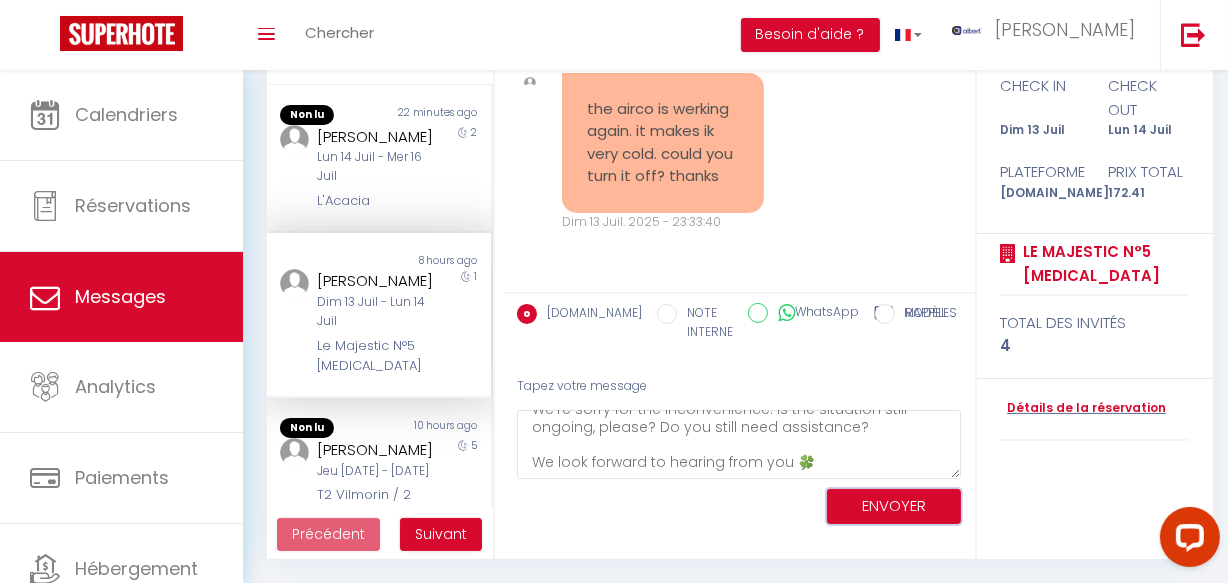 click on "ENVOYER" at bounding box center (894, 506) 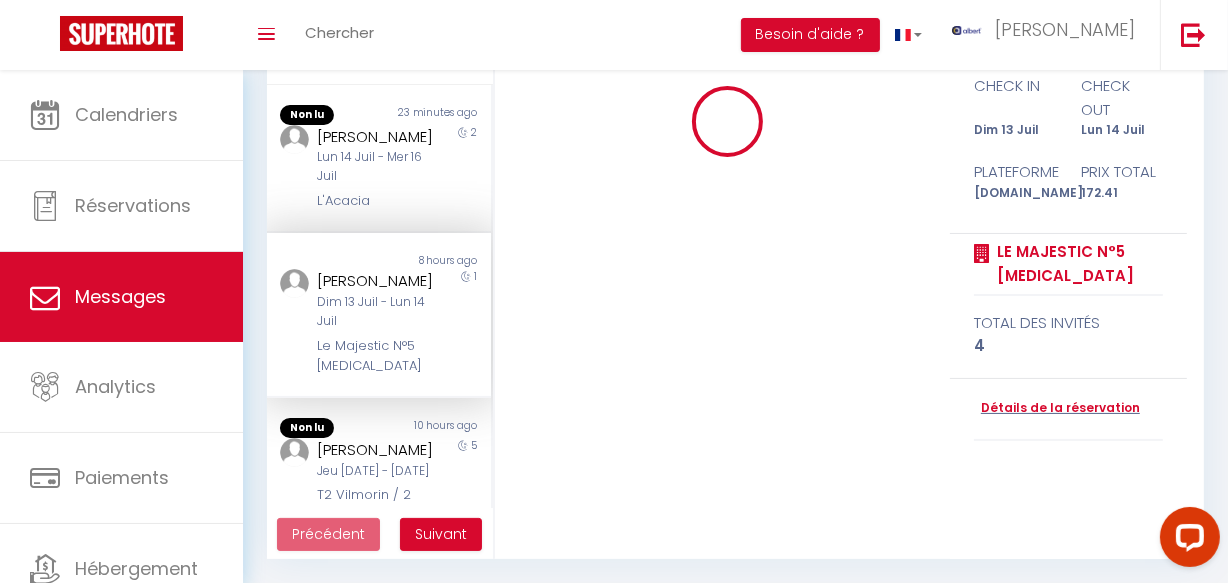 type 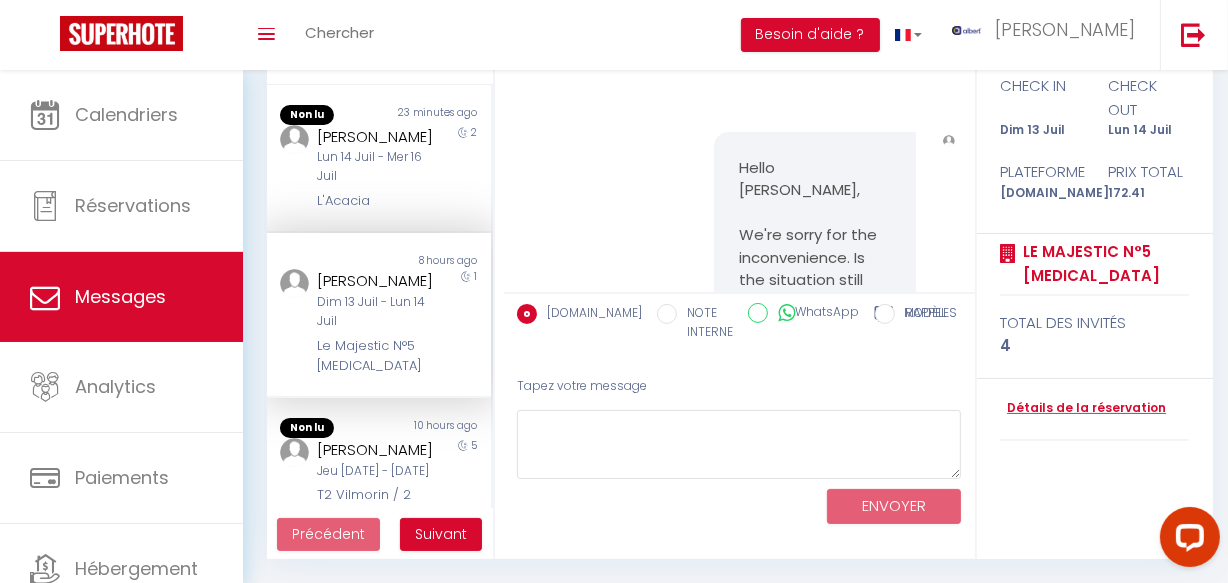 scroll, scrollTop: 0, scrollLeft: 0, axis: both 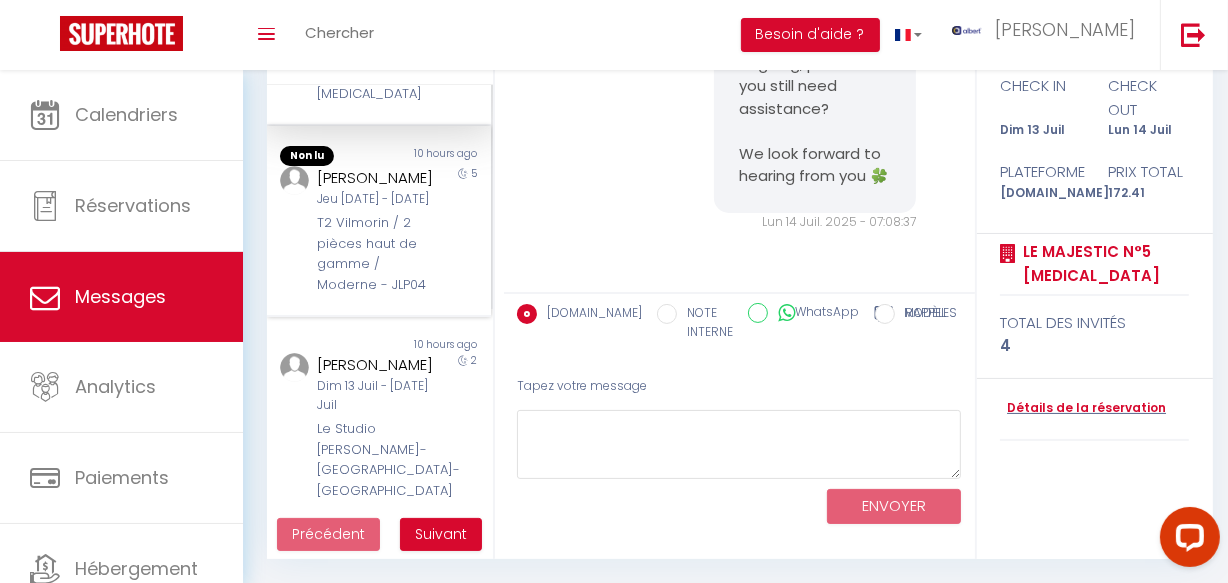 click on "T2 Vilmorin / 2 pièces haut de gamme / Moderne - JLP04" at bounding box center (375, 254) 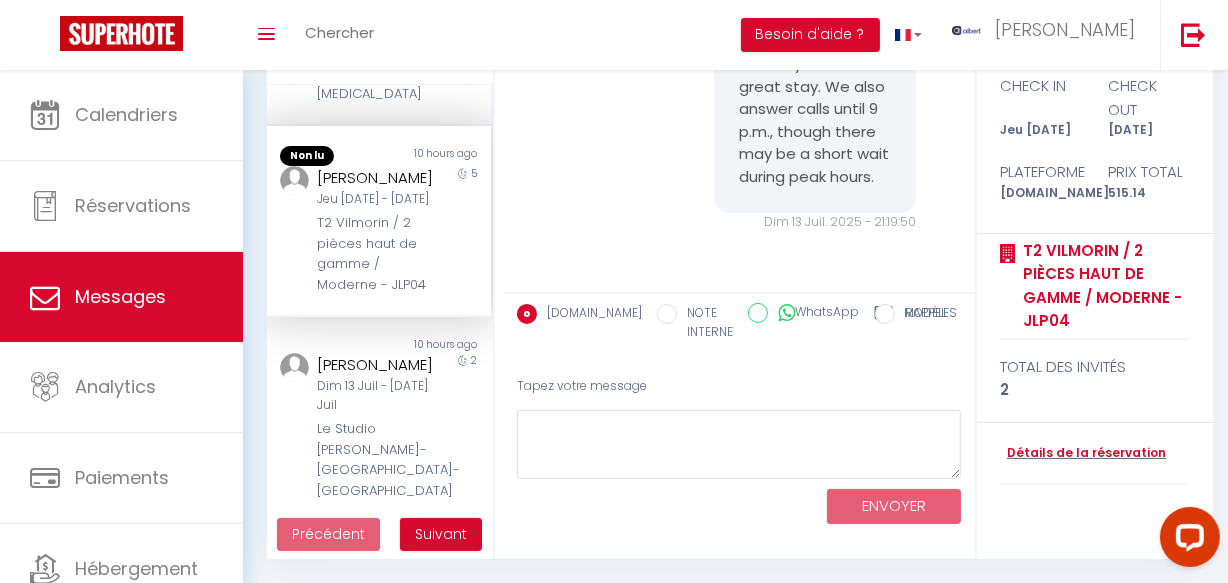 scroll, scrollTop: 4672, scrollLeft: 0, axis: vertical 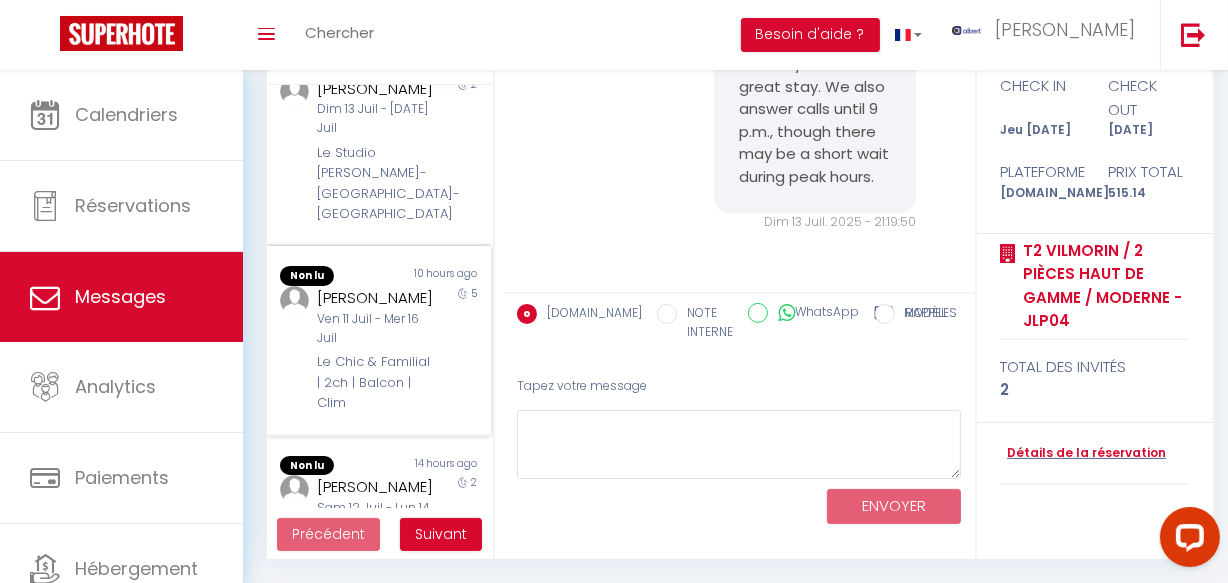 click on "Mohamed Danso" at bounding box center (375, 298) 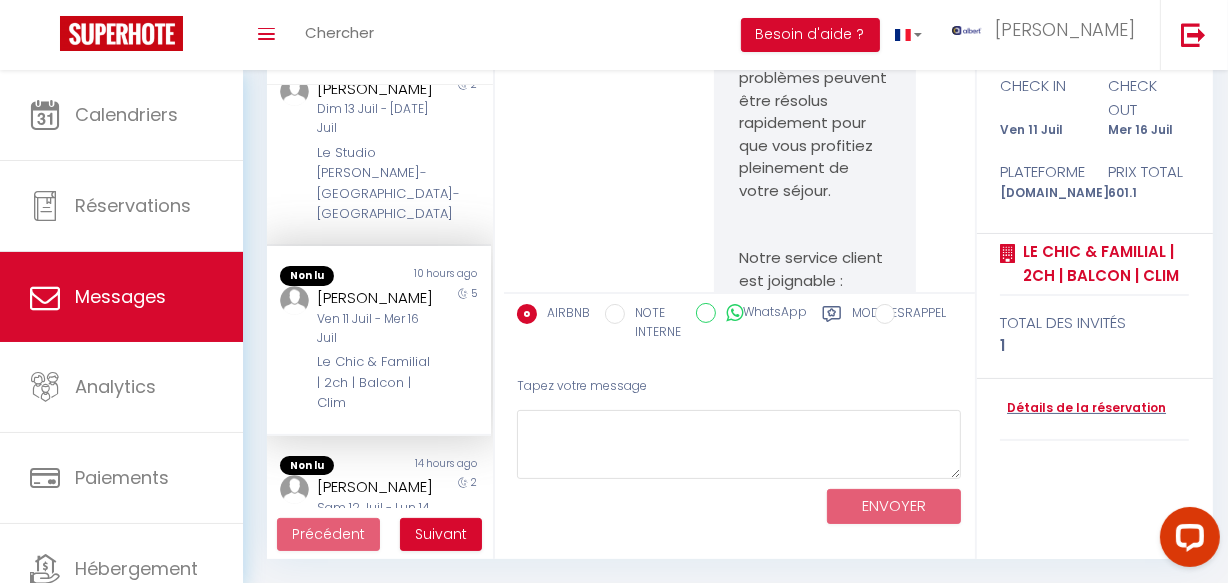 scroll, scrollTop: 8416, scrollLeft: 0, axis: vertical 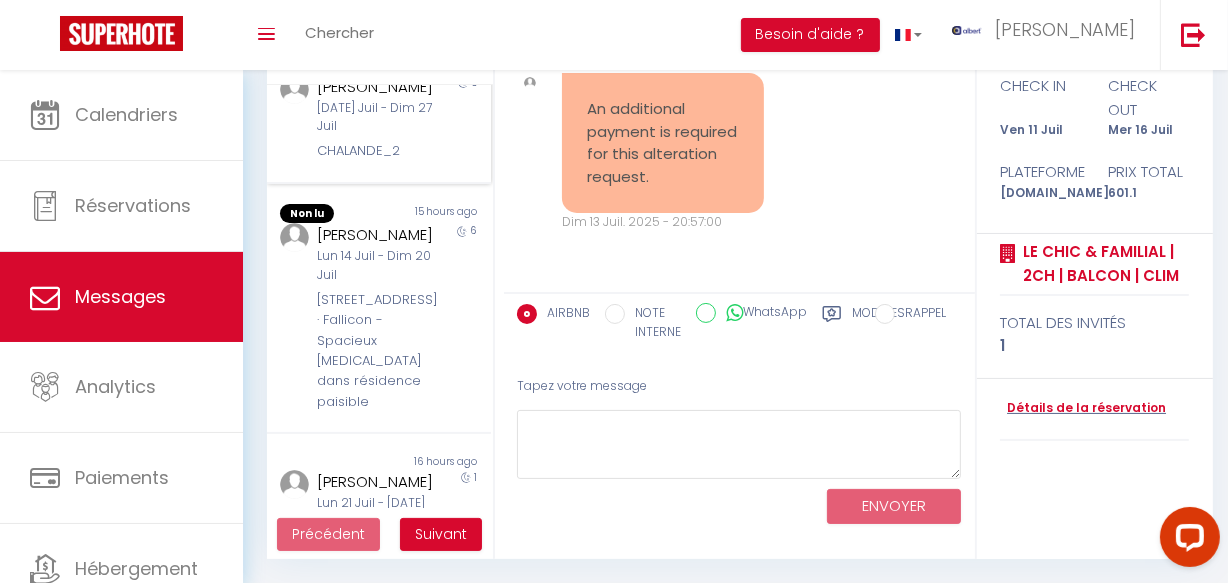 click on "Mar 22 Juil - Dim 27 Juil" at bounding box center [375, 118] 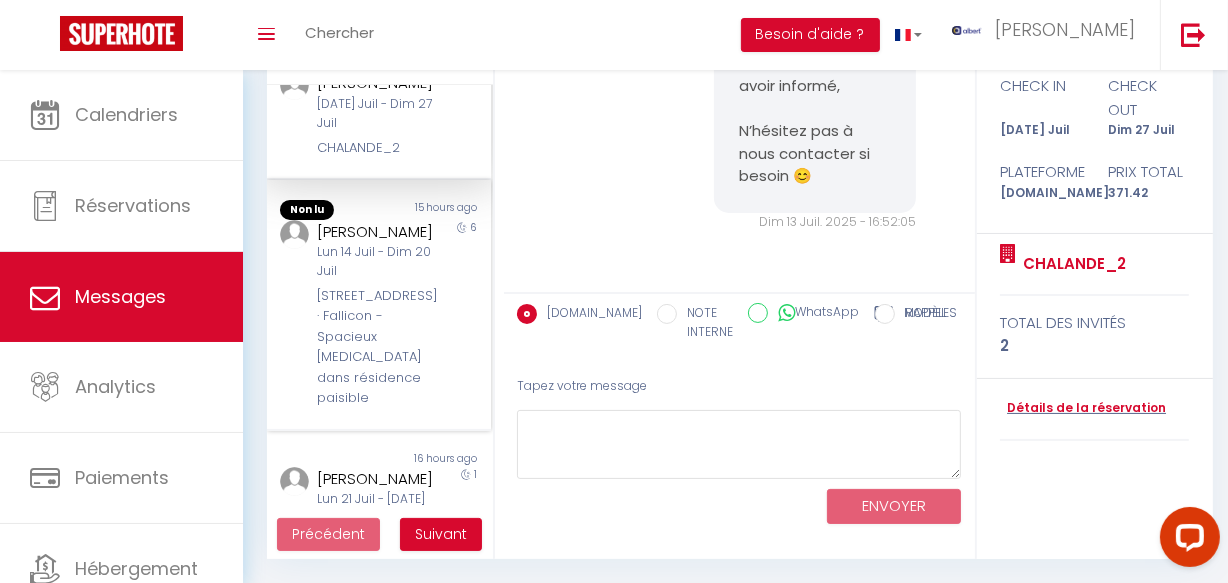click on "Nguessan Edmond Kenan" at bounding box center (375, 232) 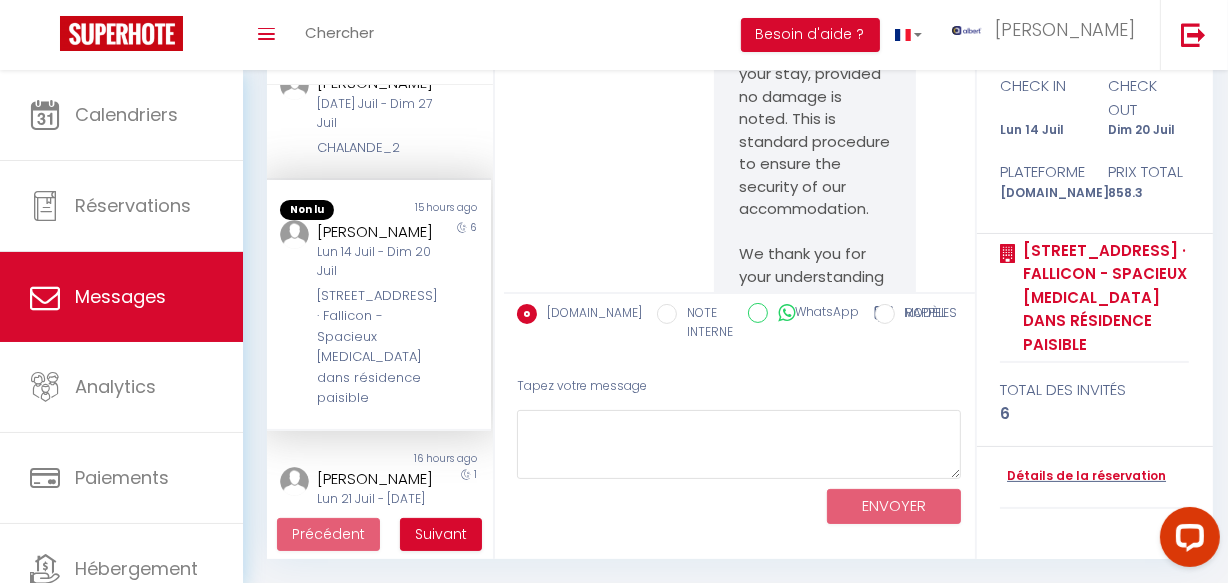 scroll, scrollTop: 18354, scrollLeft: 0, axis: vertical 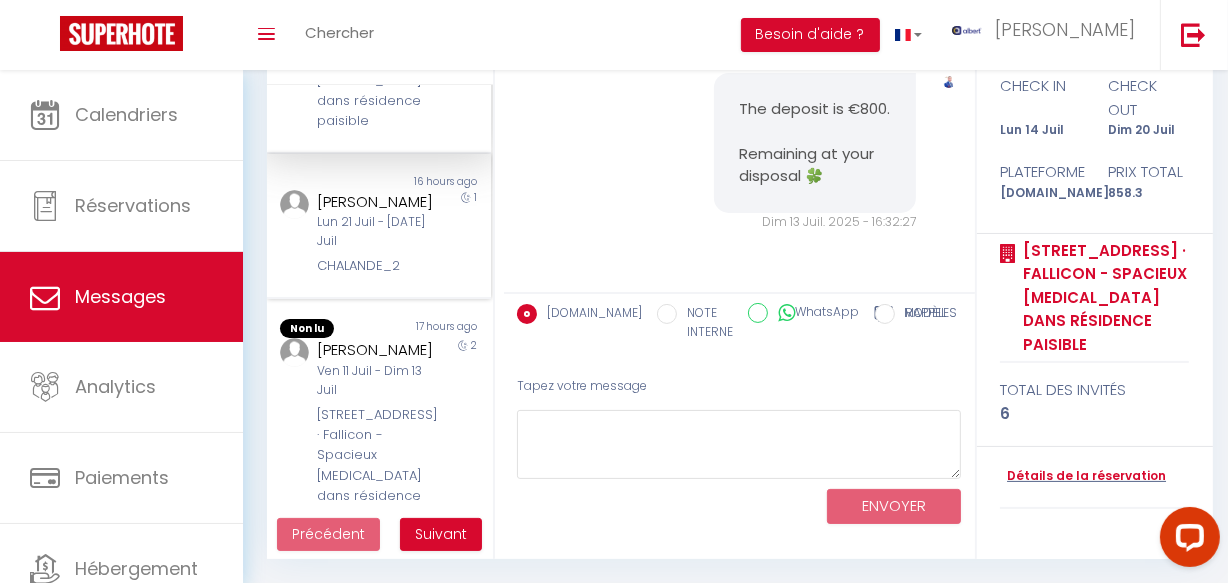 click on "Daniel López Martínez" at bounding box center [375, 202] 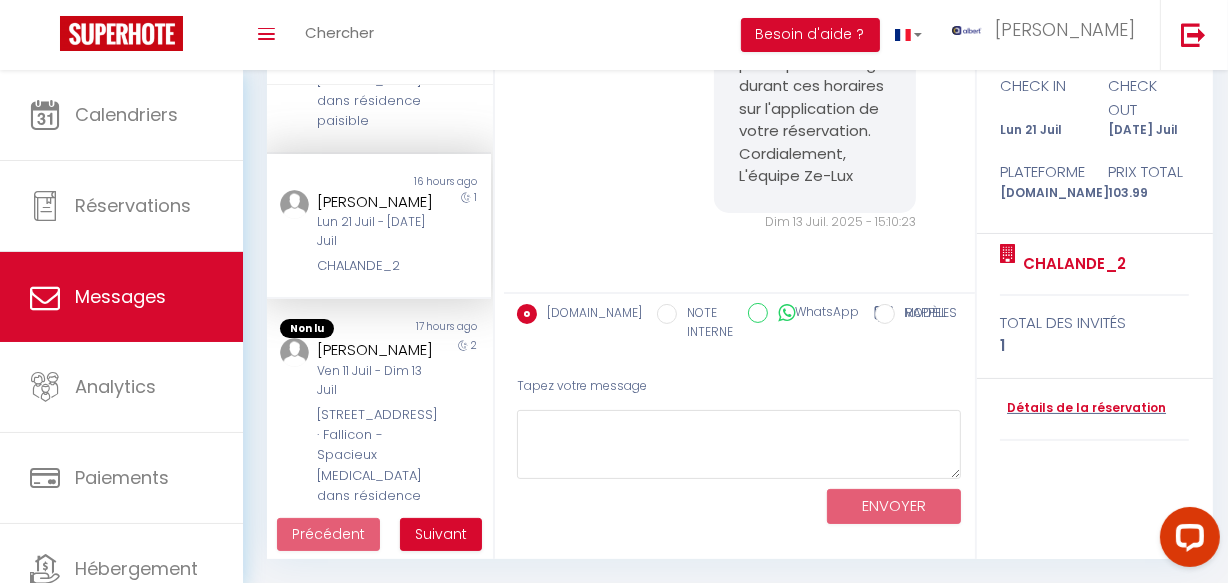 scroll, scrollTop: 1542, scrollLeft: 0, axis: vertical 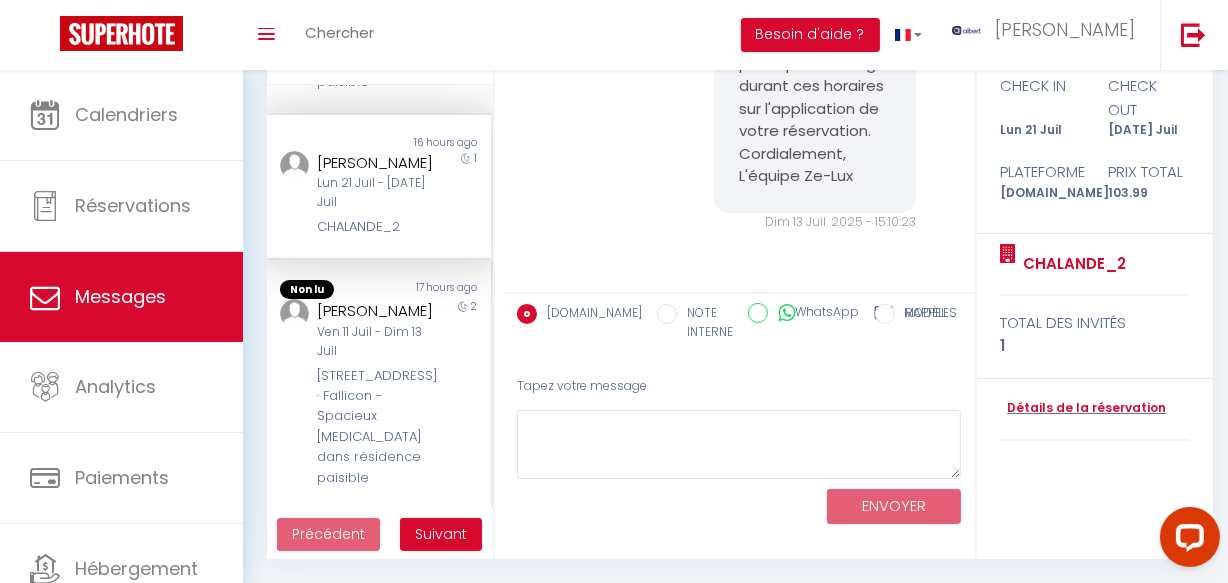 click on "Ven 11 Juil - Dim 13 Juil" at bounding box center (375, 342) 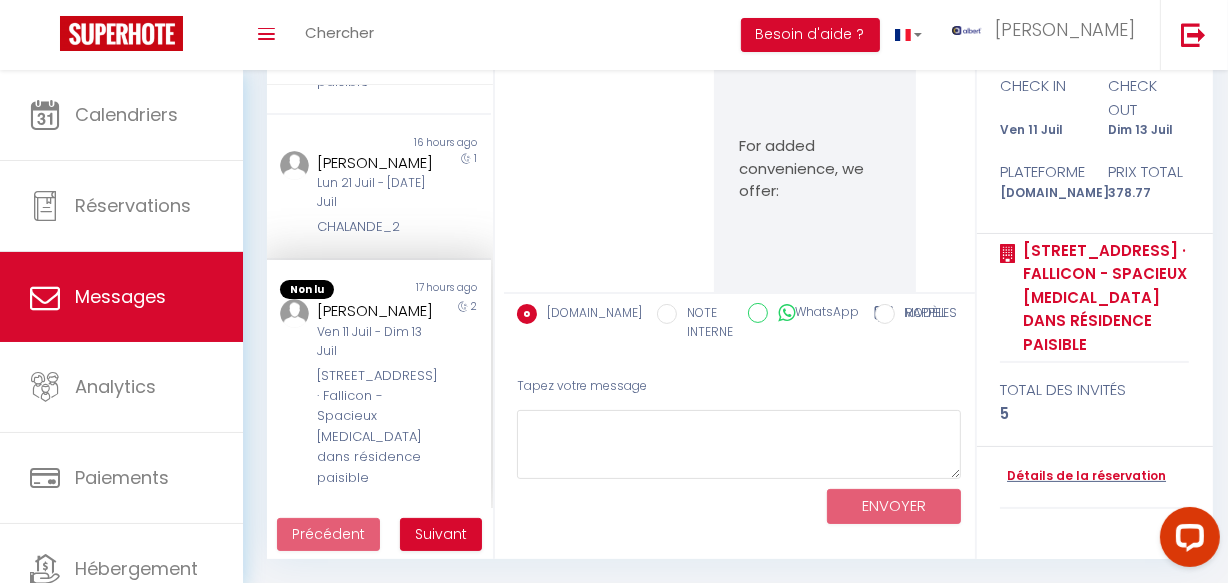 scroll, scrollTop: 33826, scrollLeft: 0, axis: vertical 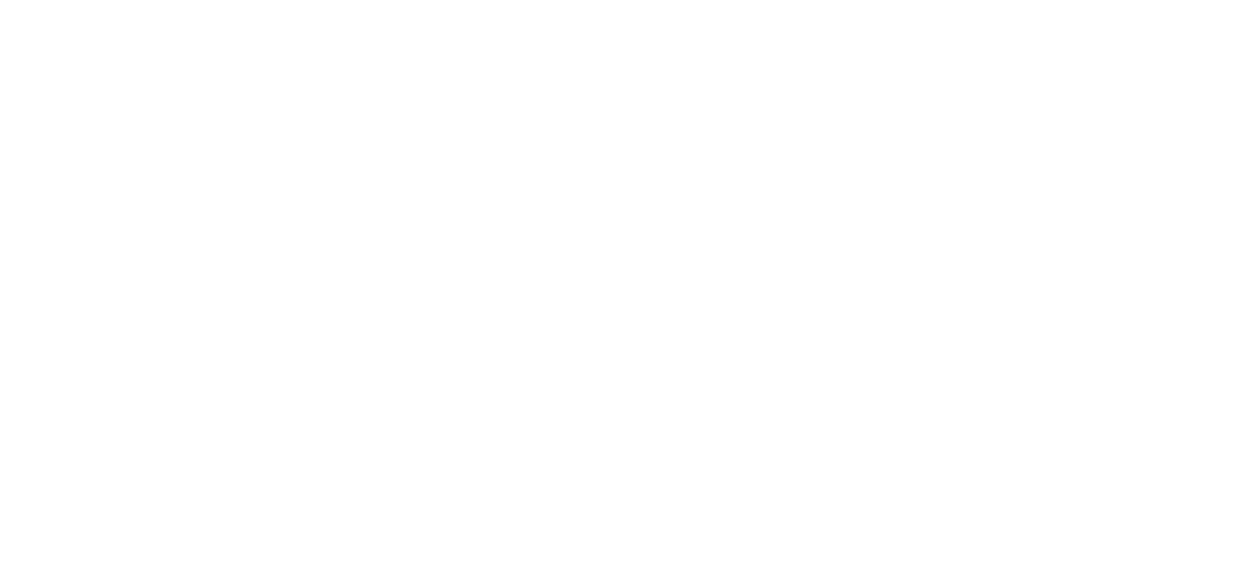select on "message" 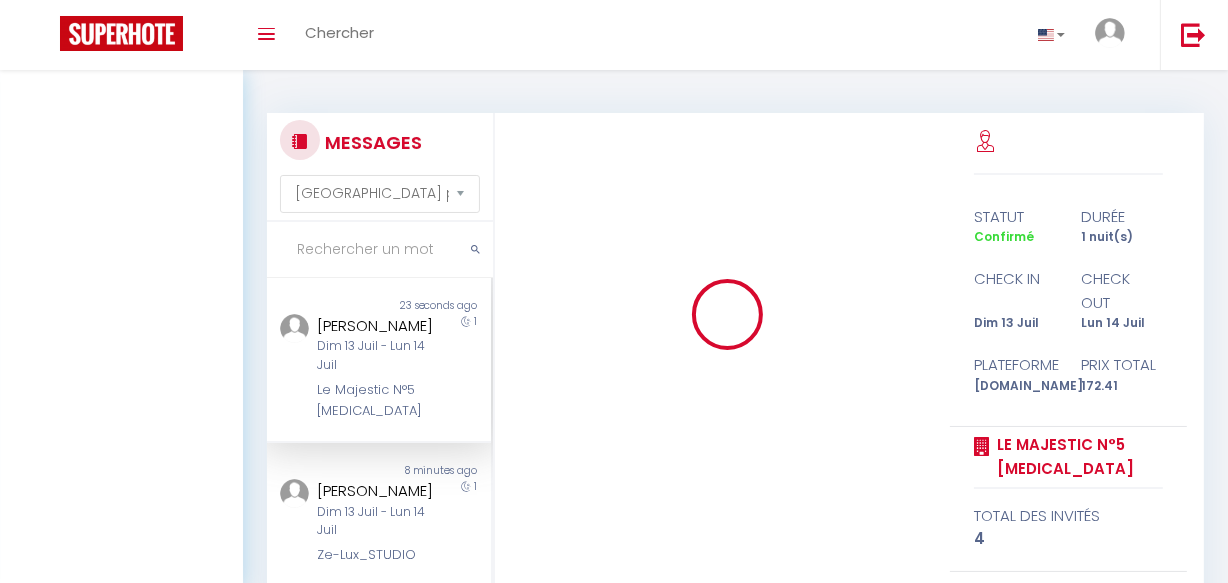 scroll, scrollTop: 193, scrollLeft: 0, axis: vertical 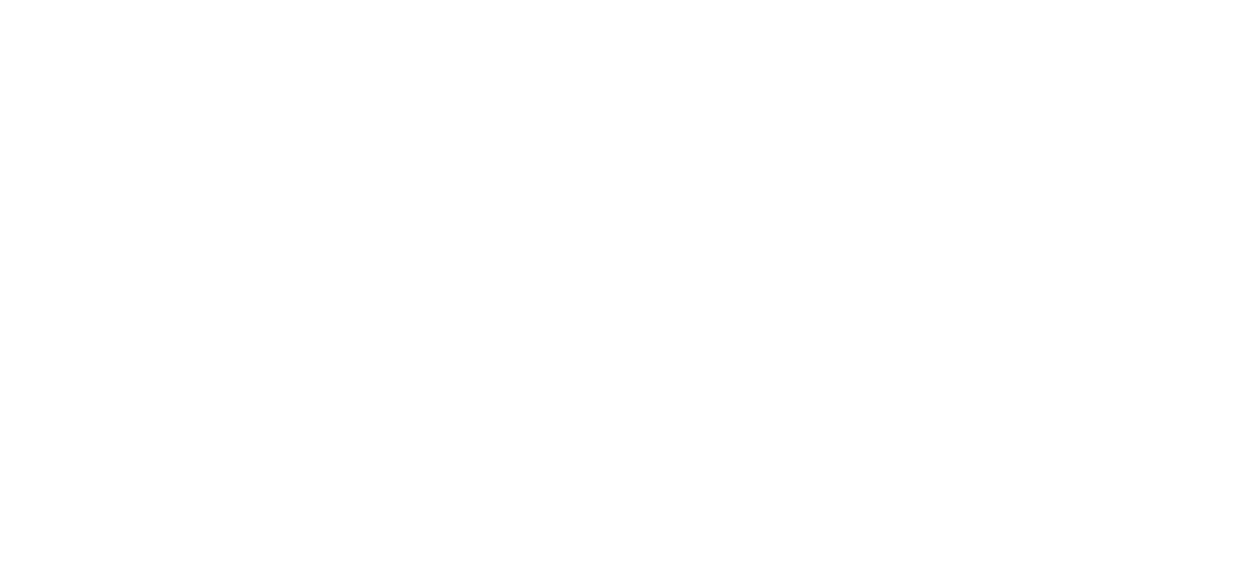 select on "message" 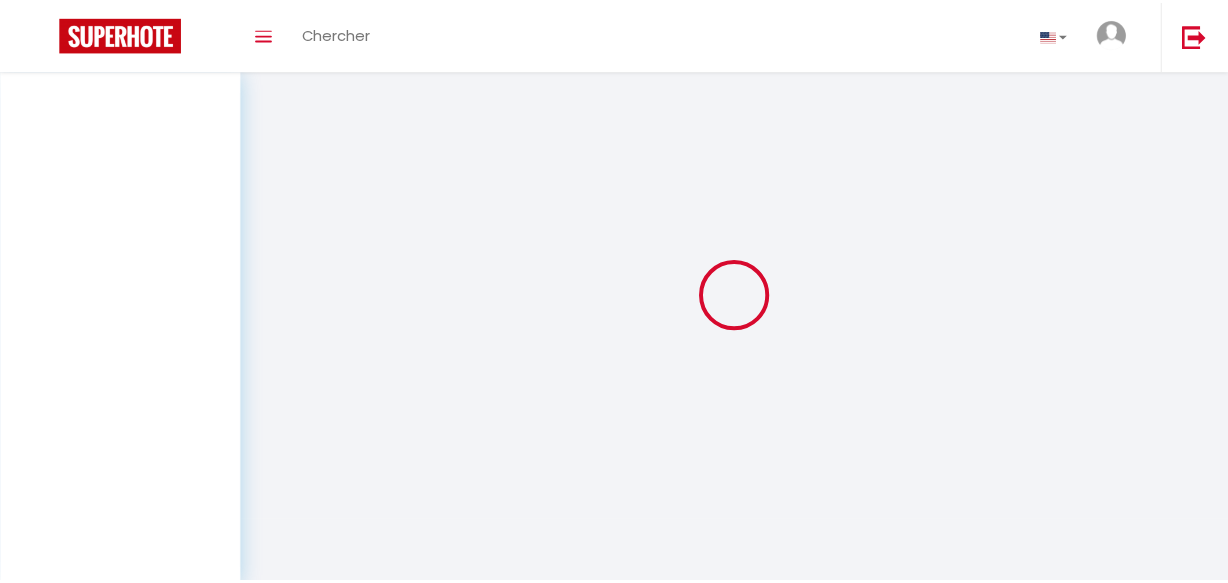 scroll, scrollTop: 0, scrollLeft: 0, axis: both 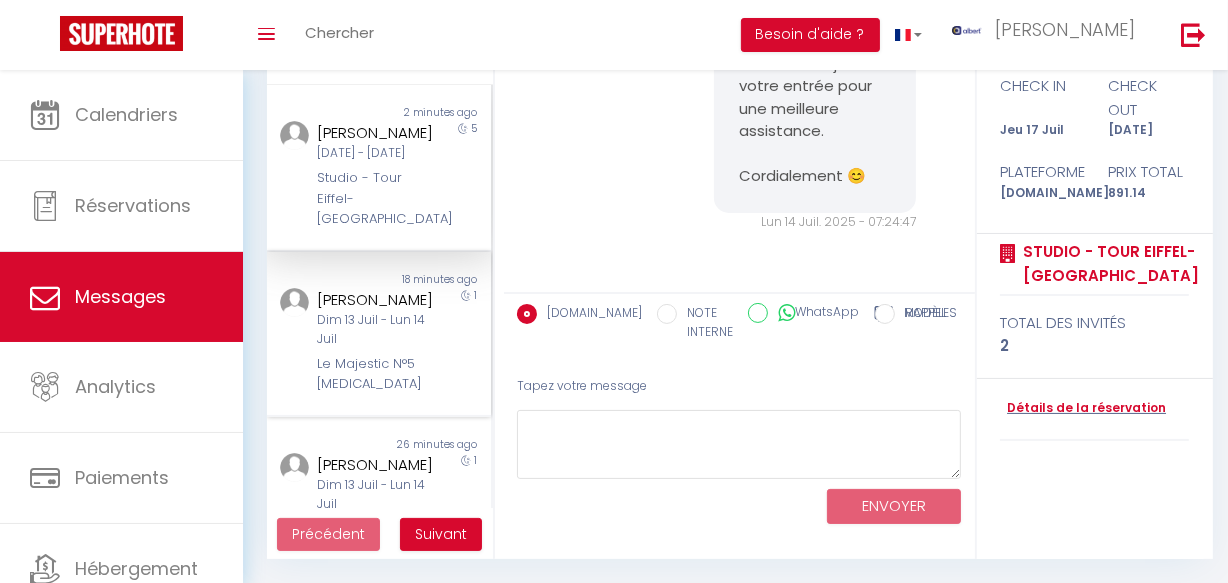 click on "[PERSON_NAME]" at bounding box center [375, 300] 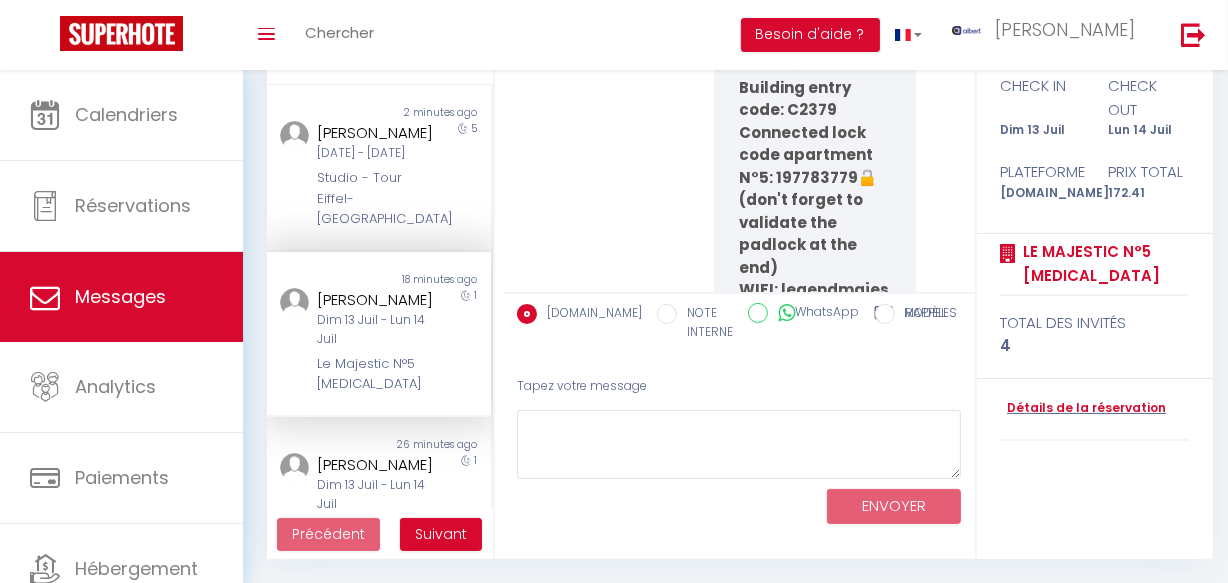 scroll, scrollTop: 14949, scrollLeft: 0, axis: vertical 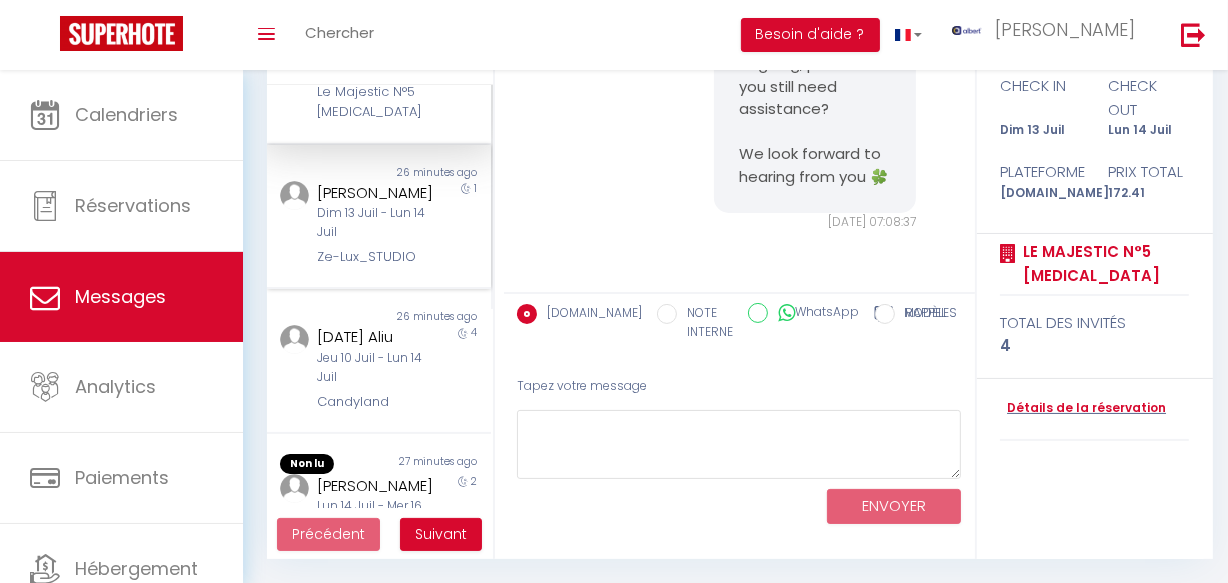 click on "Dim 13 Juil - Lun 14 Juil" at bounding box center [375, 223] 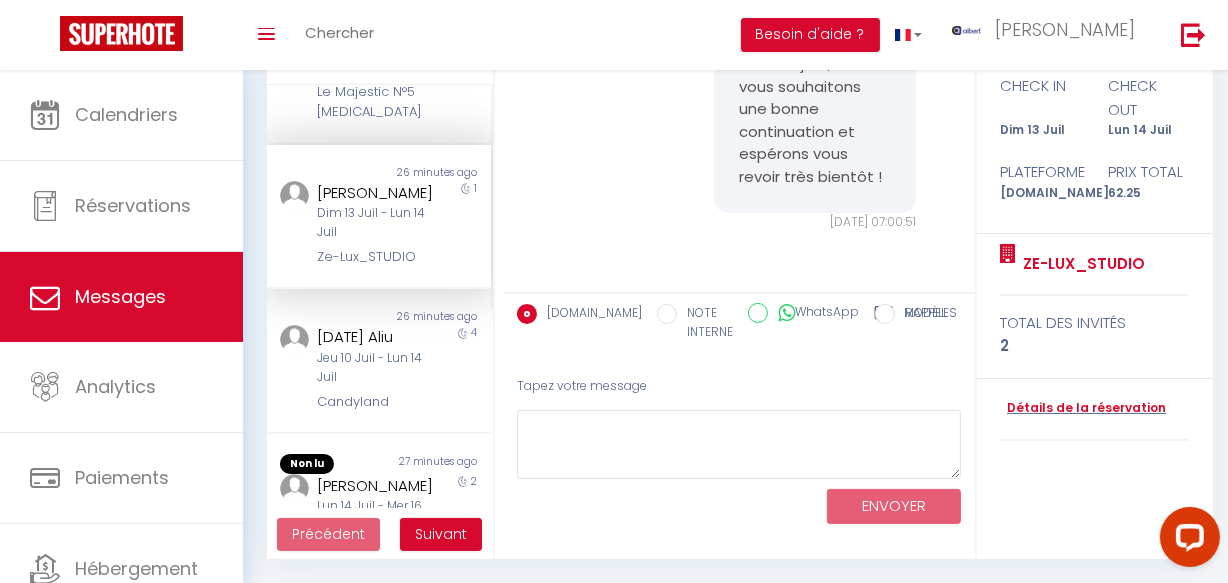 scroll, scrollTop: 0, scrollLeft: 0, axis: both 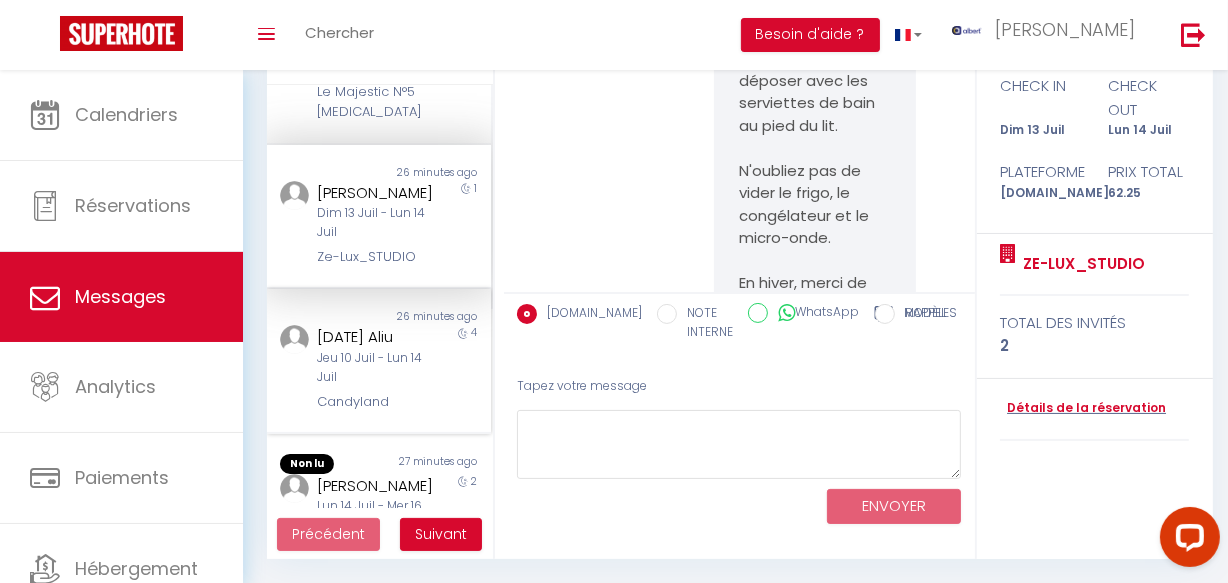 click on "[DATE] Aliu   [DATE] - [DATE]   Candyland" at bounding box center (369, 368) 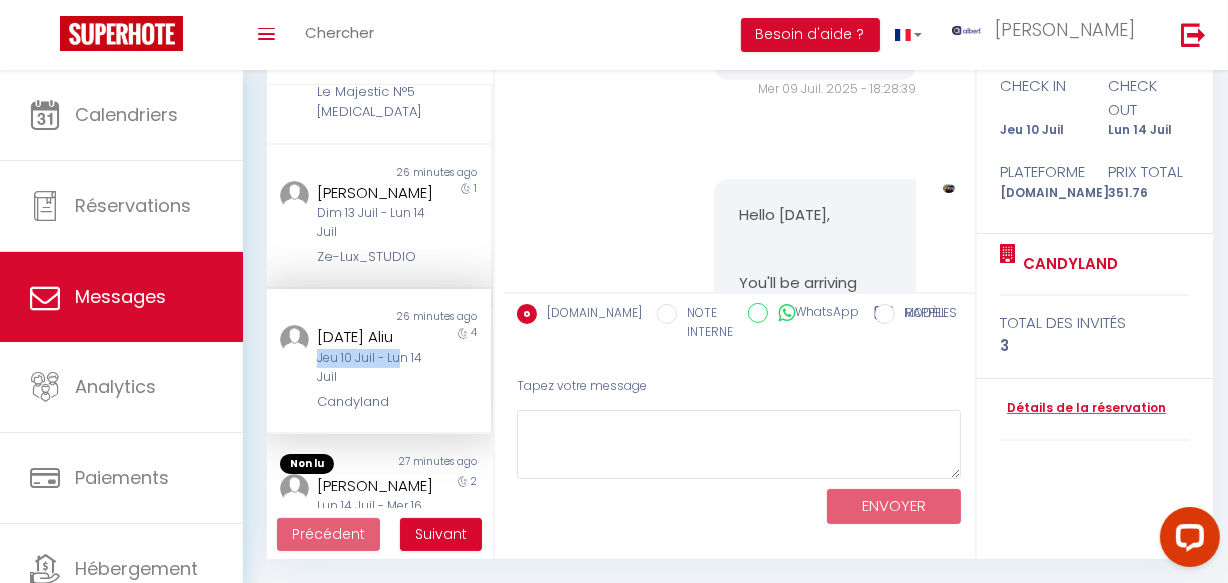 scroll, scrollTop: 0, scrollLeft: 0, axis: both 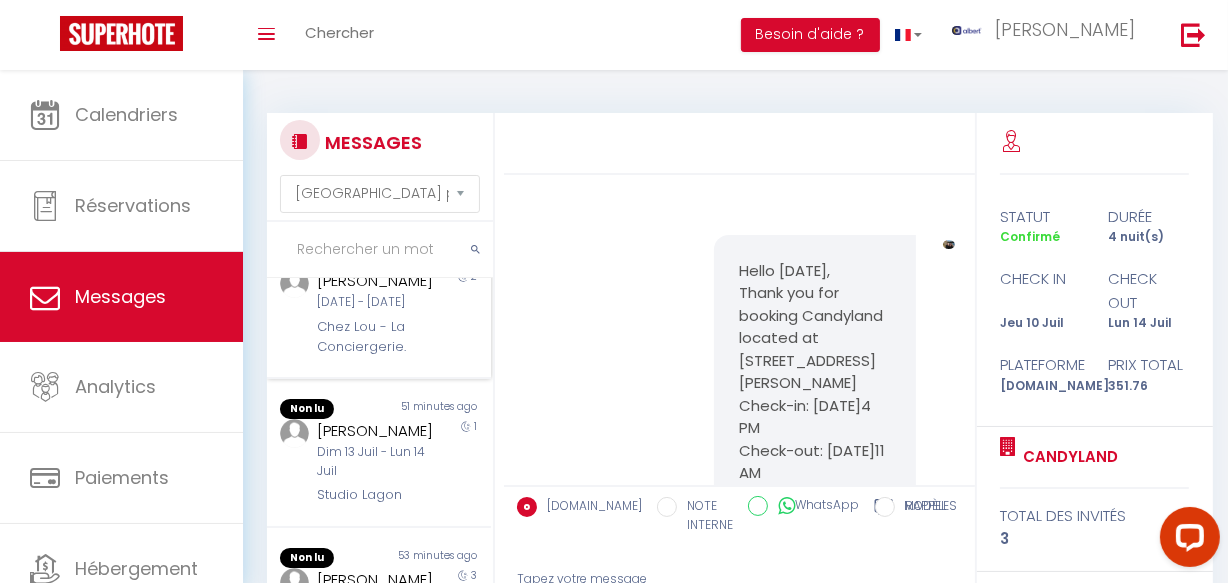 click on "[DATE] - [DATE]" at bounding box center (375, 302) 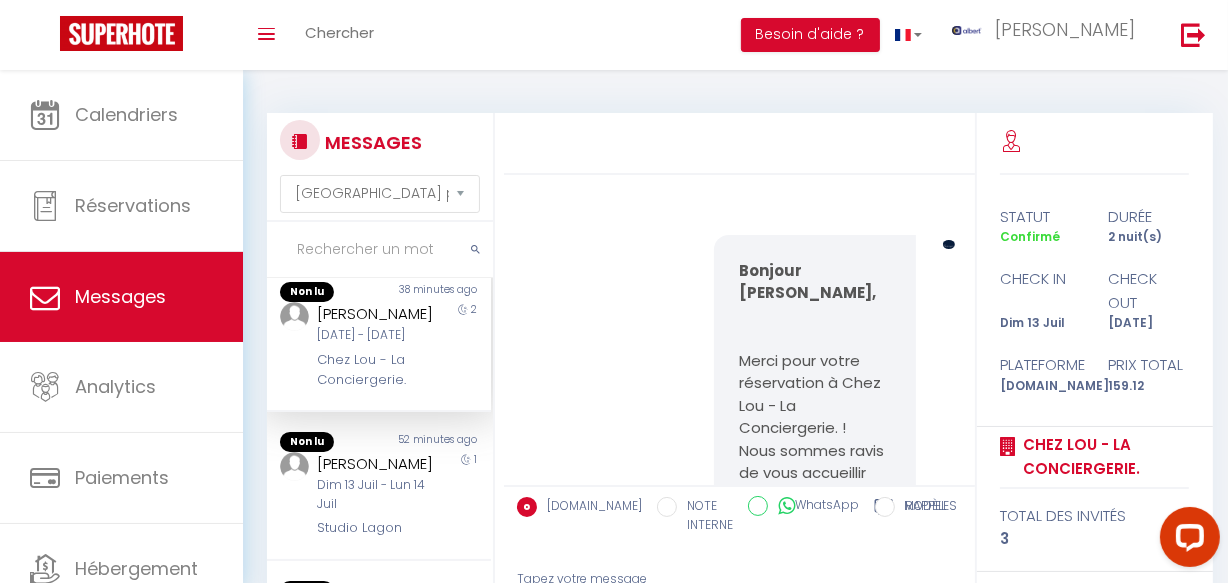 scroll, scrollTop: 14352, scrollLeft: 0, axis: vertical 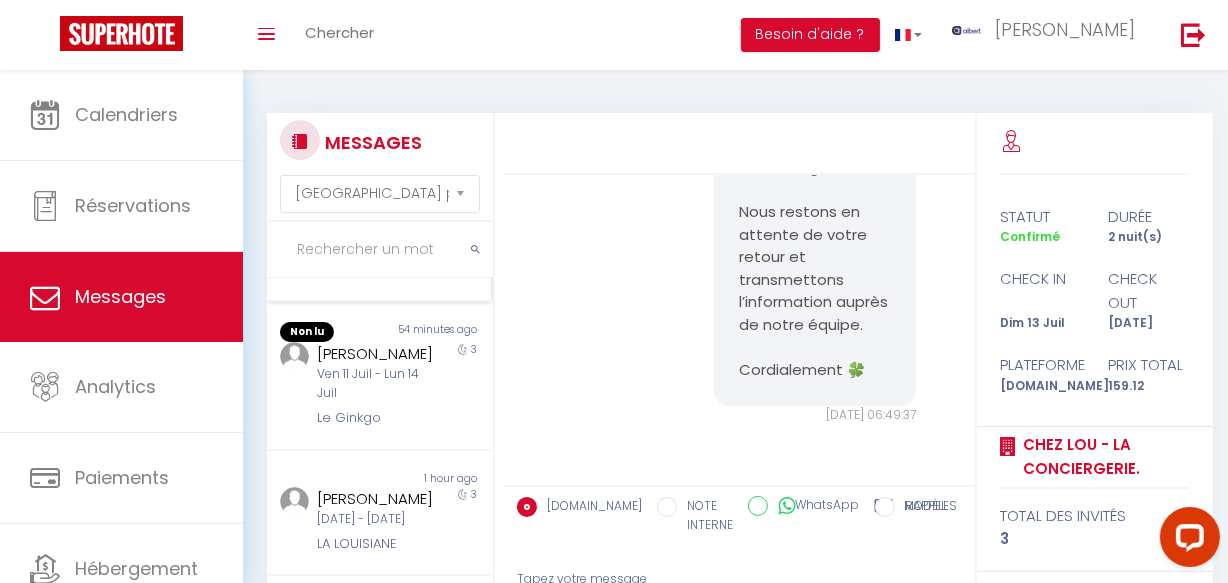 click on "[PERSON_NAME]   [DATE] - [DATE]   Studio Lagon" at bounding box center (369, 236) 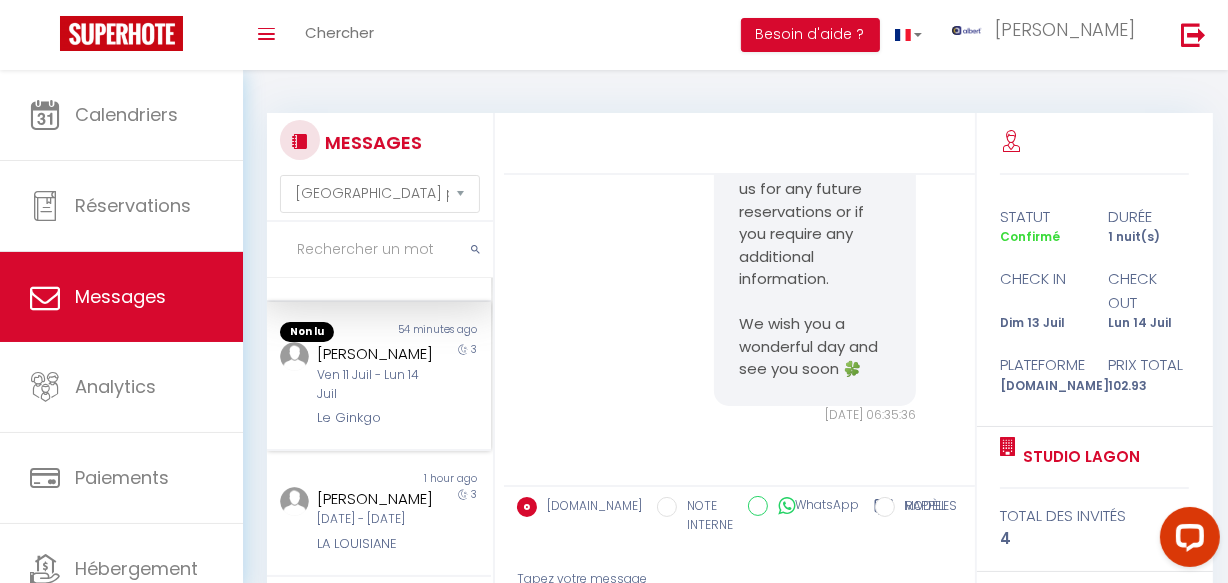 click on "Non lu" at bounding box center (323, 332) 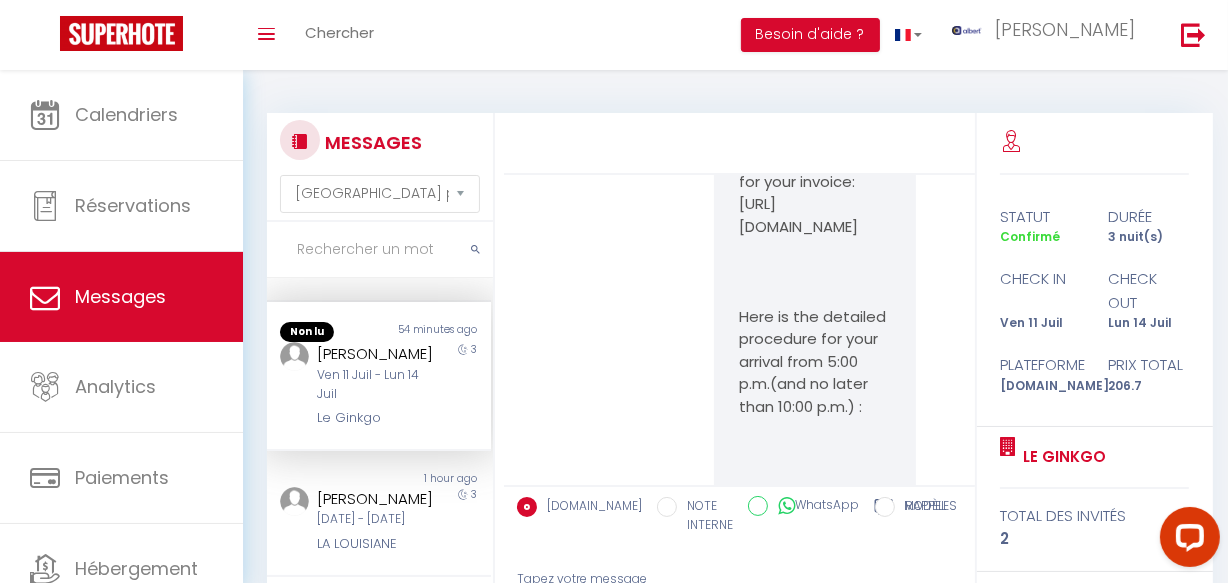 scroll, scrollTop: 17551, scrollLeft: 0, axis: vertical 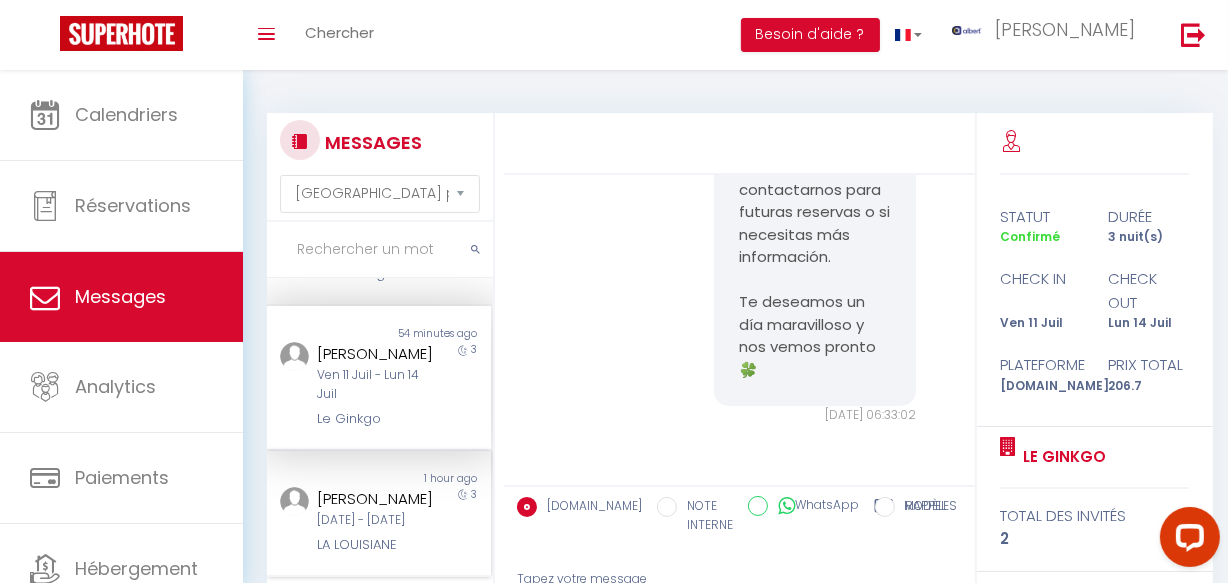click on "[PERSON_NAME]" at bounding box center [375, 499] 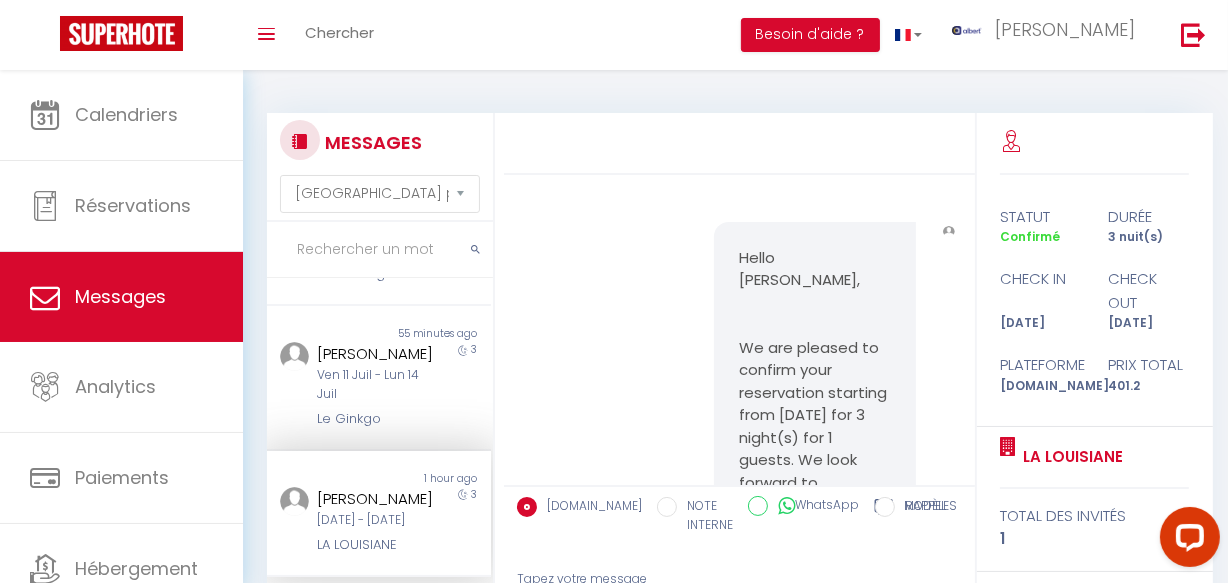 scroll, scrollTop: 0, scrollLeft: 0, axis: both 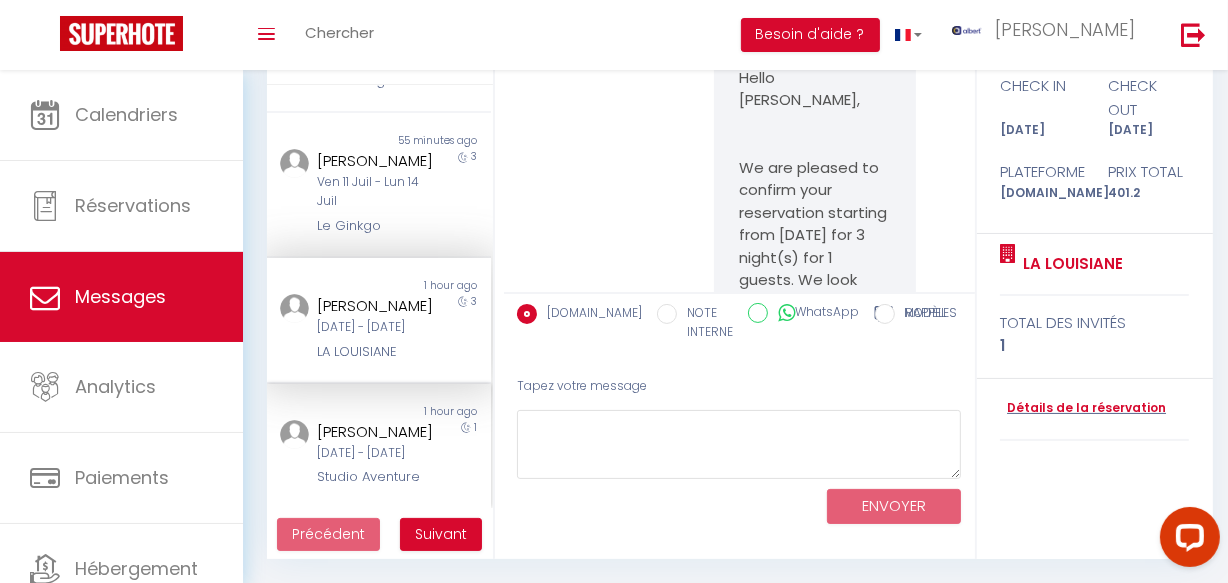 click on "[PERSON_NAME]" at bounding box center (375, 432) 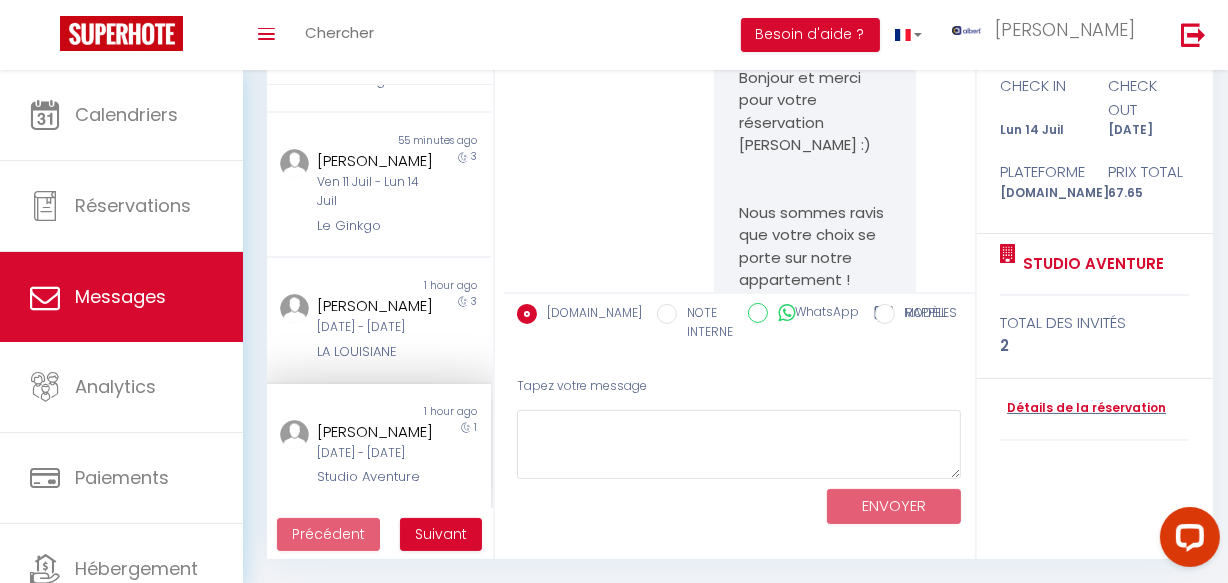 scroll, scrollTop: 6642, scrollLeft: 0, axis: vertical 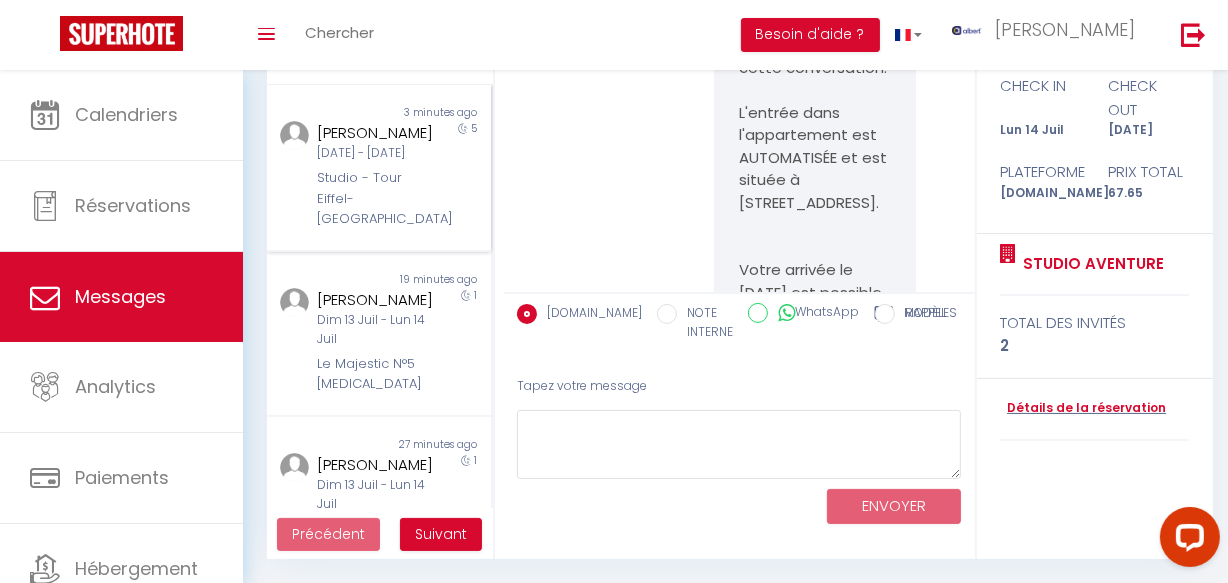 click on "Studio - Tour Eiffel- [GEOGRAPHIC_DATA]" at bounding box center [375, 198] 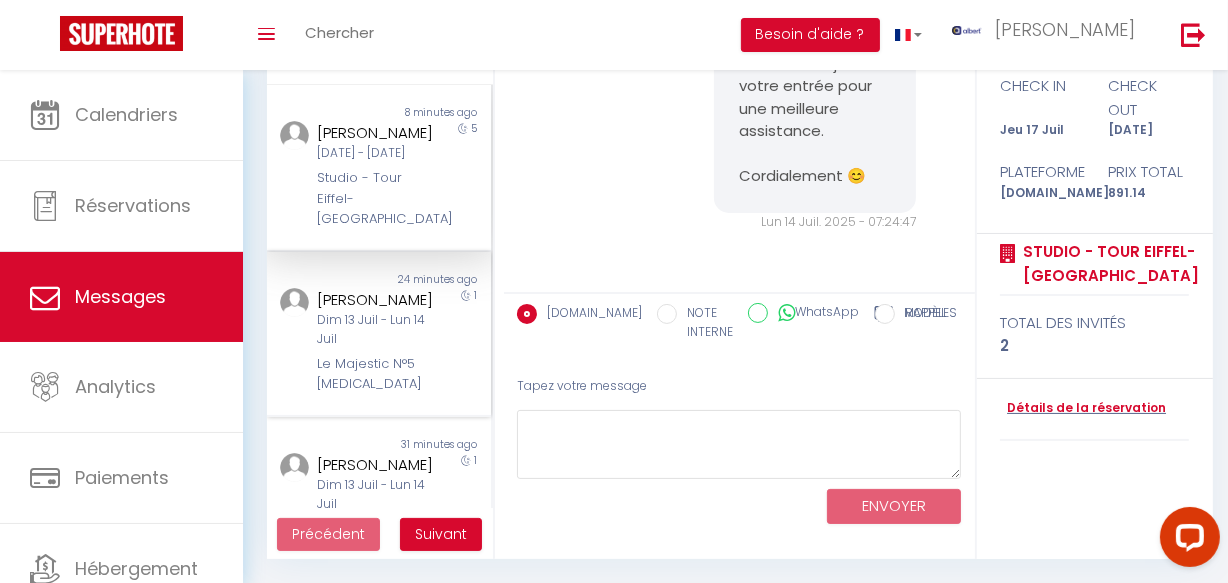 click on "1" at bounding box center (463, 341) 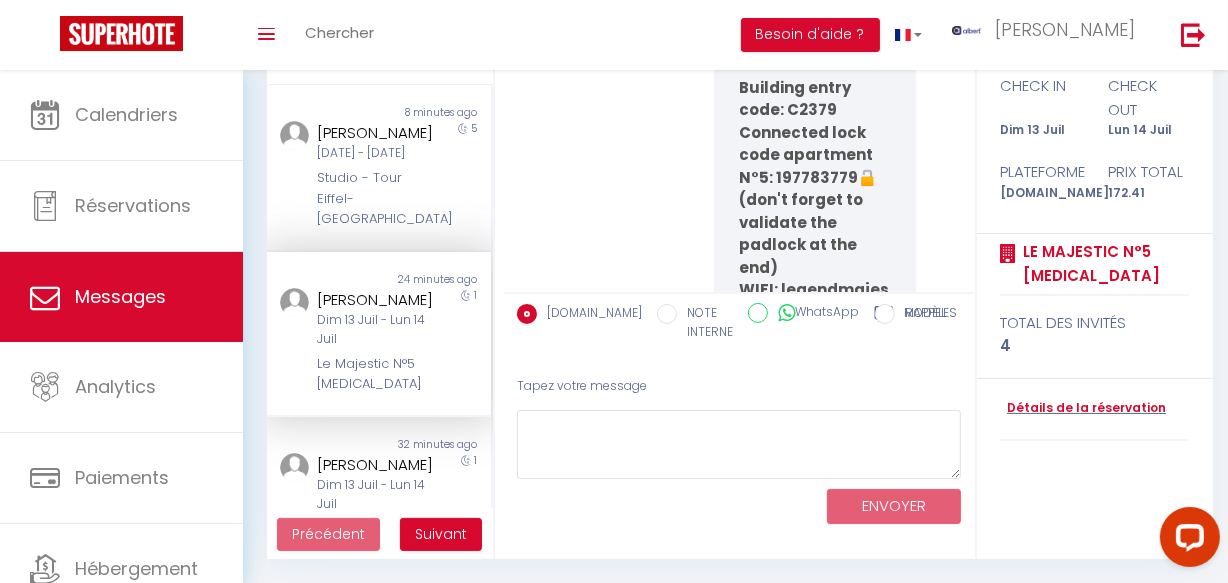 scroll, scrollTop: 14949, scrollLeft: 0, axis: vertical 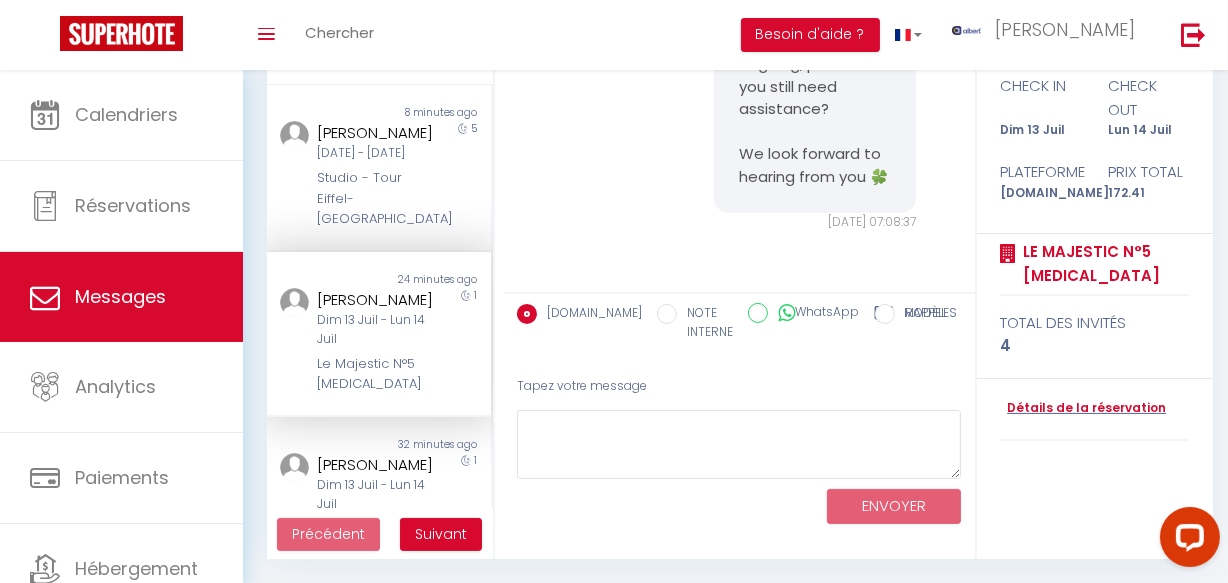 click on "1" at bounding box center (463, 341) 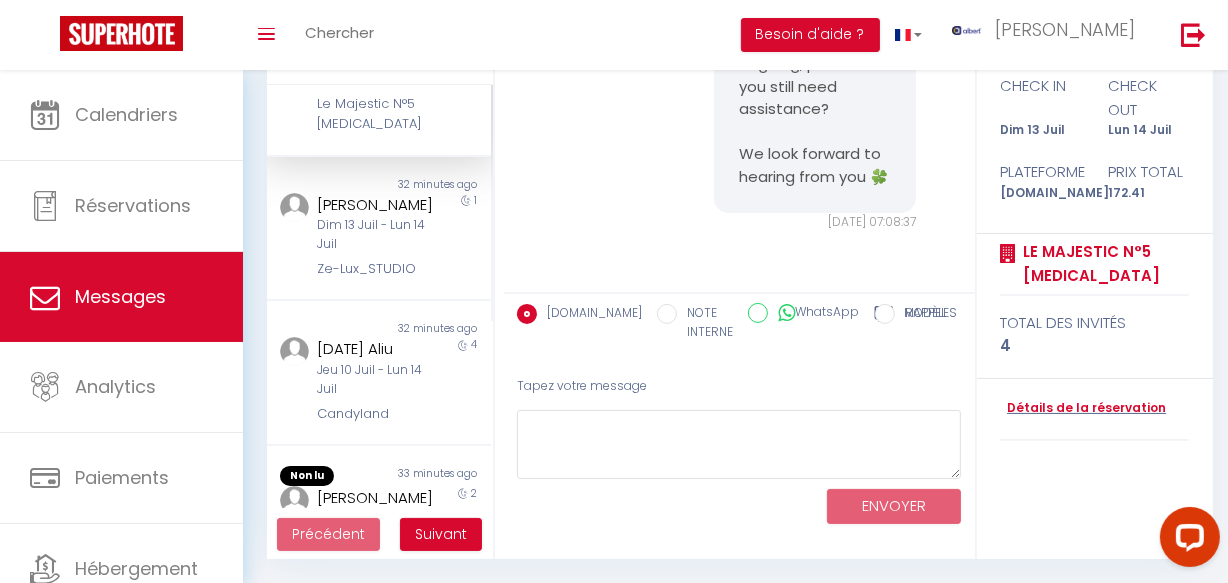 scroll, scrollTop: 272, scrollLeft: 0, axis: vertical 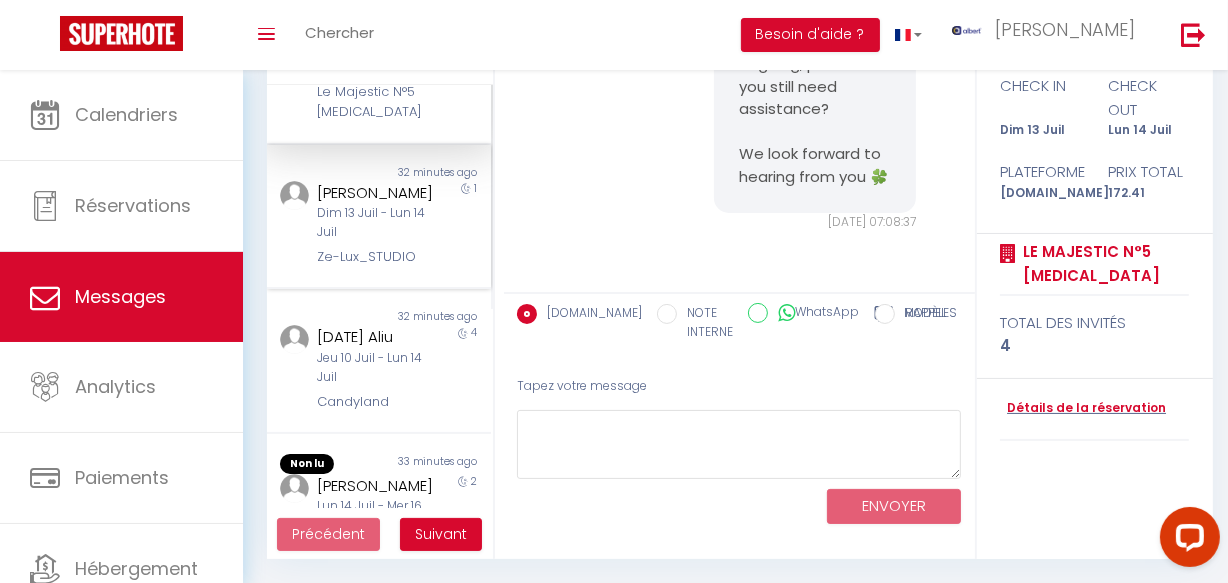 click on "[PERSON_NAME]" at bounding box center (375, 193) 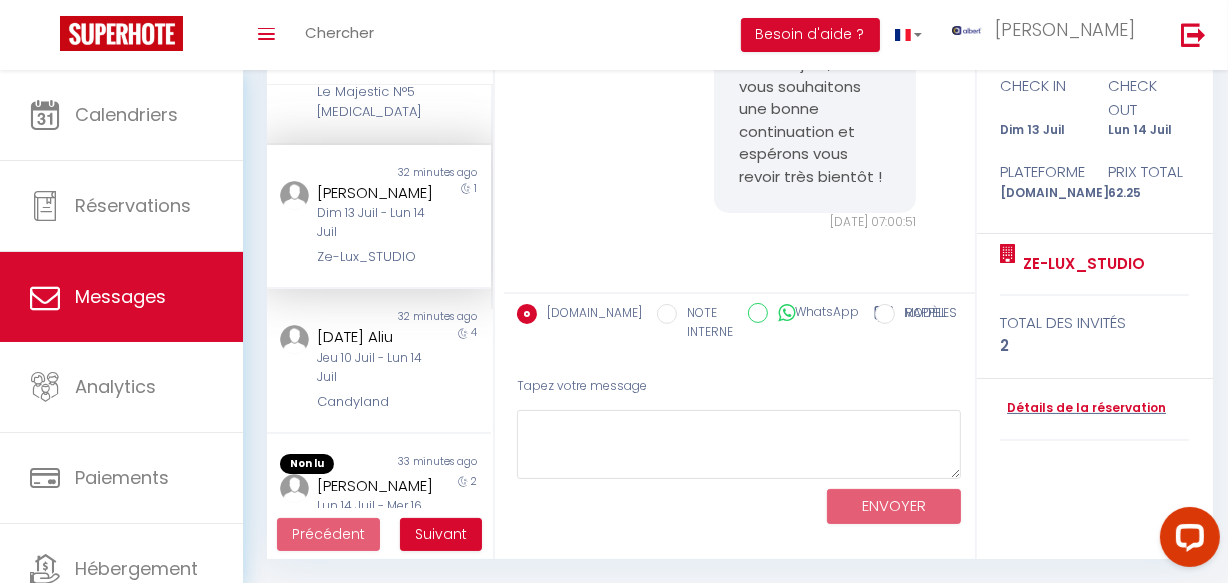 scroll, scrollTop: 9091, scrollLeft: 0, axis: vertical 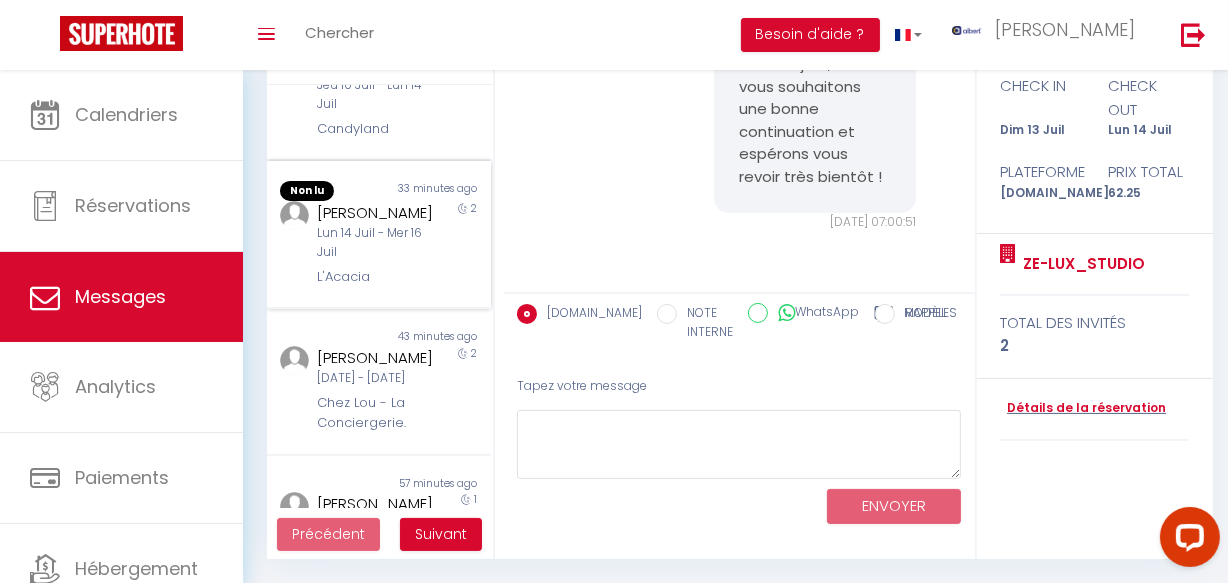 click on "[PERSON_NAME]" at bounding box center (375, 213) 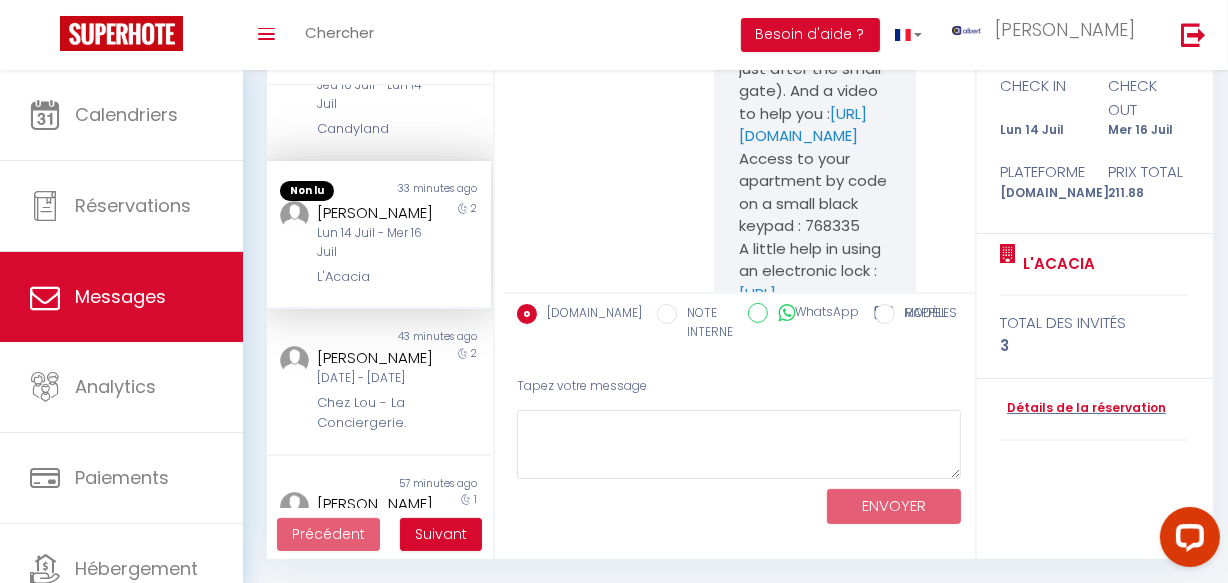scroll, scrollTop: 14107, scrollLeft: 0, axis: vertical 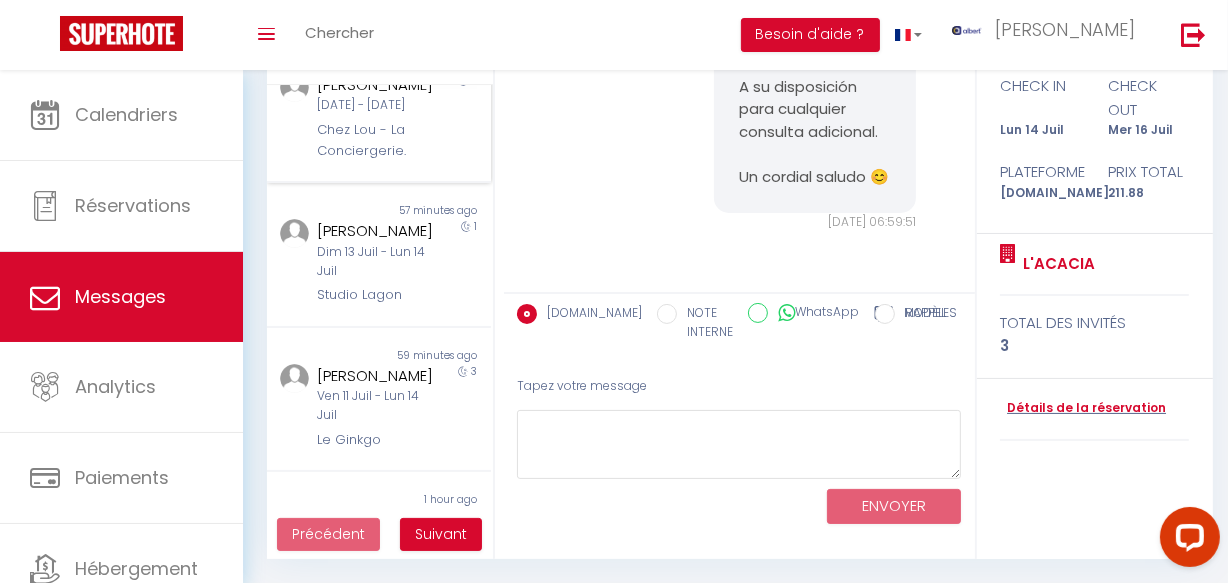 click on "Chez Lou - La Conciergerie." at bounding box center (375, 140) 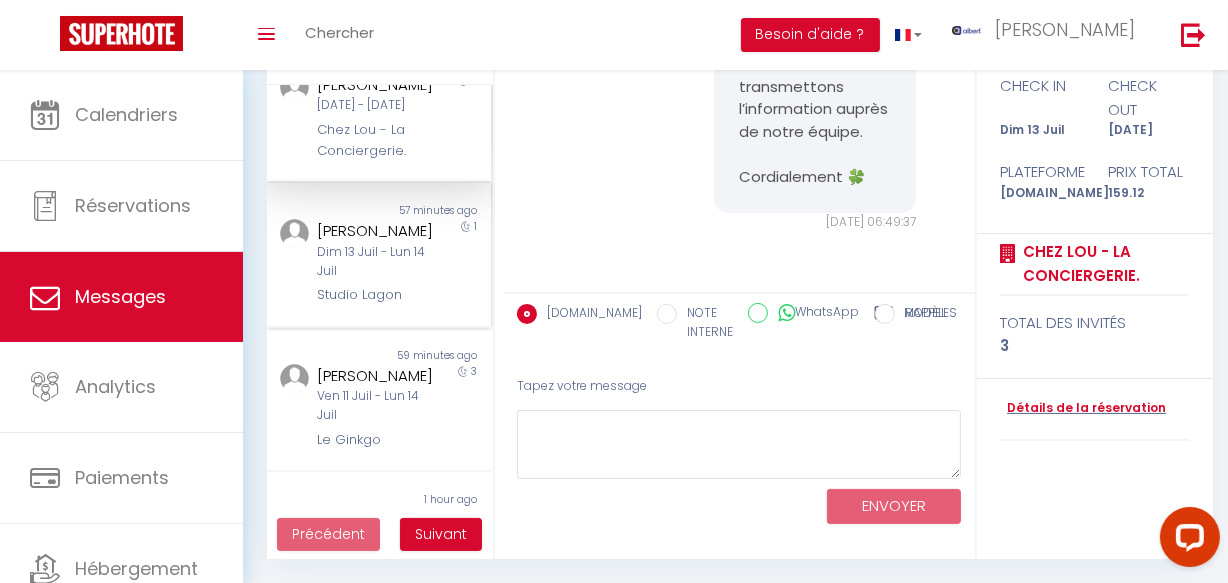 click on "[PERSON_NAME]" at bounding box center (375, 231) 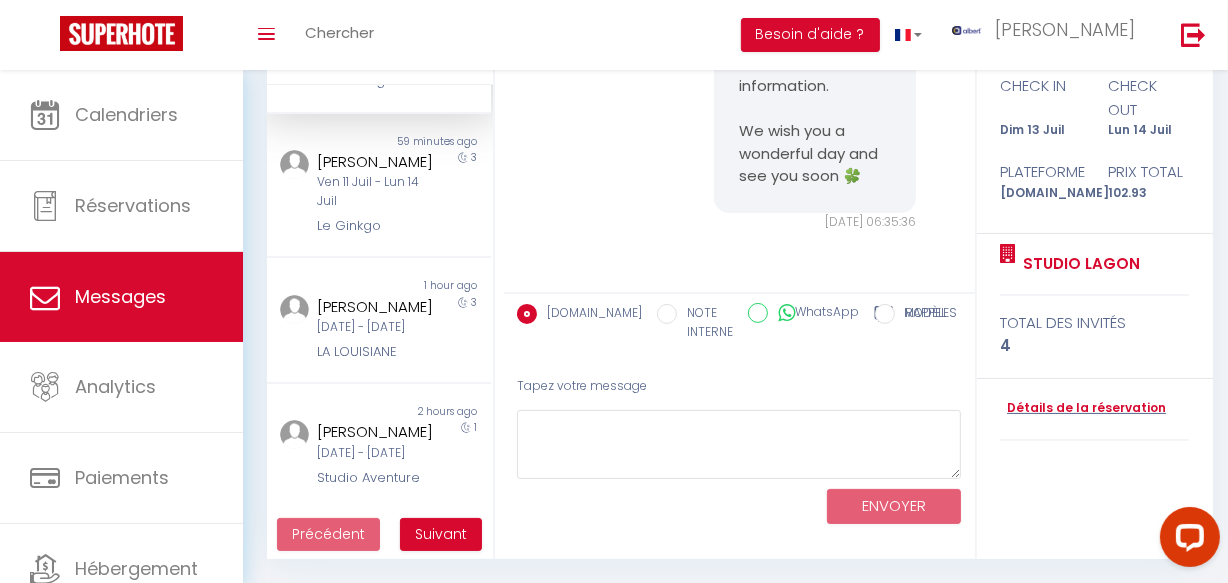 scroll, scrollTop: 1087, scrollLeft: 0, axis: vertical 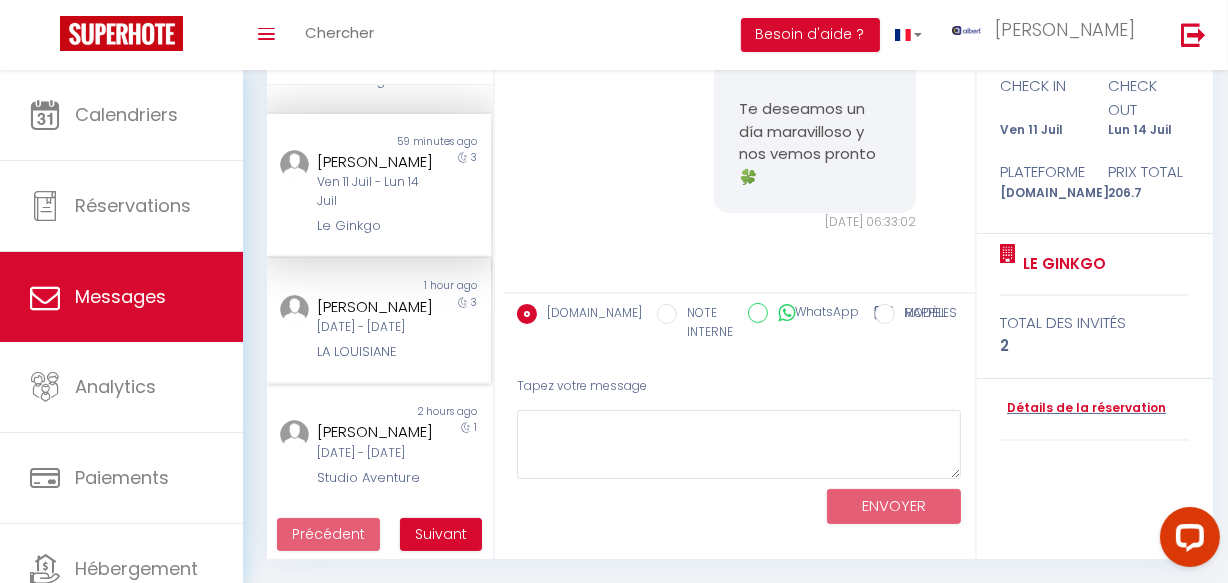 click on "[PERSON_NAME]" at bounding box center [375, 307] 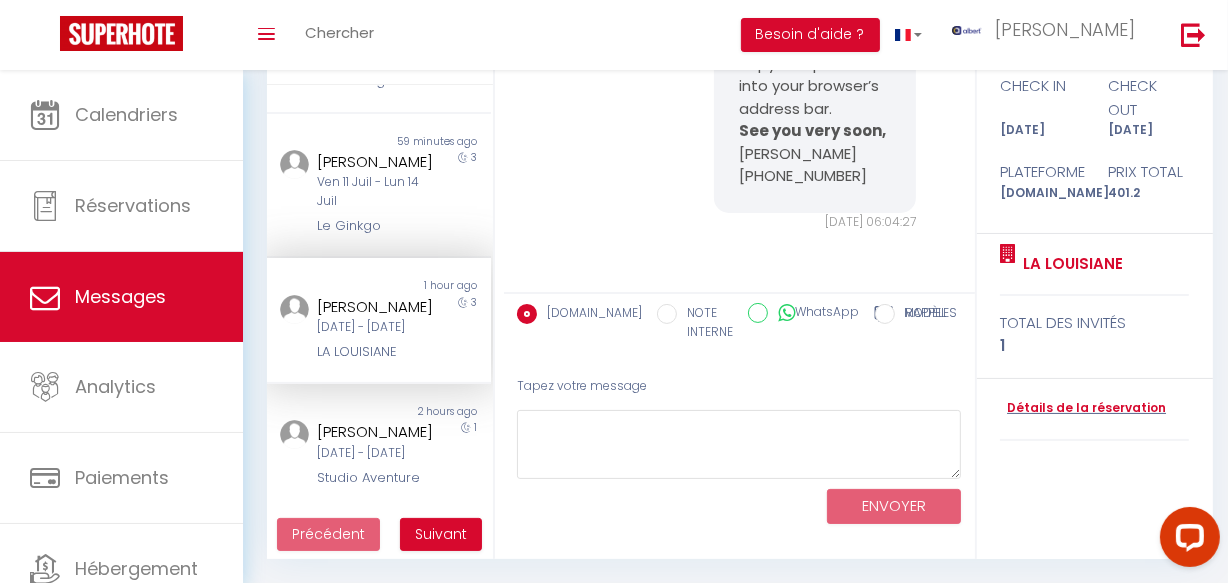 scroll, scrollTop: 3230, scrollLeft: 0, axis: vertical 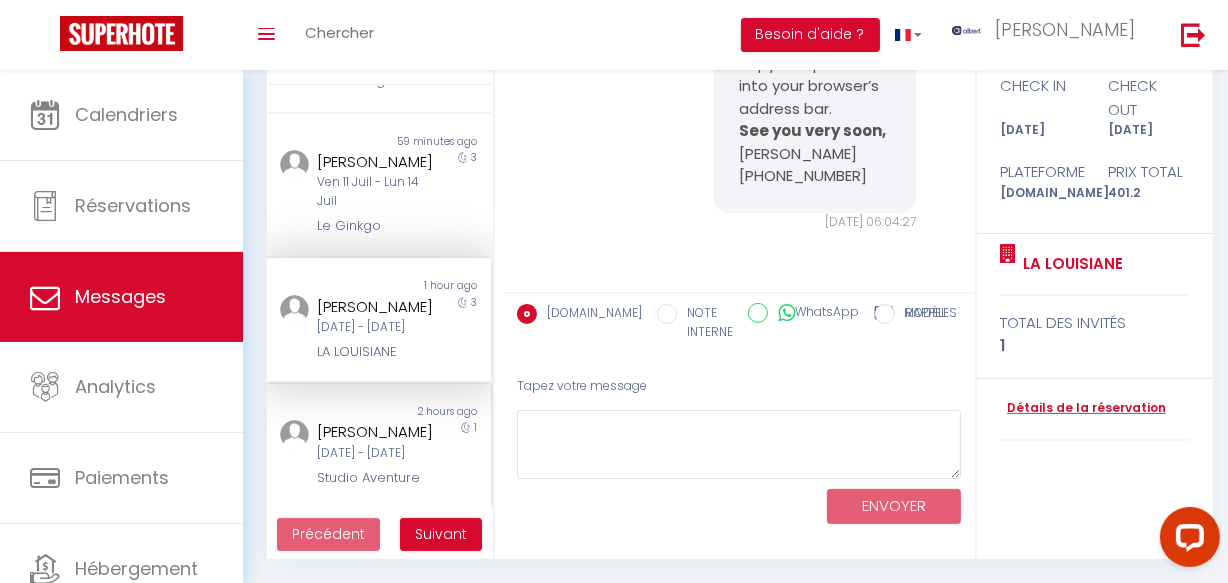 click on "1" at bounding box center [463, 454] 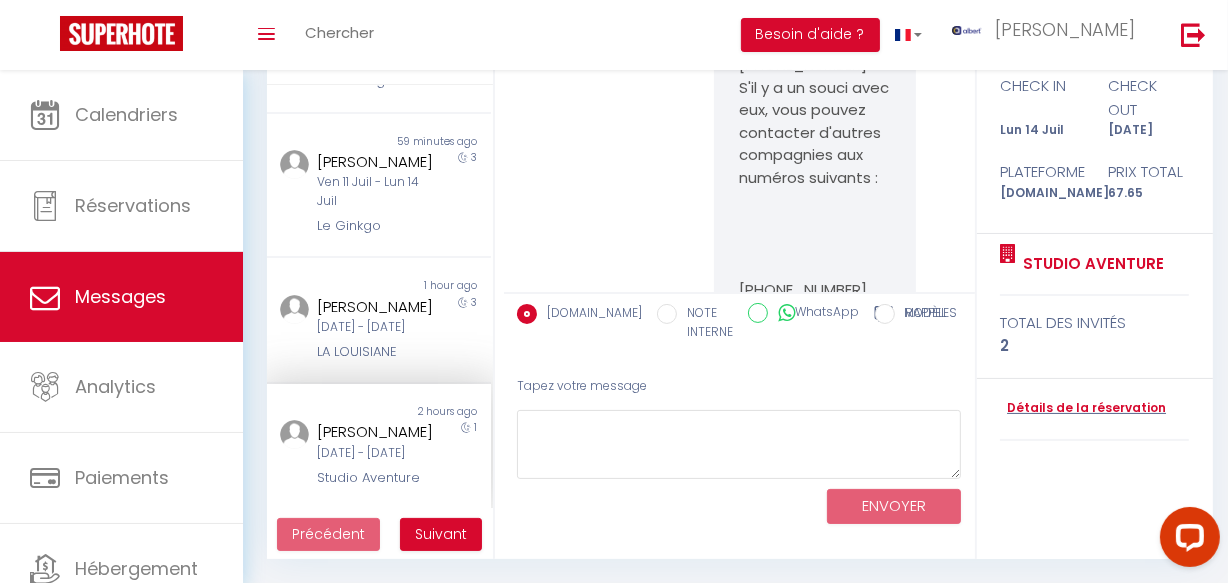 scroll, scrollTop: 6642, scrollLeft: 0, axis: vertical 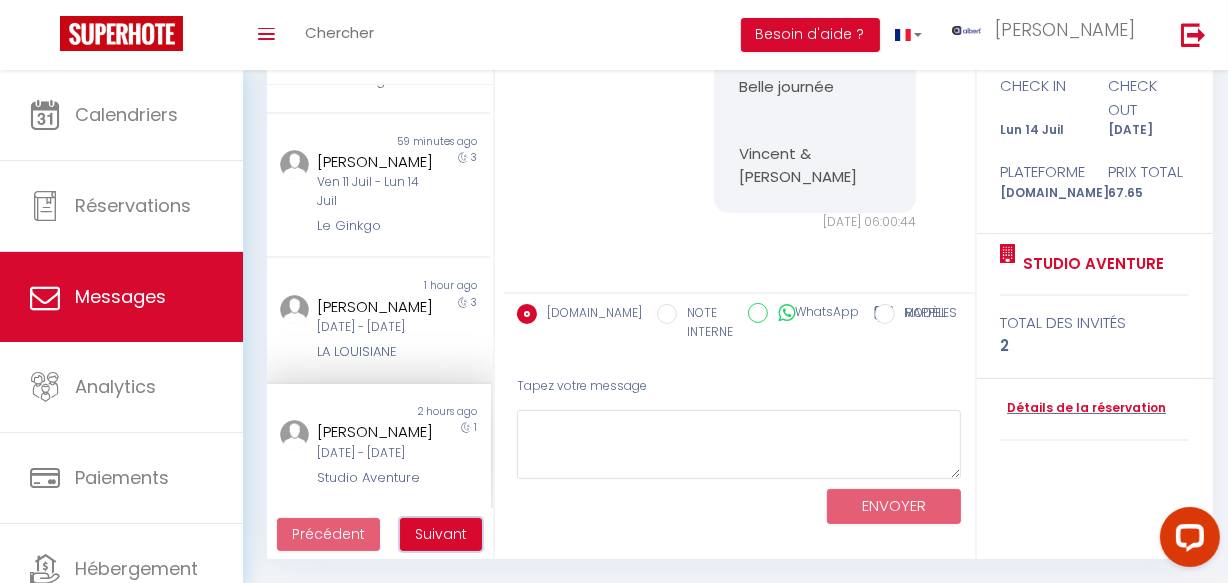 click on "Suivant" at bounding box center [441, 534] 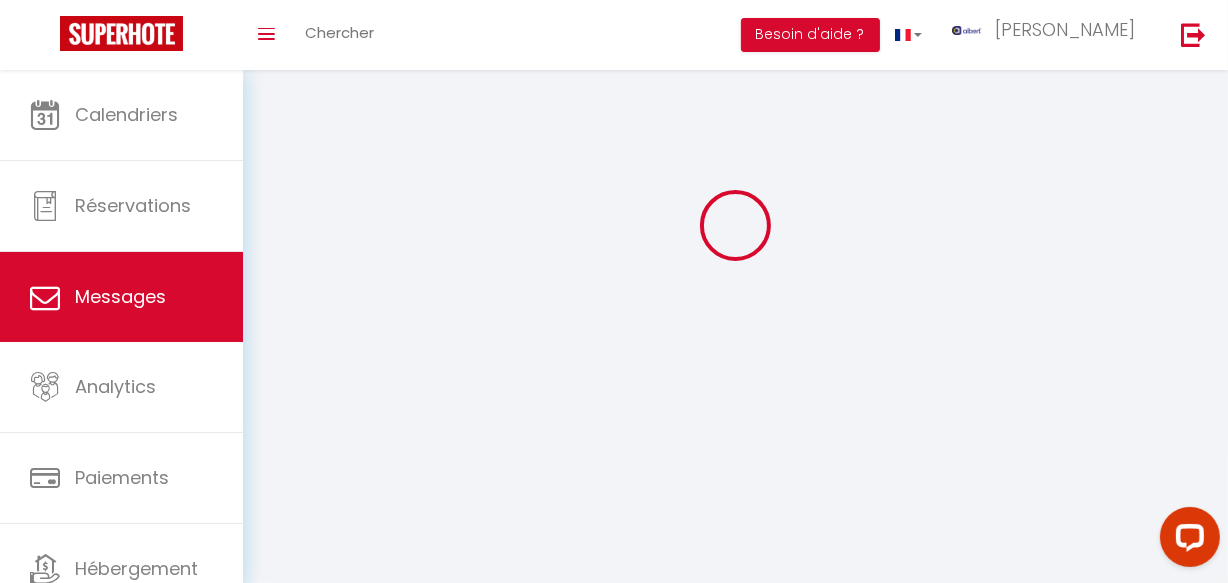 scroll, scrollTop: 70, scrollLeft: 0, axis: vertical 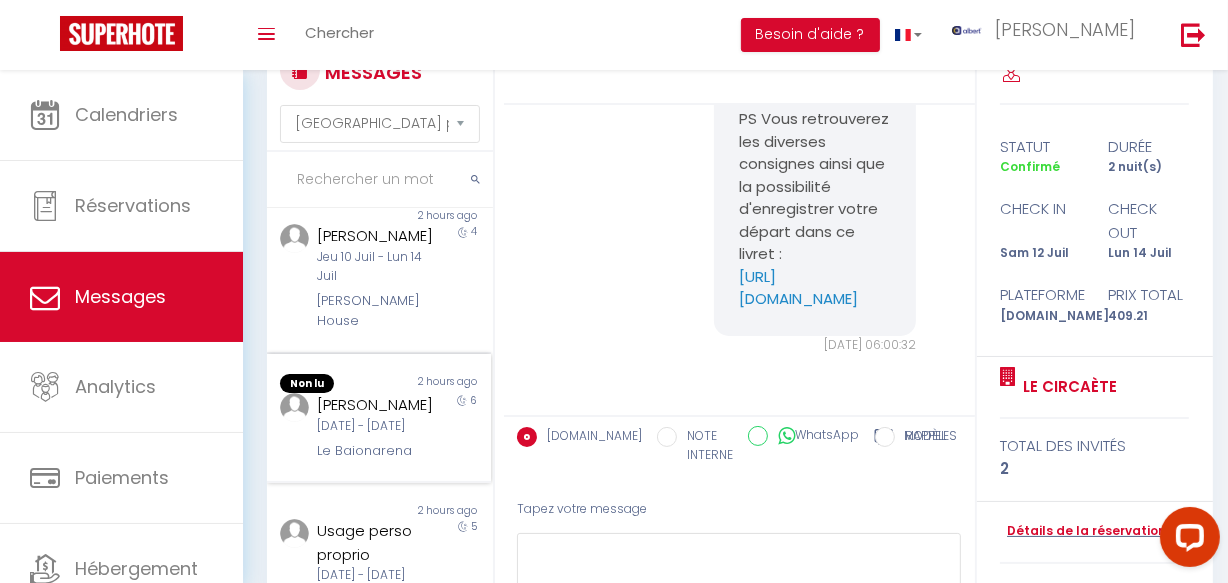 click on "6" at bounding box center (463, 427) 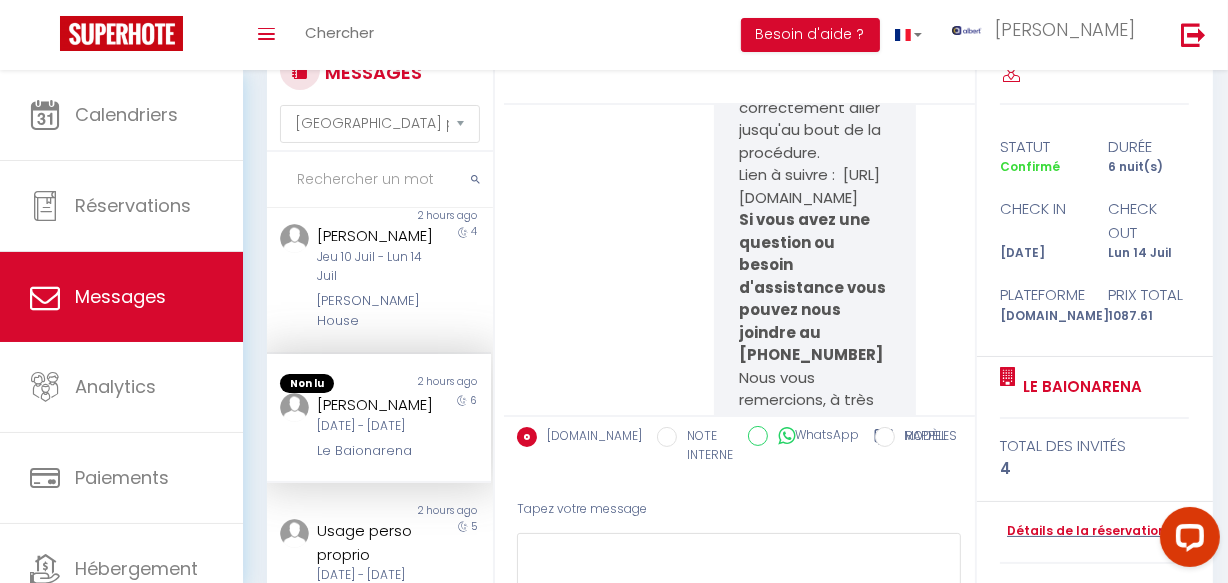 scroll, scrollTop: 22865, scrollLeft: 0, axis: vertical 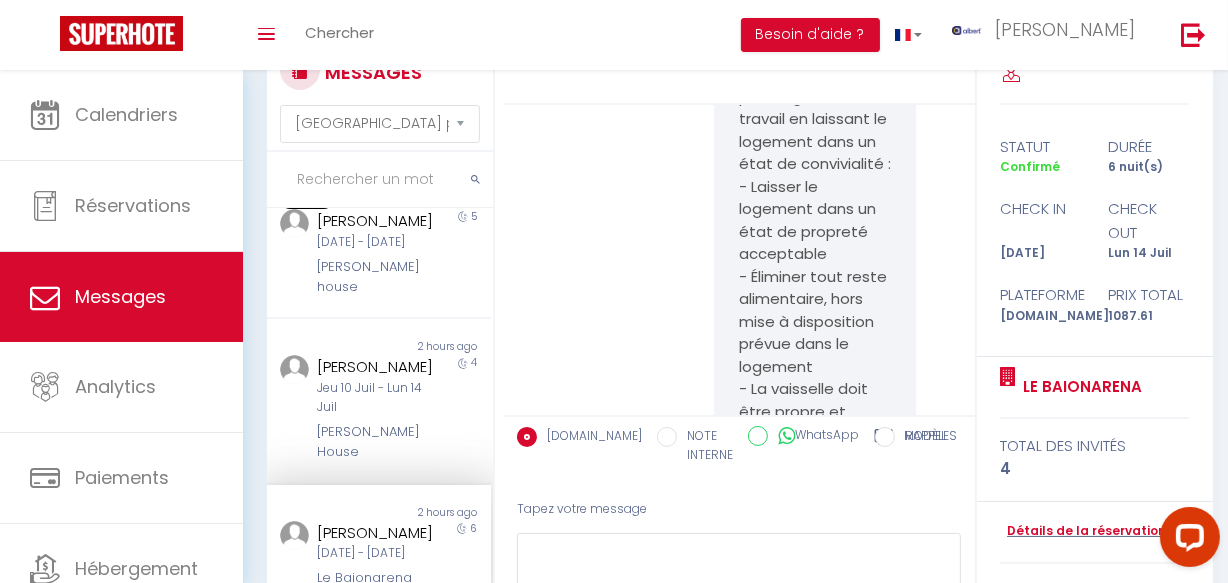 click on "[DATE] - [DATE]" at bounding box center (375, 242) 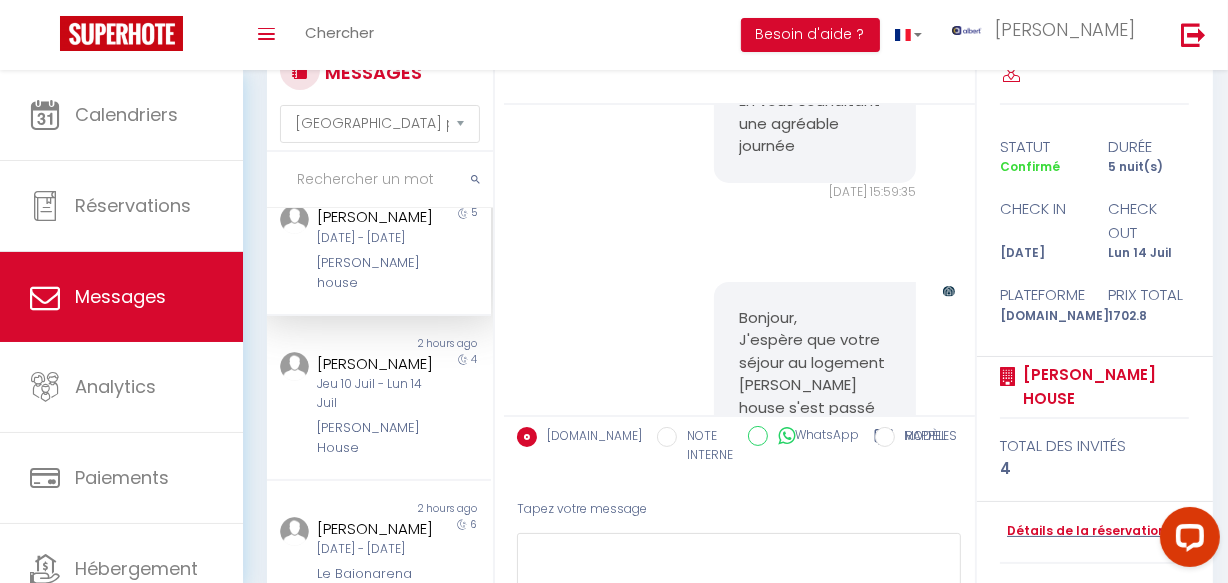 scroll, scrollTop: 13287, scrollLeft: 0, axis: vertical 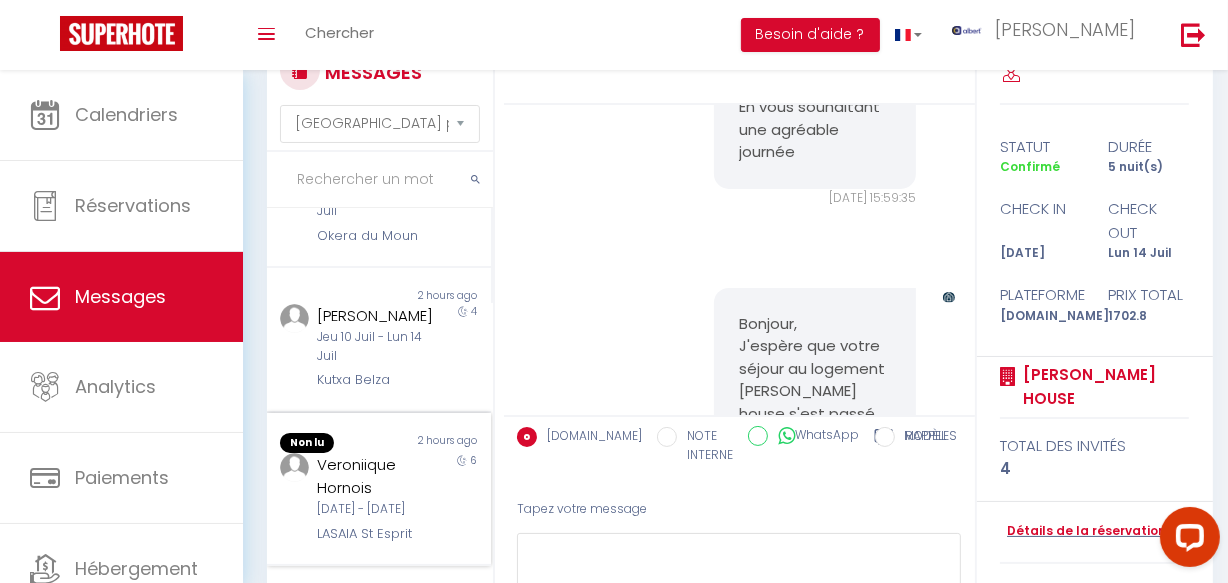 click on "Veroniique Hornois" at bounding box center (375, 476) 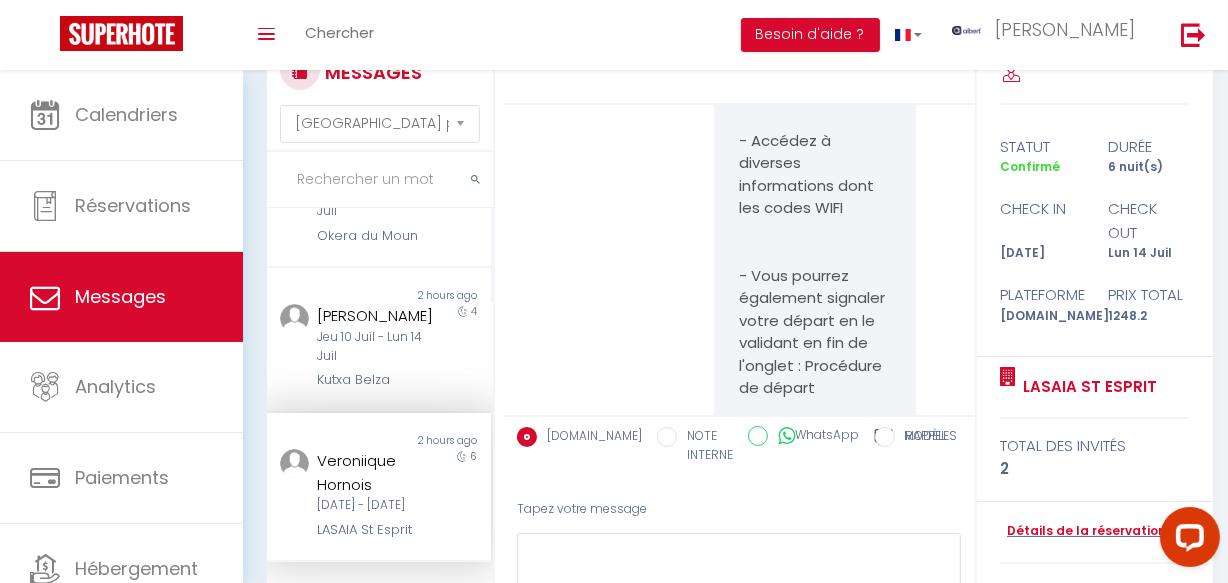scroll, scrollTop: 13475, scrollLeft: 0, axis: vertical 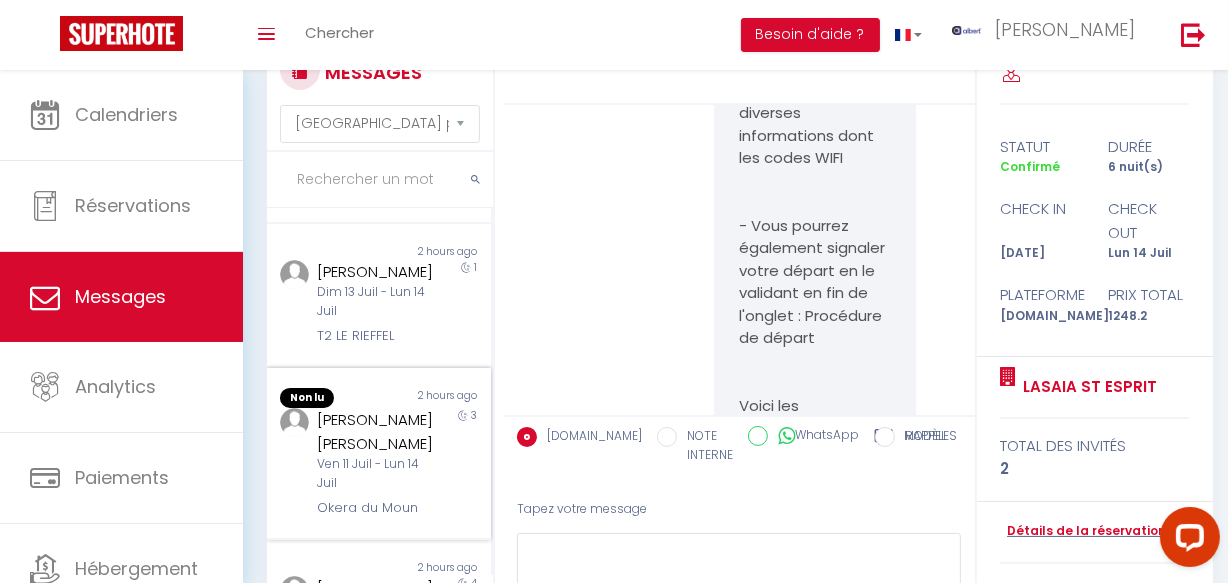 click on "[PERSON_NAME] [PERSON_NAME]" at bounding box center (375, 431) 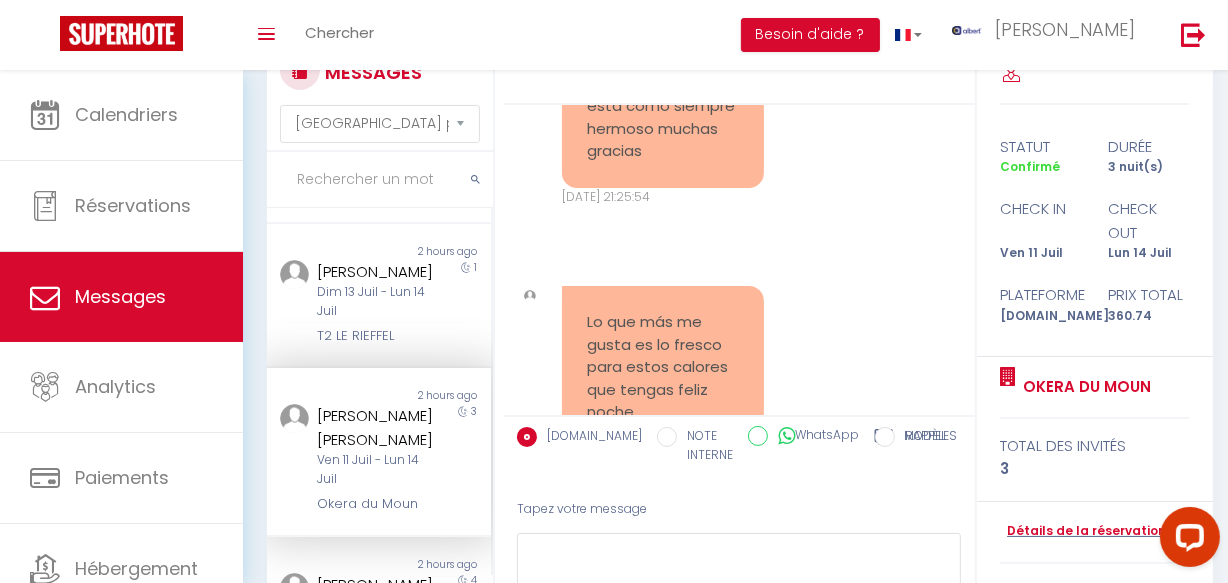 scroll, scrollTop: 8559, scrollLeft: 0, axis: vertical 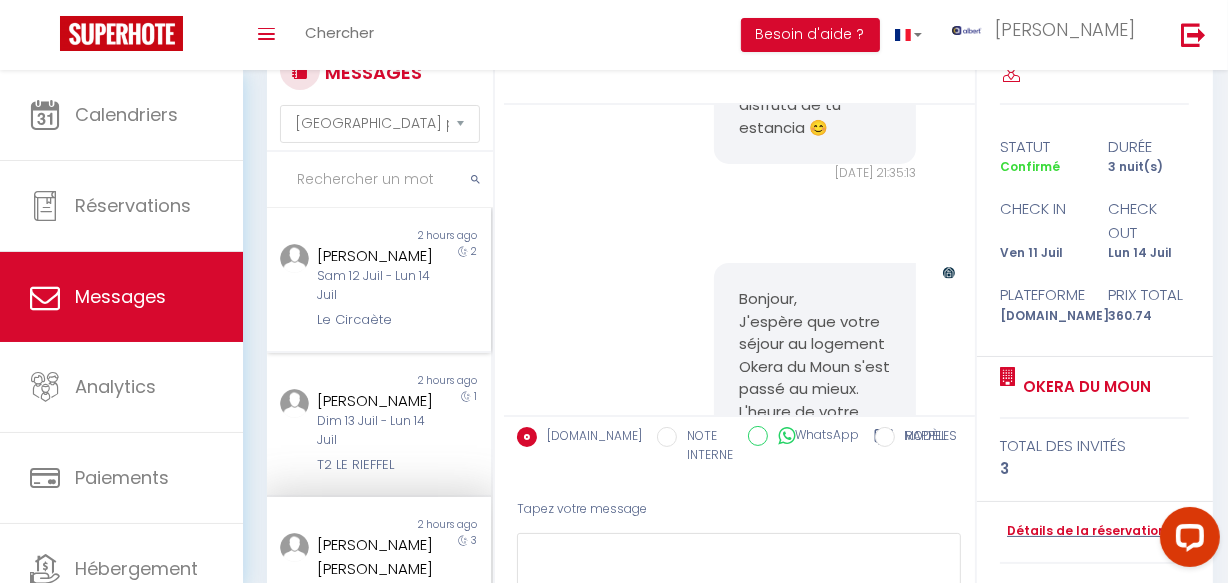 click on "Sam 12 Juil - Lun 14 Juil" at bounding box center [375, 286] 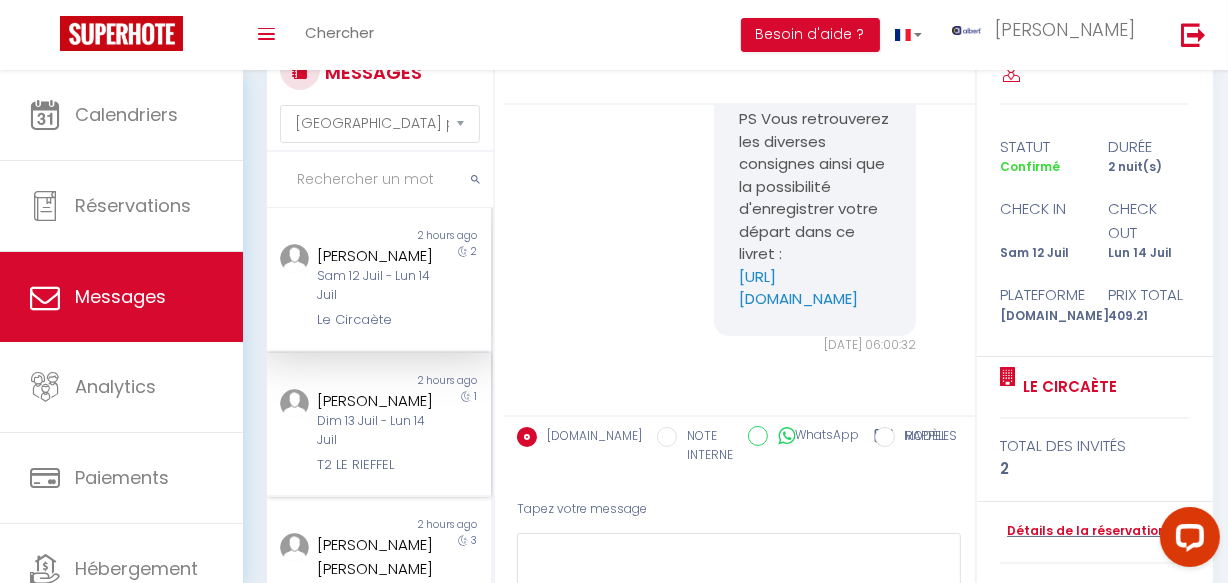 click on "1" at bounding box center [463, 432] 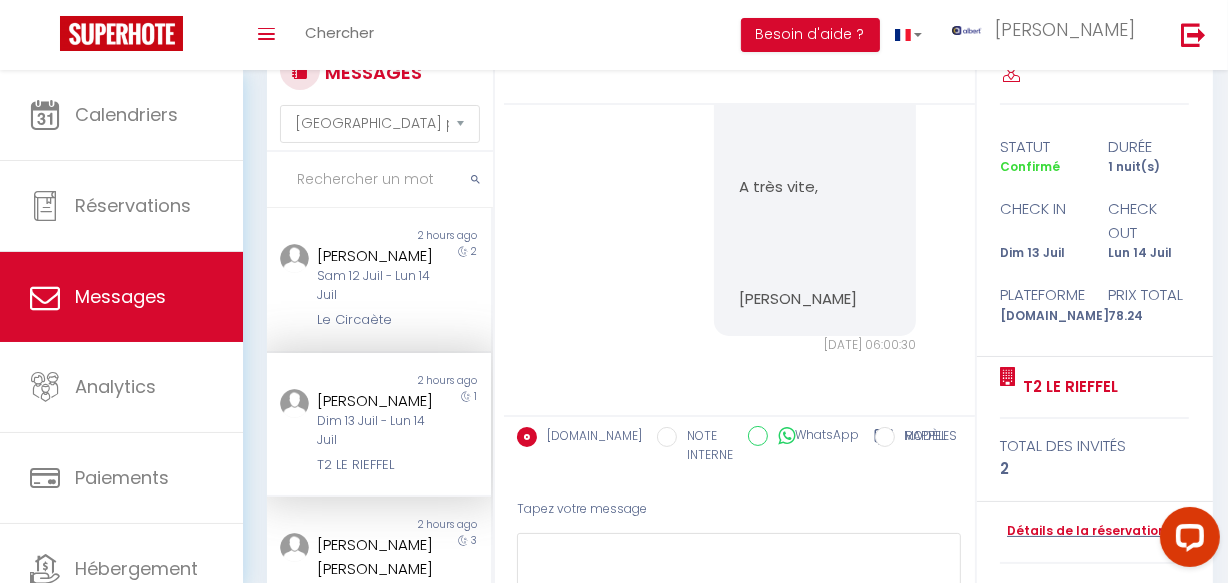 scroll, scrollTop: 19682, scrollLeft: 0, axis: vertical 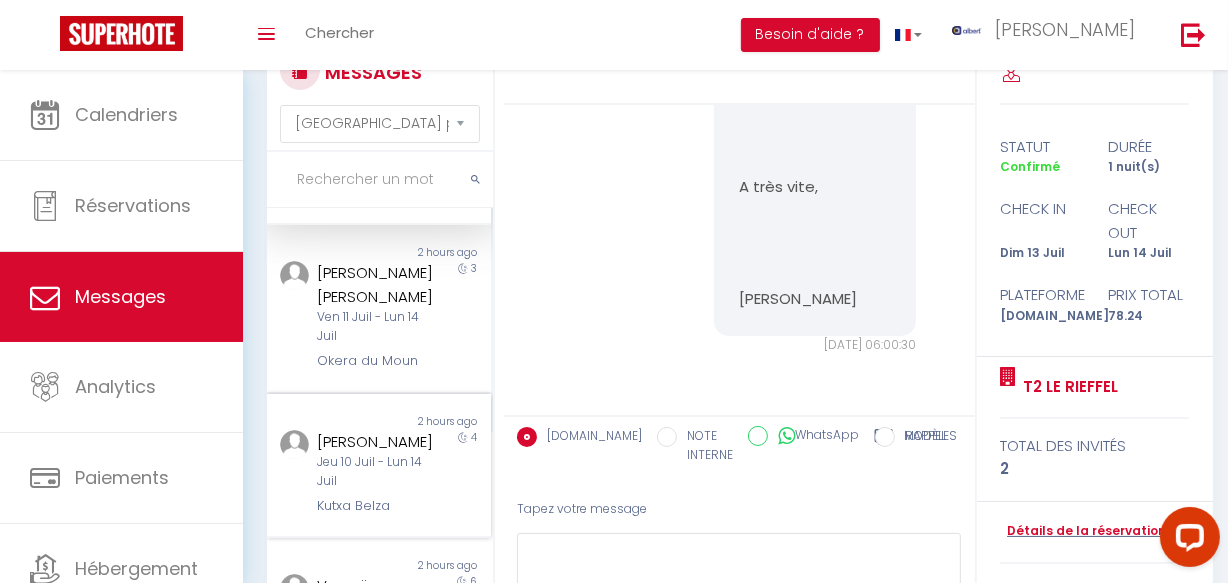click on "Non lu
2 hours ago
[PERSON_NAME]   [DATE] - [DATE]   Kutxa Belza     4" at bounding box center [379, 466] 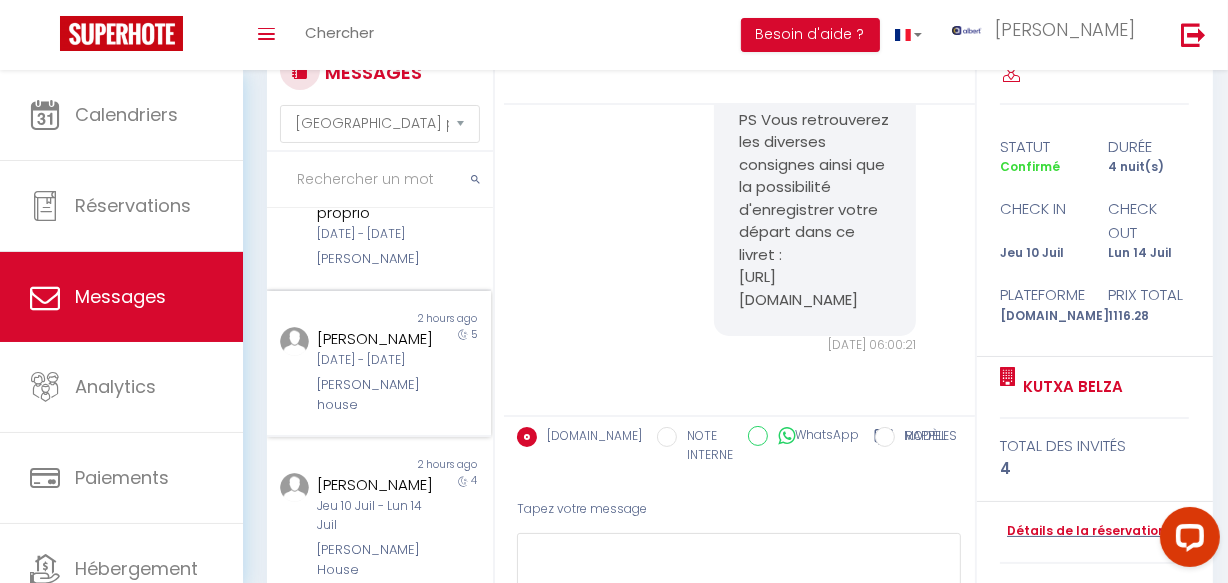 click on "5" at bounding box center [463, 371] 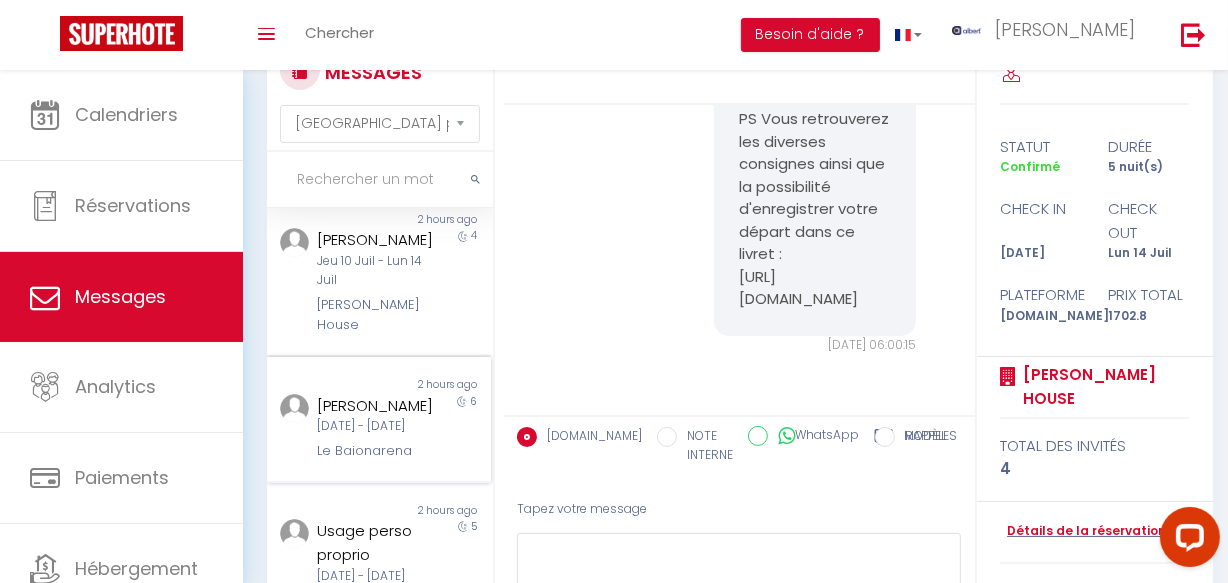 click on "6" at bounding box center (463, 428) 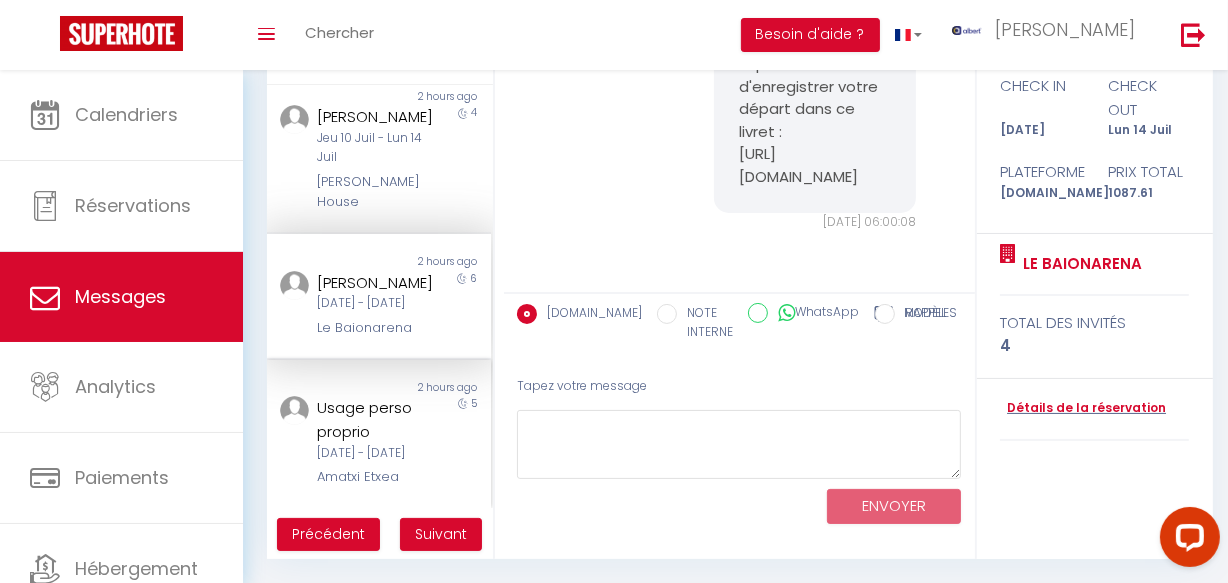click on "5" at bounding box center (463, 441) 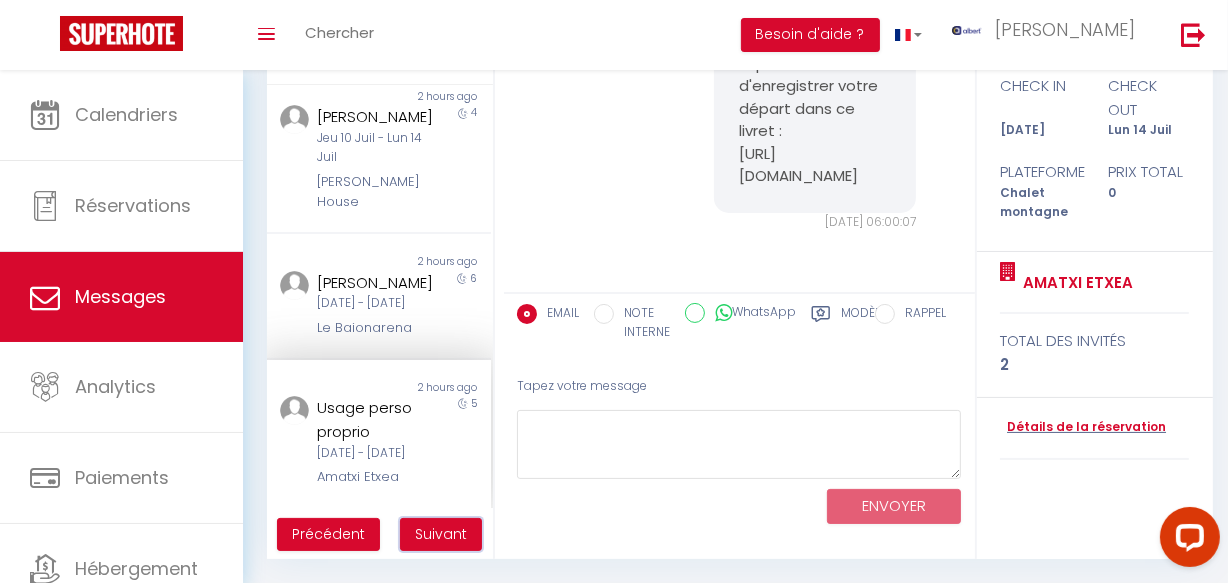 click on "Suivant" at bounding box center [441, 534] 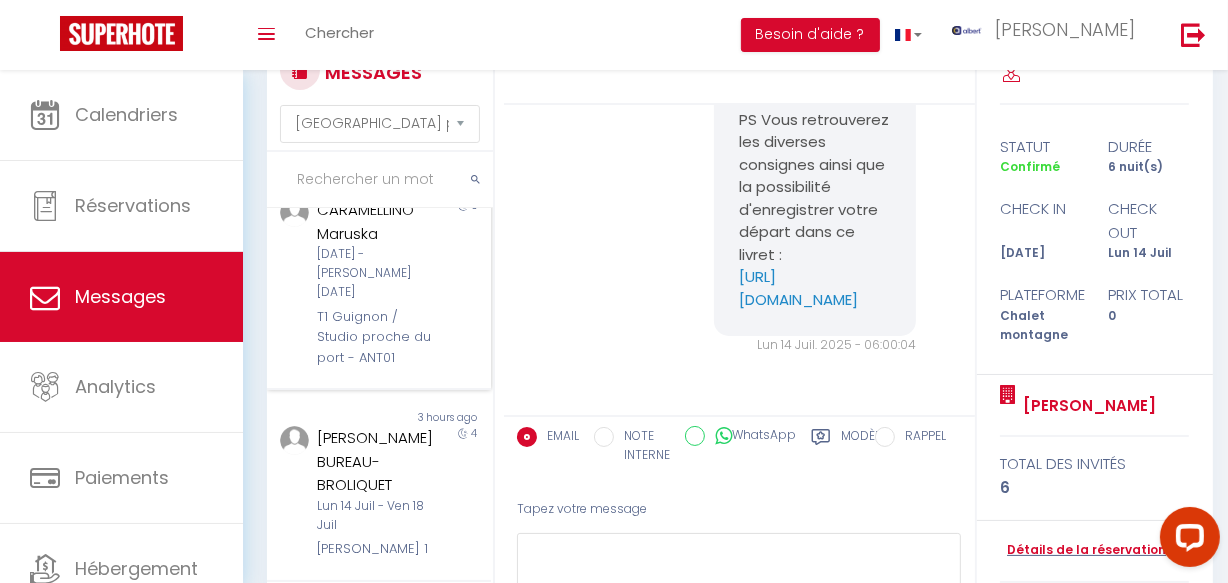 click on "[DATE] - [PERSON_NAME][DATE]" at bounding box center [375, 273] 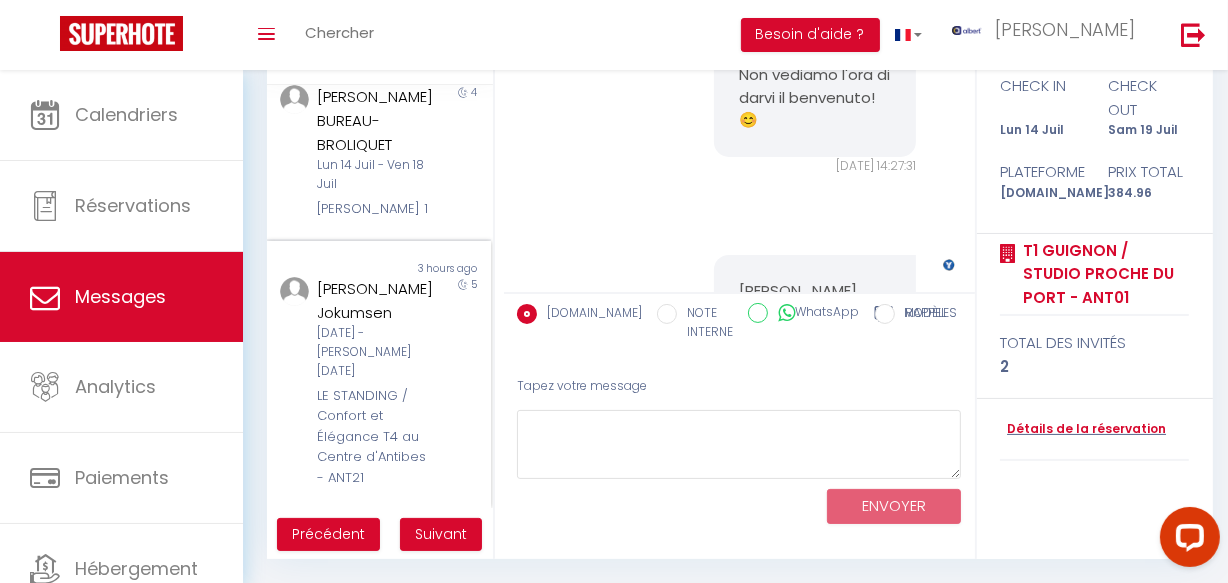 click on "[PERSON_NAME] Jokumsen" at bounding box center (375, 300) 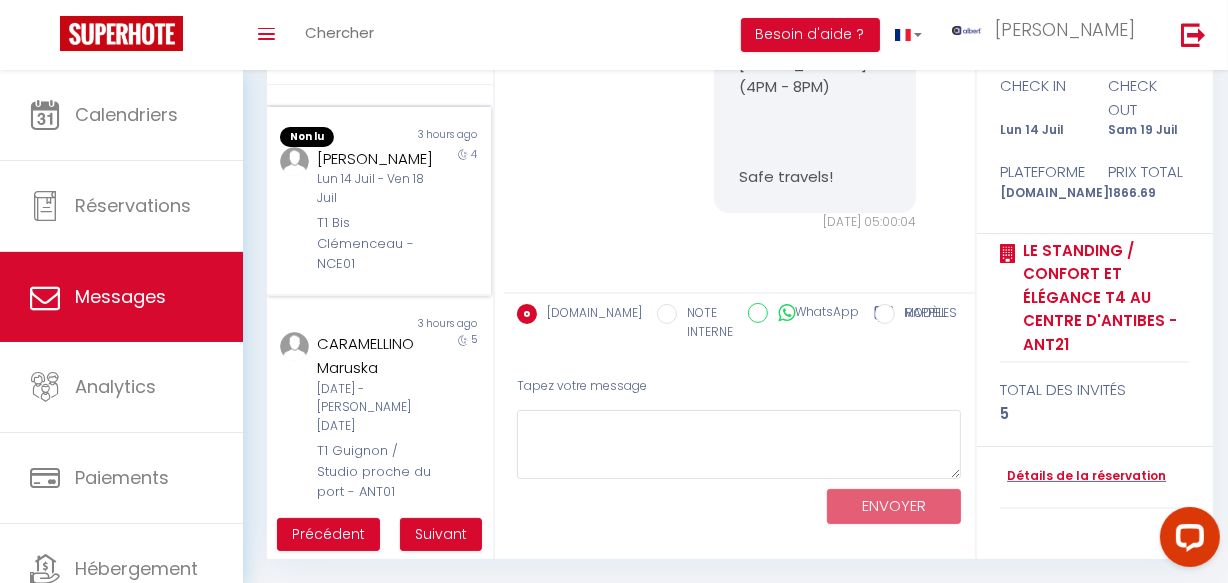 click on "T1 Bis Clémenceau - NCE01" at bounding box center (375, 243) 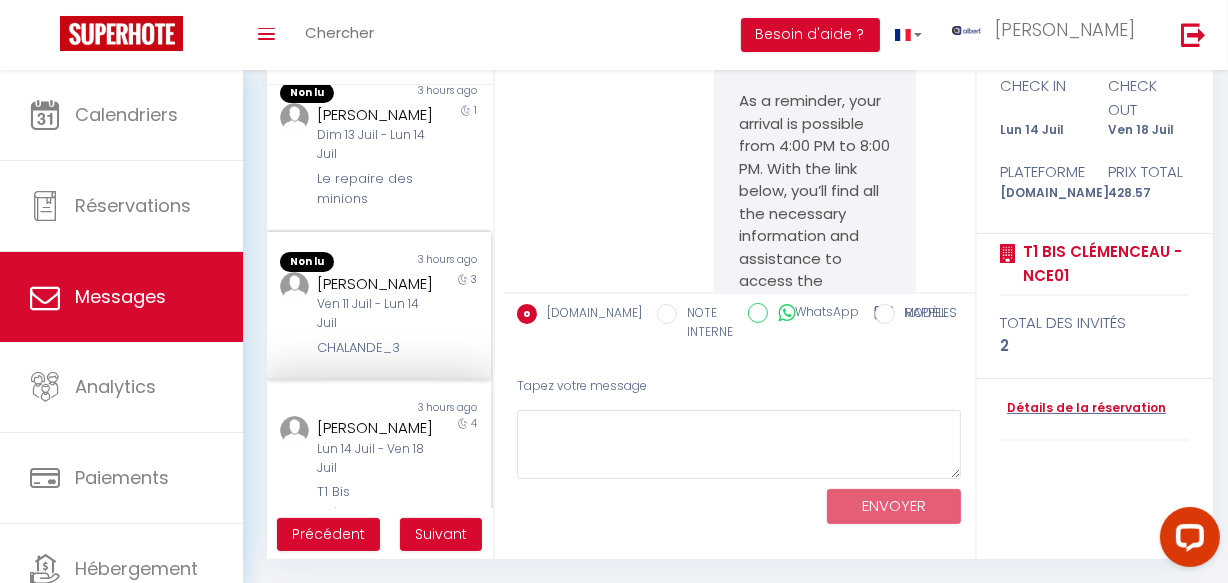 click on "[PERSON_NAME]" at bounding box center [375, 284] 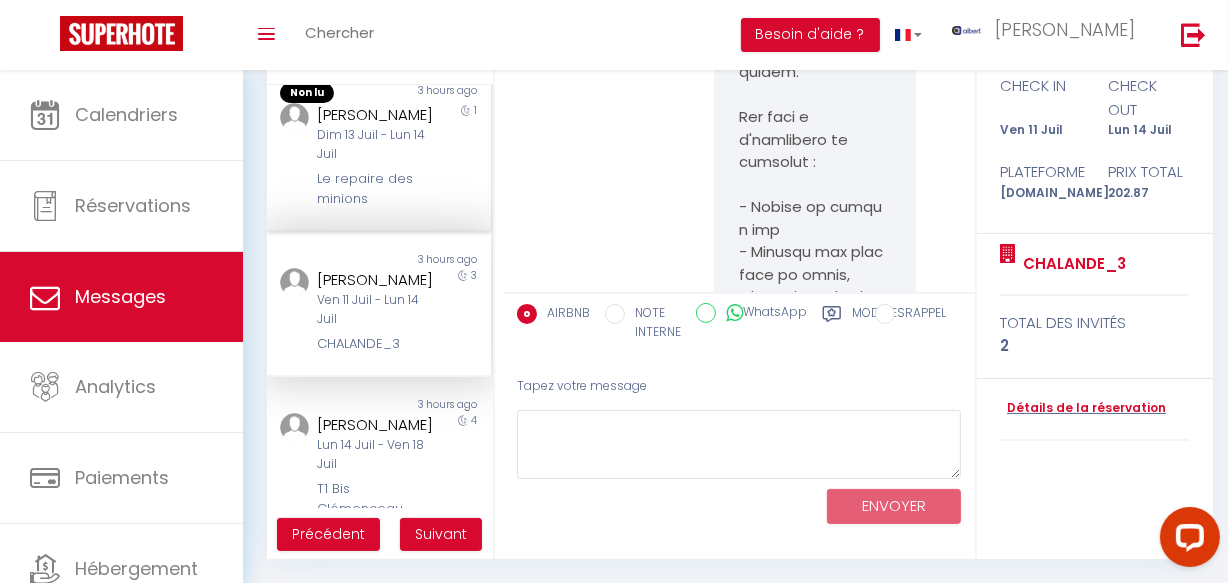 click on "Non lu
3 hours ago
[PERSON_NAME]   [DATE] - [DATE]   Le repaire des minions     1" at bounding box center [379, 147] 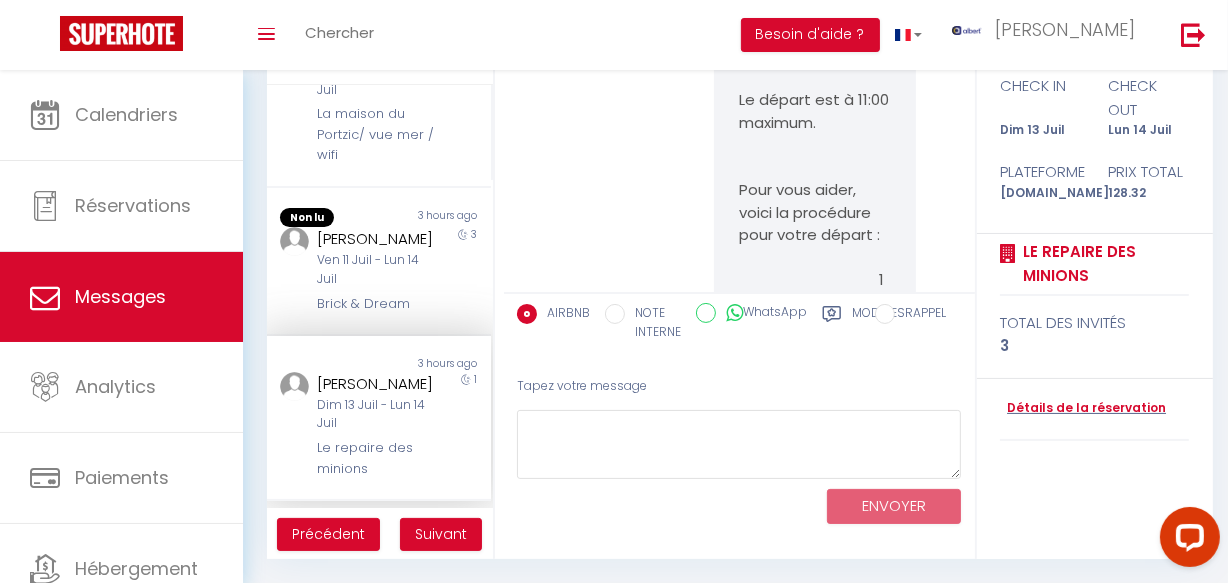 click on "[PERSON_NAME]" at bounding box center (375, 239) 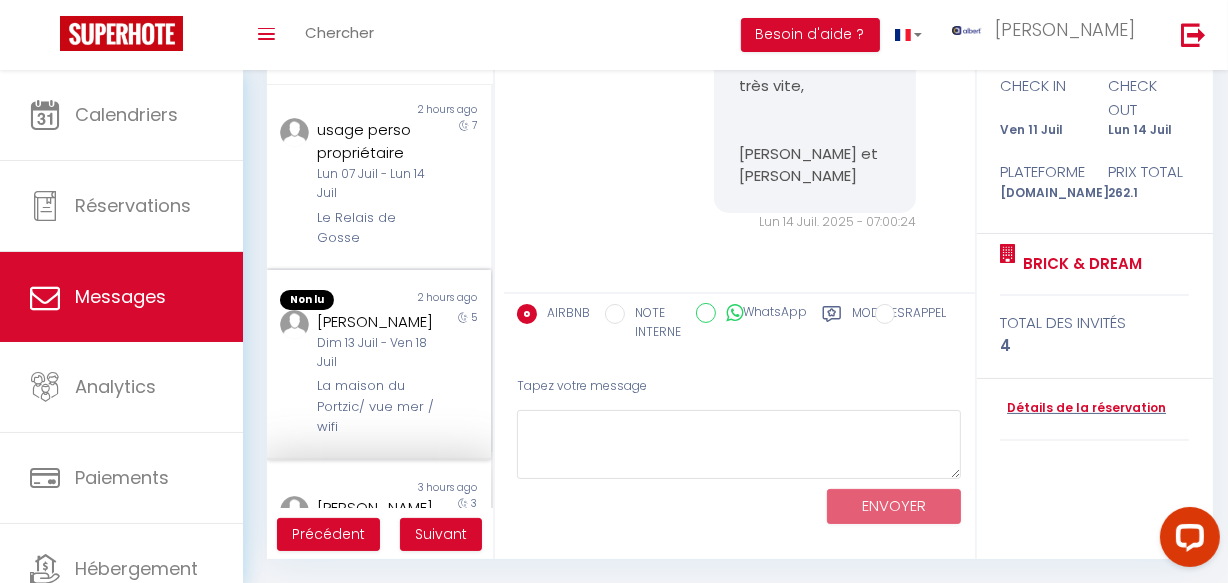 click on "[PERSON_NAME]" at bounding box center (375, 322) 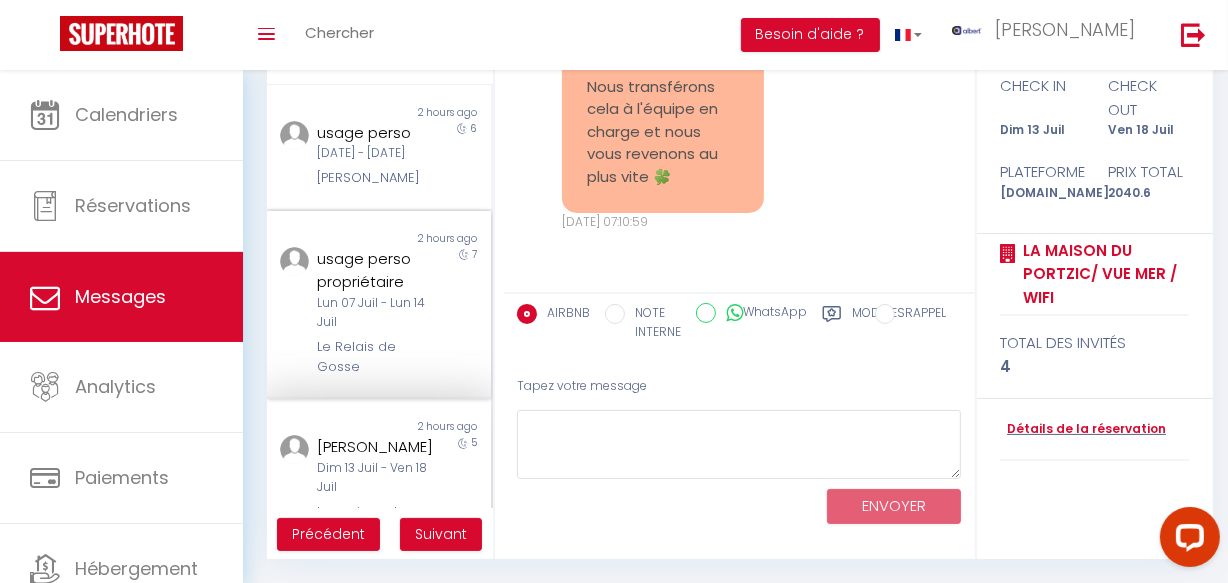 click on "Lun 07 Juil - Lun 14 Juil" at bounding box center (375, 313) 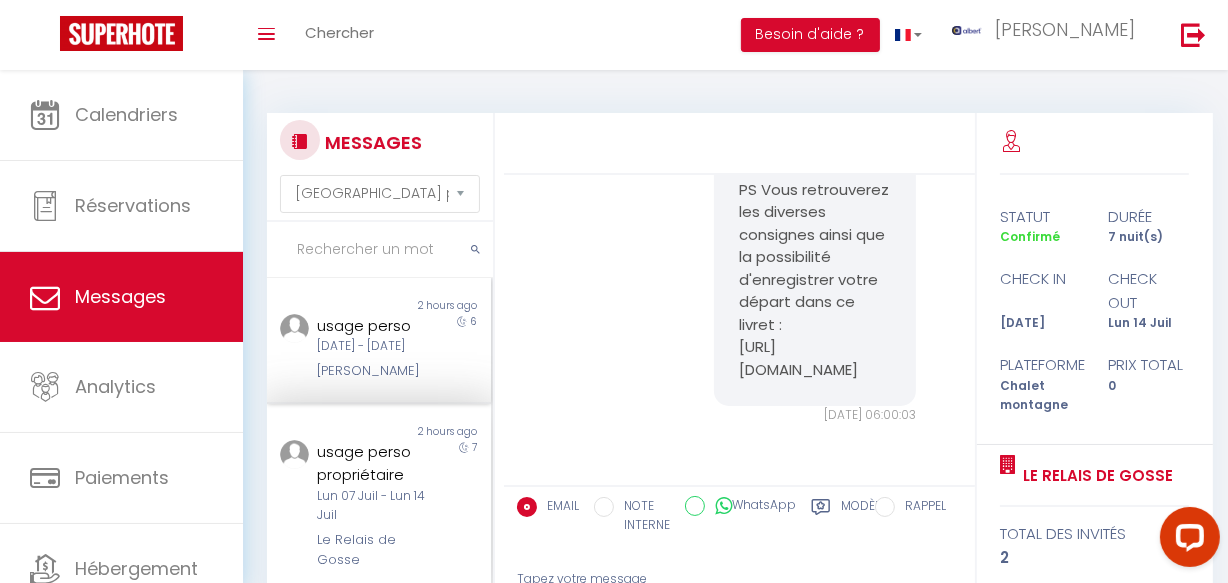 click on "2 hours ago" at bounding box center (435, 306) 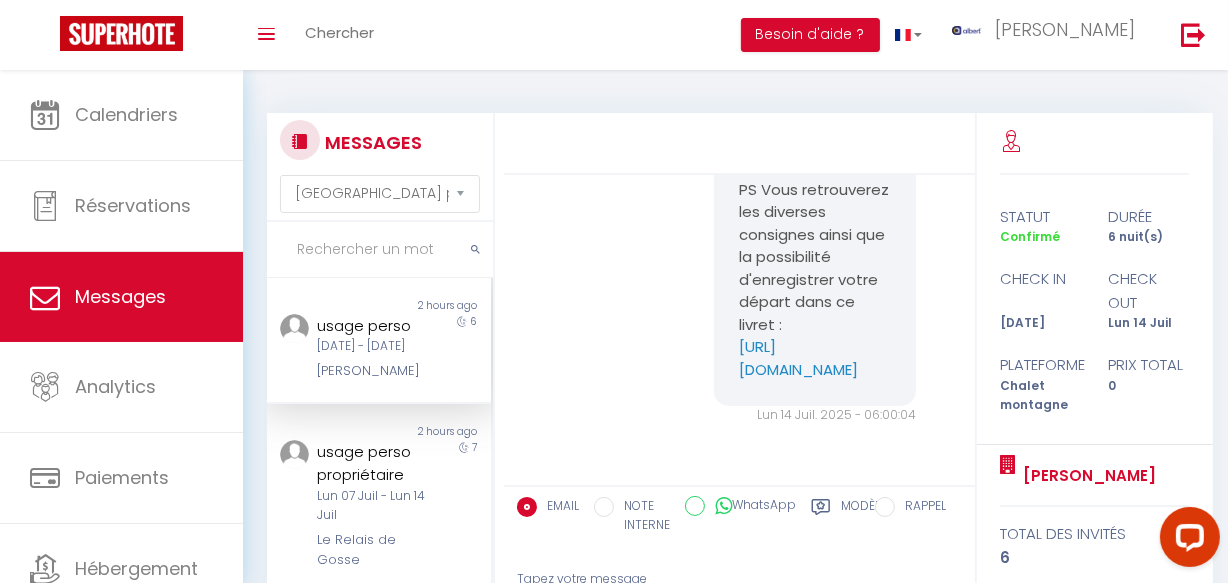 click on "6" at bounding box center [463, 348] 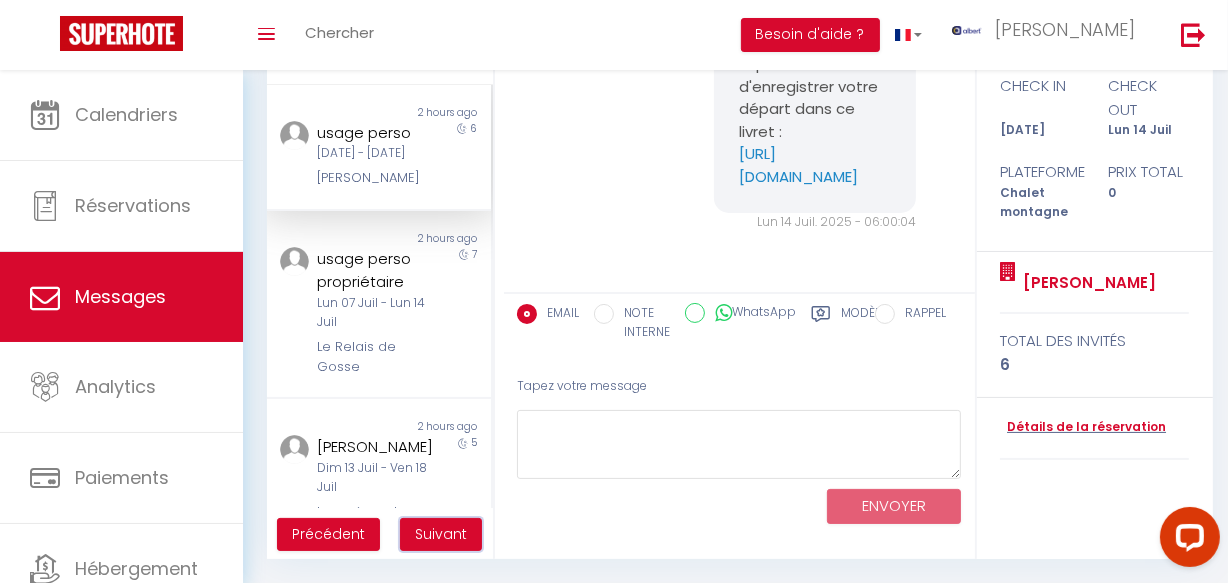 click on "Suivant" at bounding box center (441, 534) 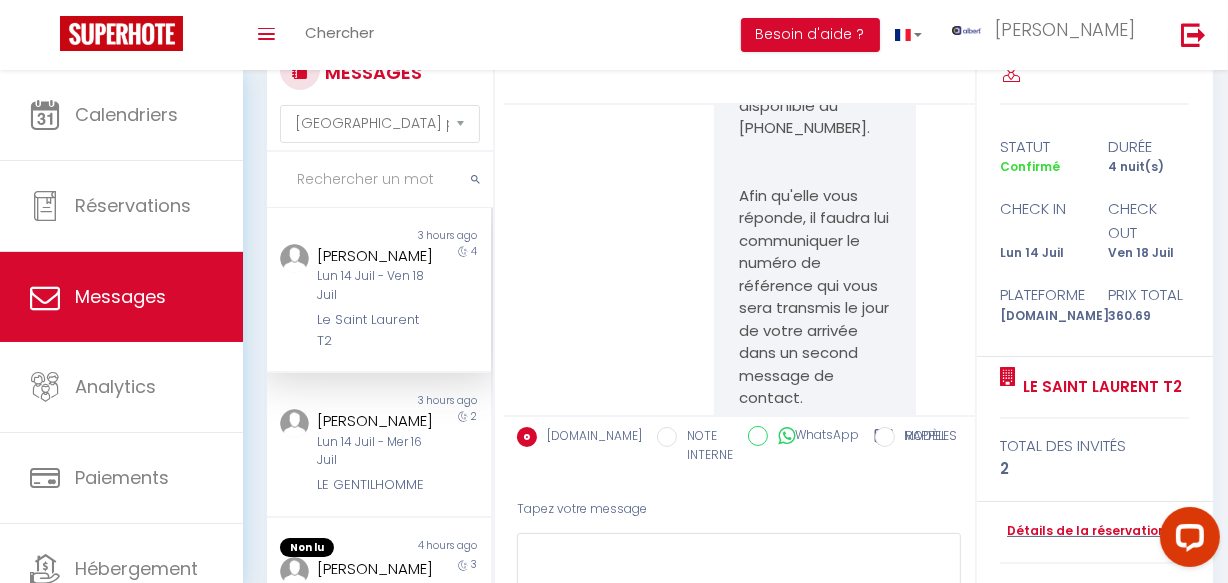 scroll, scrollTop: 15847, scrollLeft: 0, axis: vertical 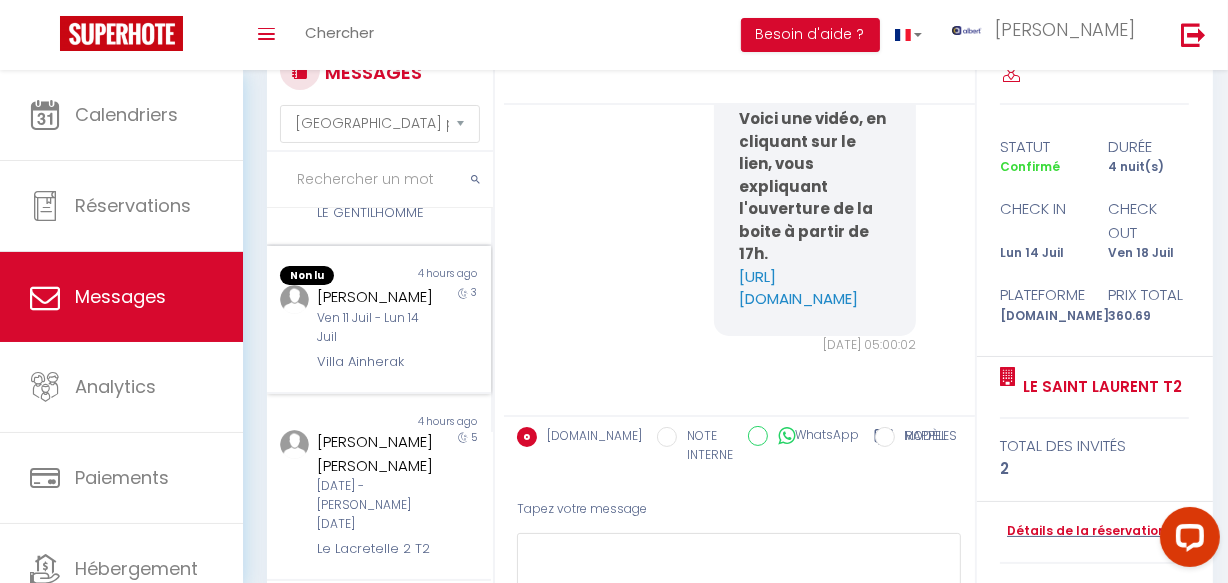click on "Non lu
4 hours ago
[PERSON_NAME]   [DATE] - [DATE]   Villa Ainherak     3" at bounding box center [379, 320] 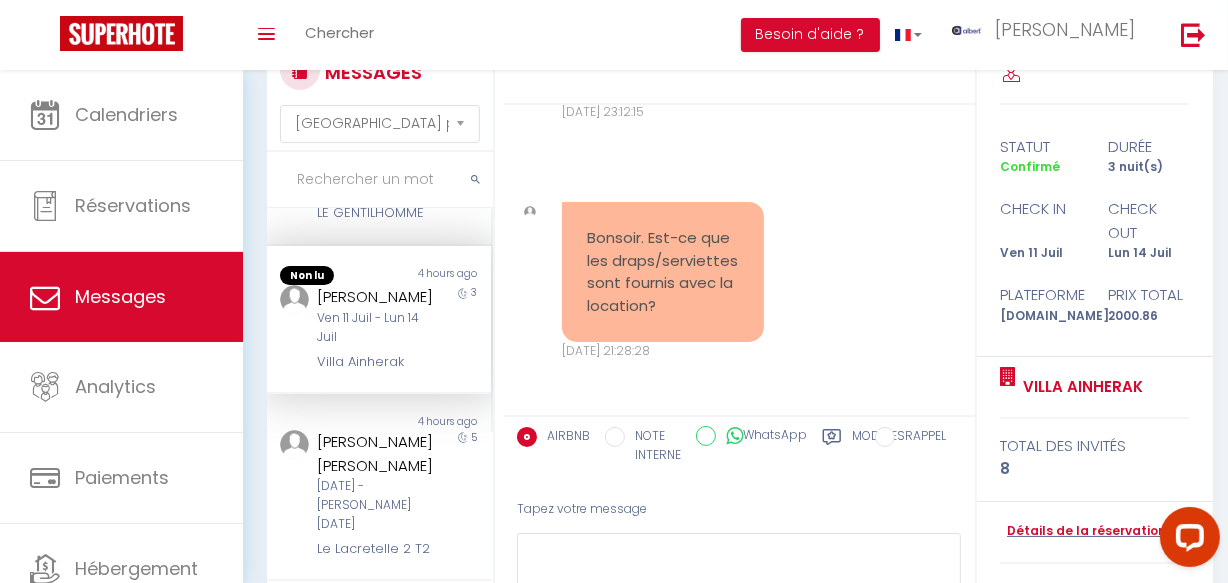 scroll, scrollTop: 22221, scrollLeft: 0, axis: vertical 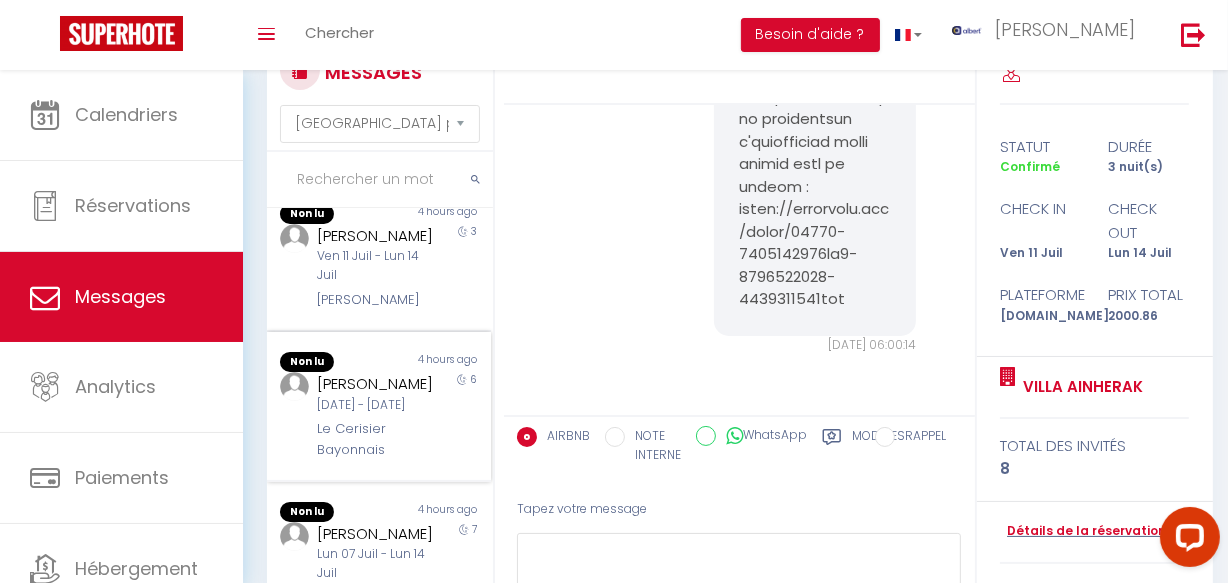 click on "Non lu
4 hours ago
[PERSON_NAME]   [DATE] - [DATE]   Le Cerisier Bayonnais     6" at bounding box center [379, 407] 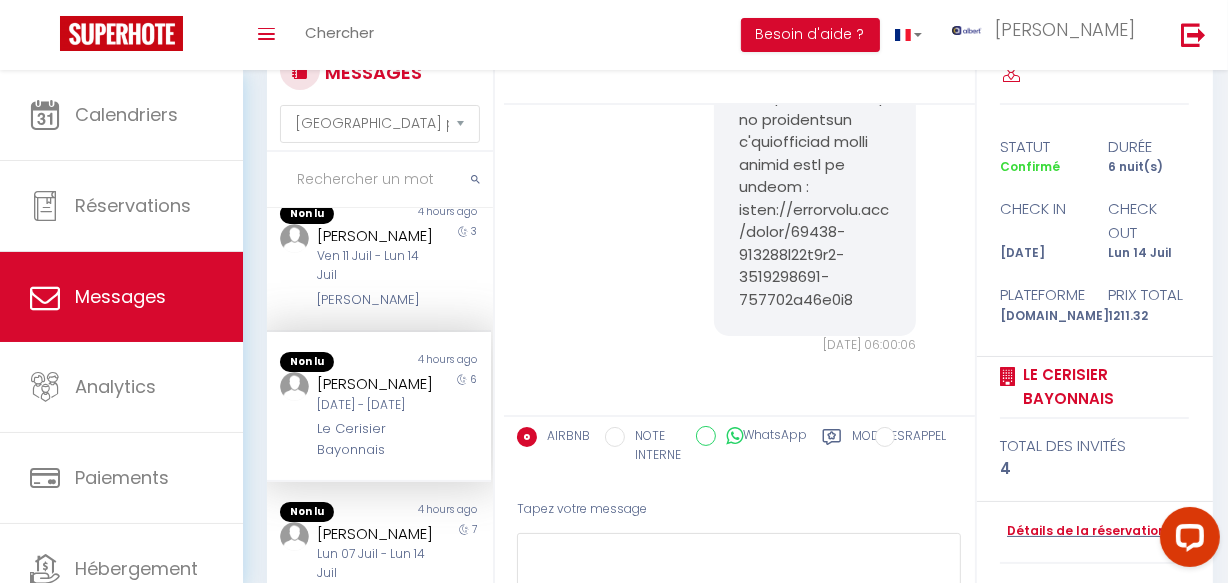 scroll, scrollTop: 16259, scrollLeft: 0, axis: vertical 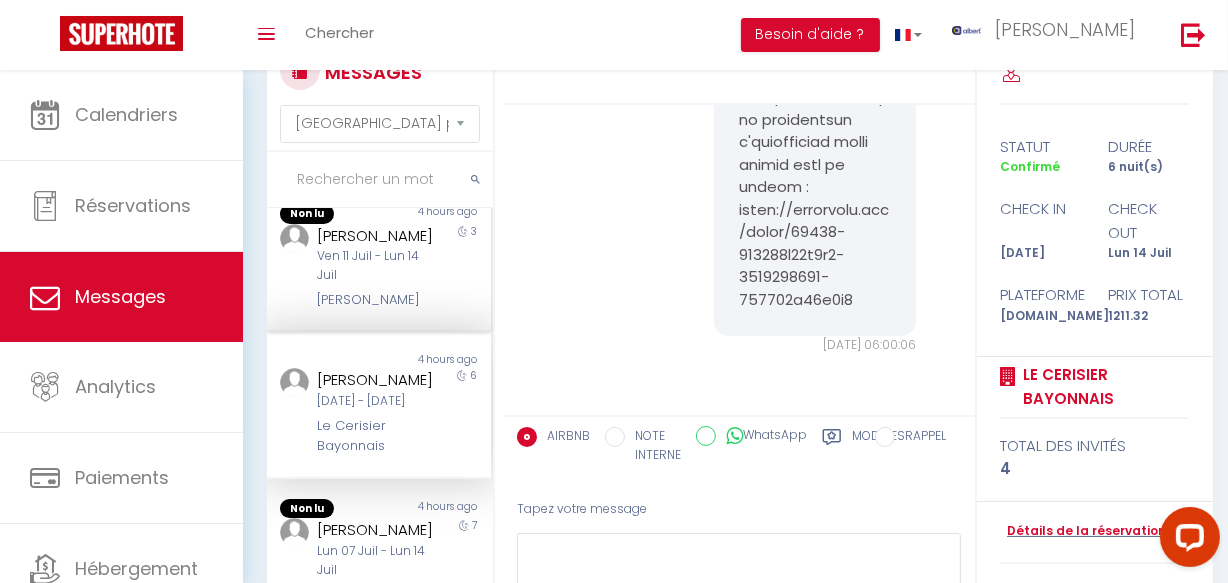 click on "Ven 11 Juil - Lun 14 Juil" at bounding box center (375, 266) 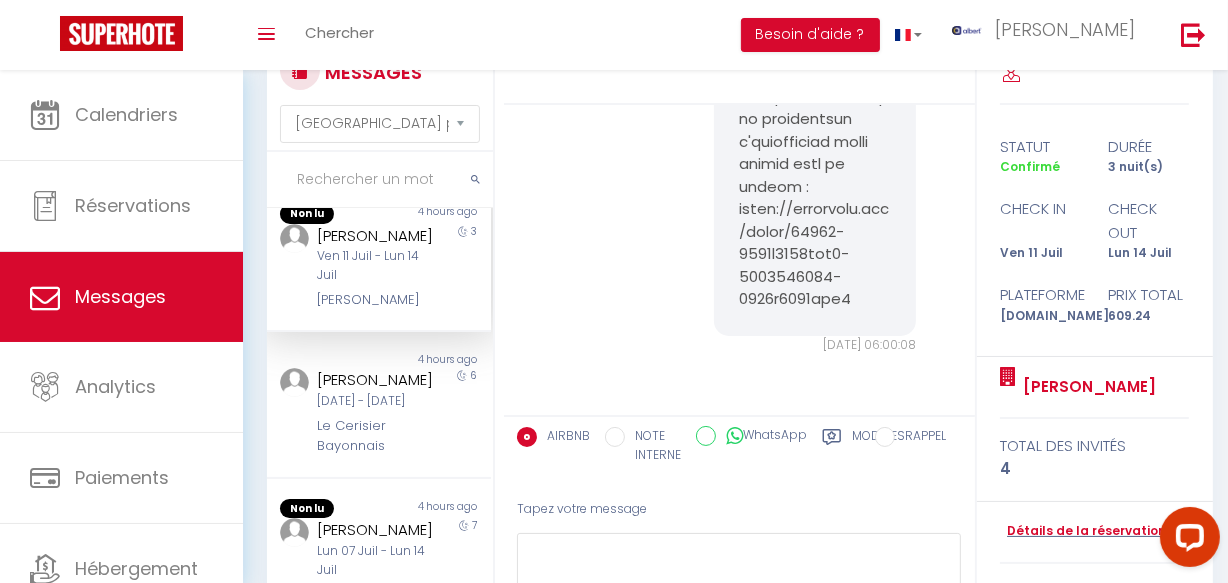 scroll, scrollTop: 11634, scrollLeft: 0, axis: vertical 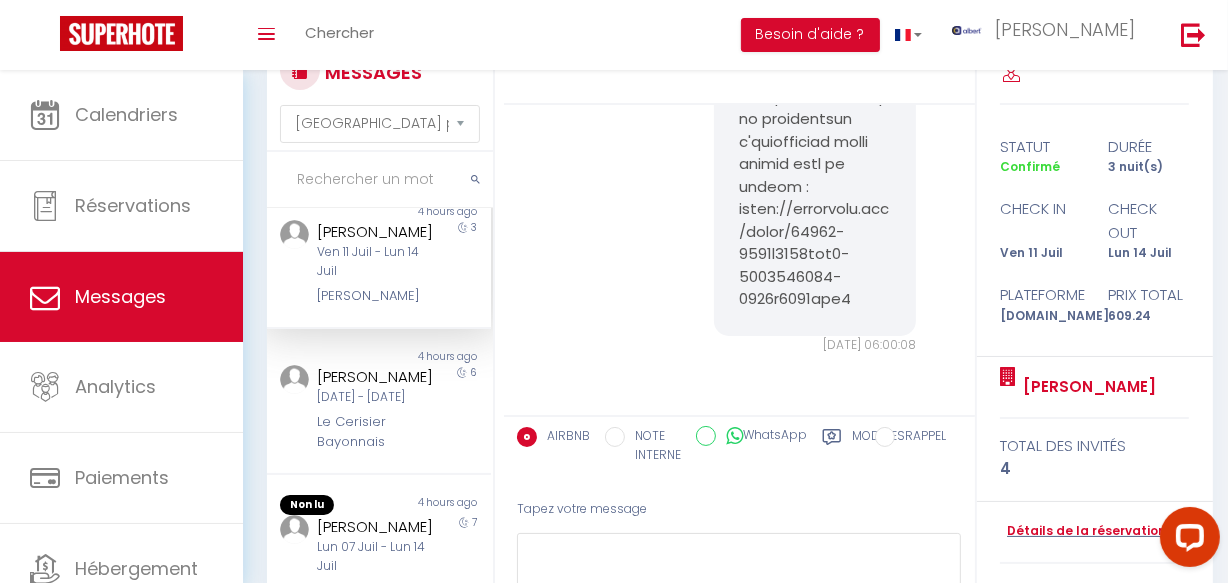 click on "Ven 11 Juil - Lun 14 Juil" at bounding box center (375, 262) 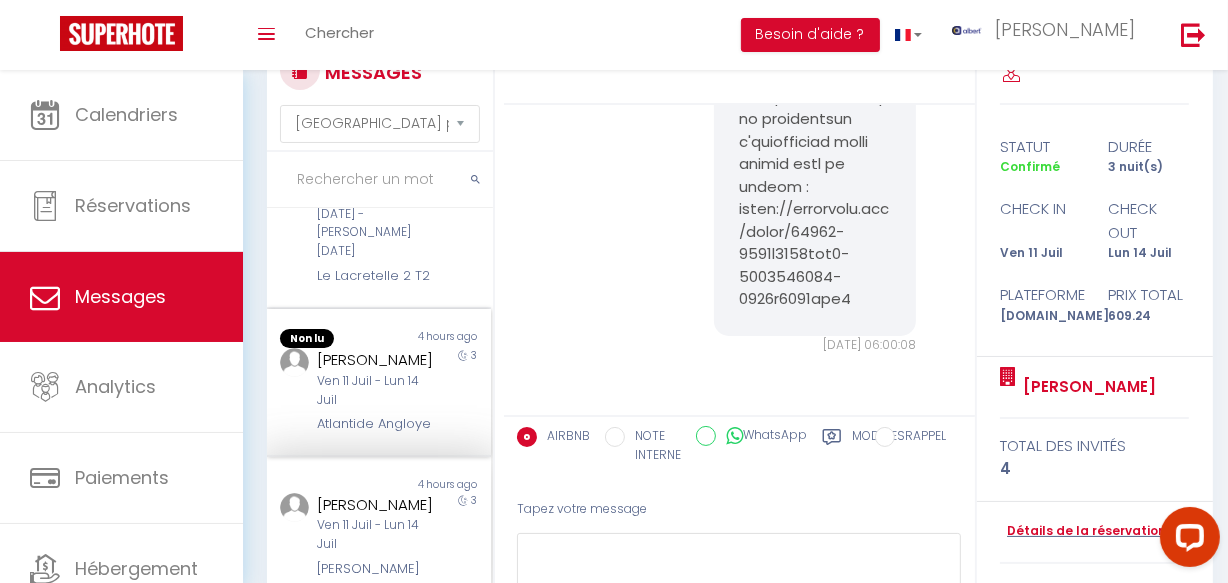 click on "[PERSON_NAME]" at bounding box center [375, 360] 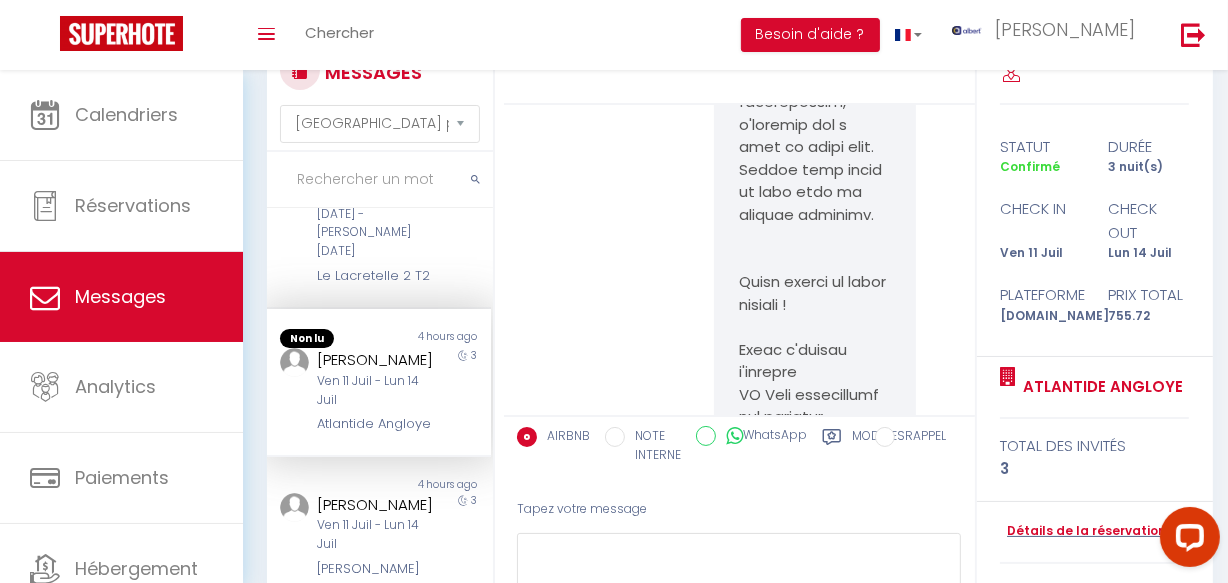 scroll, scrollTop: 12471, scrollLeft: 0, axis: vertical 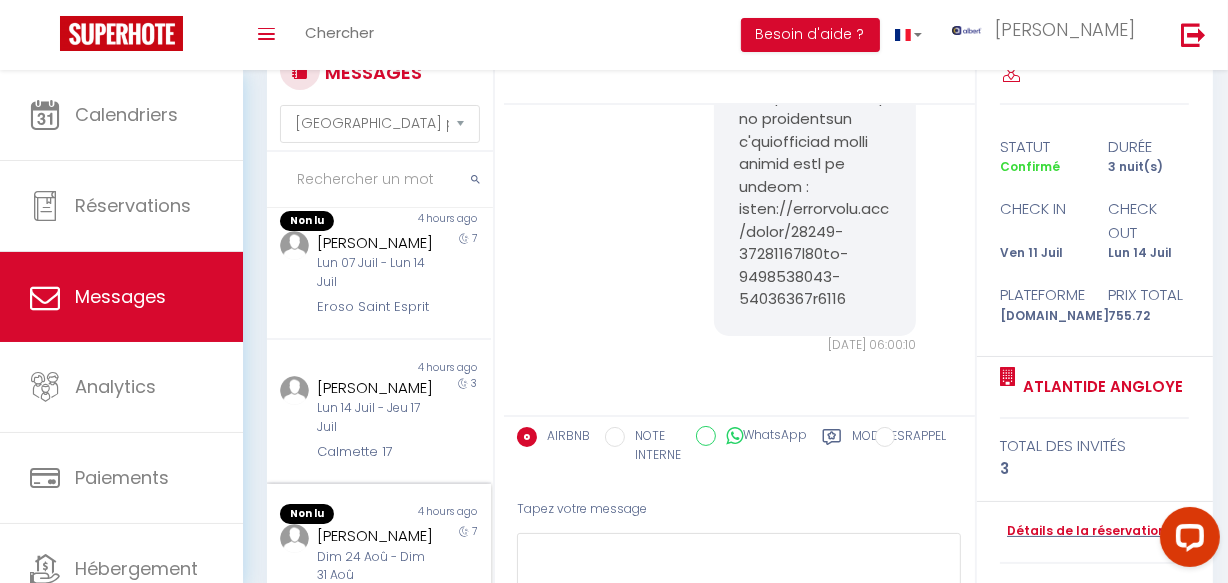 click on "[PERSON_NAME]" at bounding box center (375, 536) 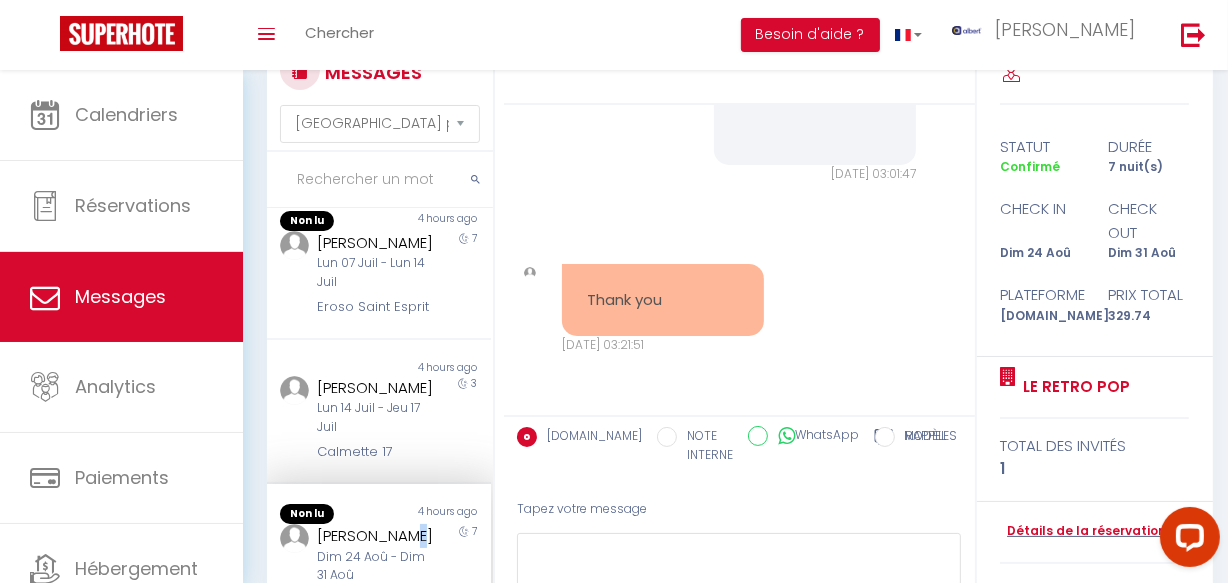 scroll, scrollTop: 747, scrollLeft: 0, axis: vertical 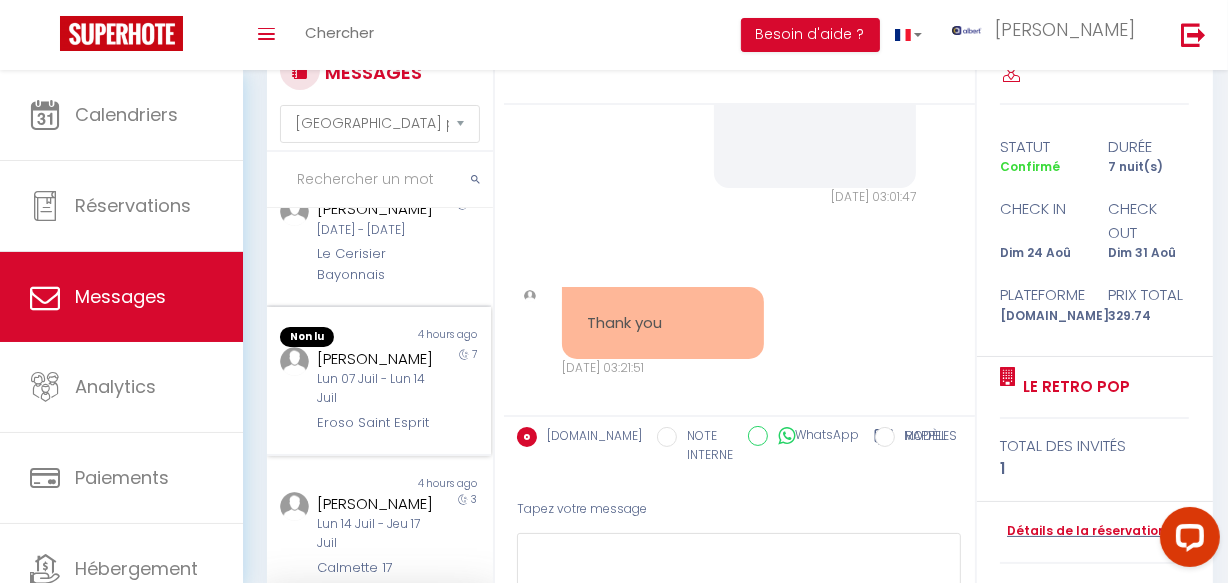 click on "[PERSON_NAME]" at bounding box center (375, 359) 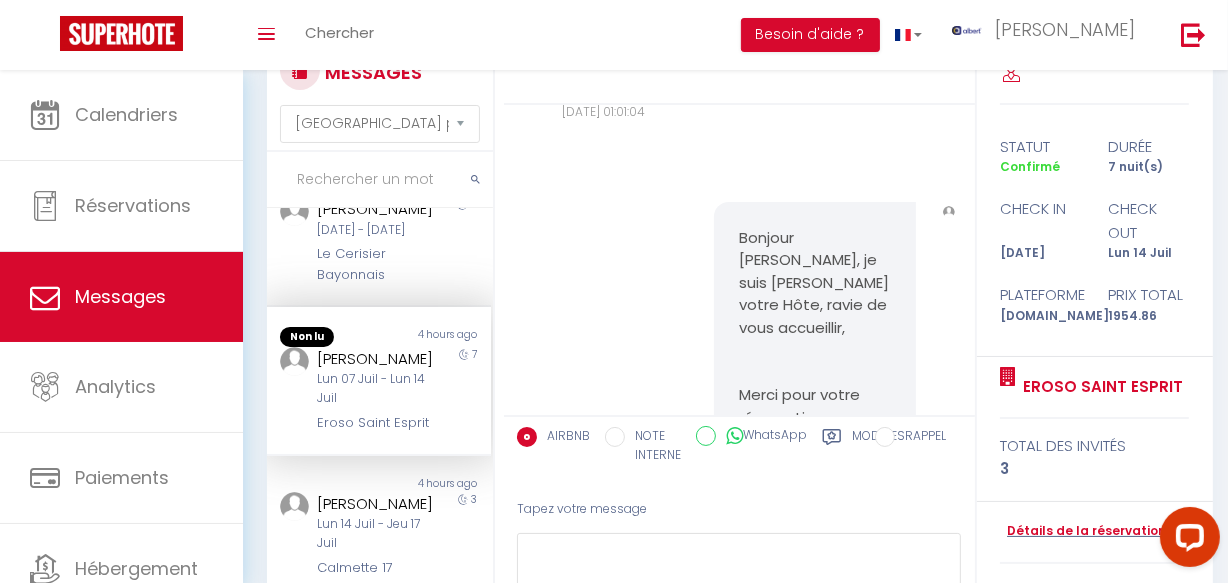 scroll, scrollTop: 8219, scrollLeft: 0, axis: vertical 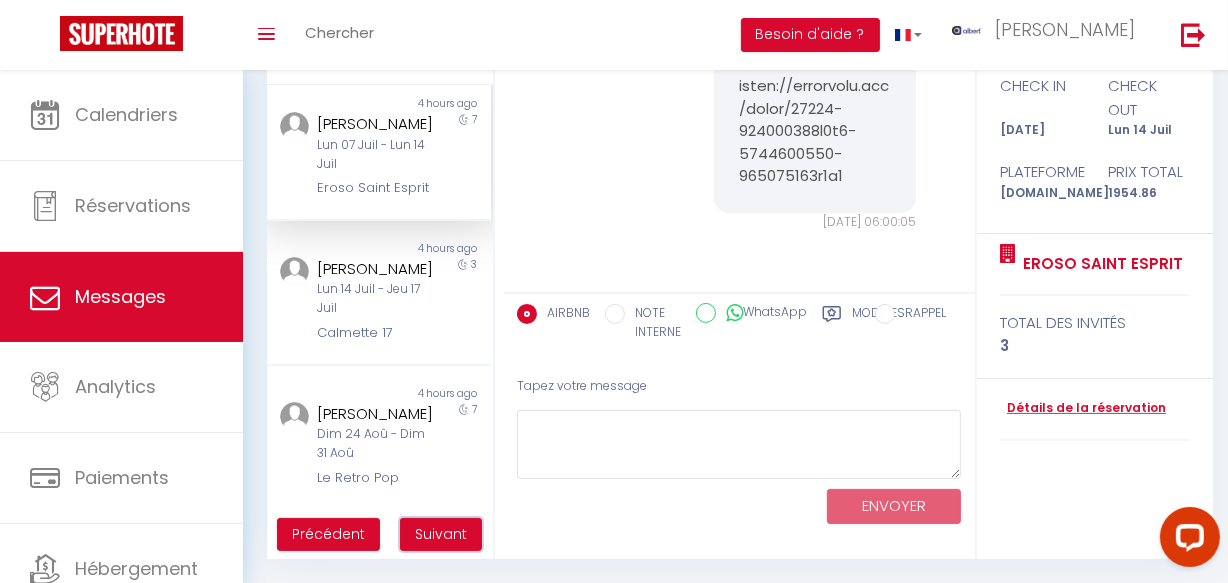 click on "Suivant" at bounding box center (441, 535) 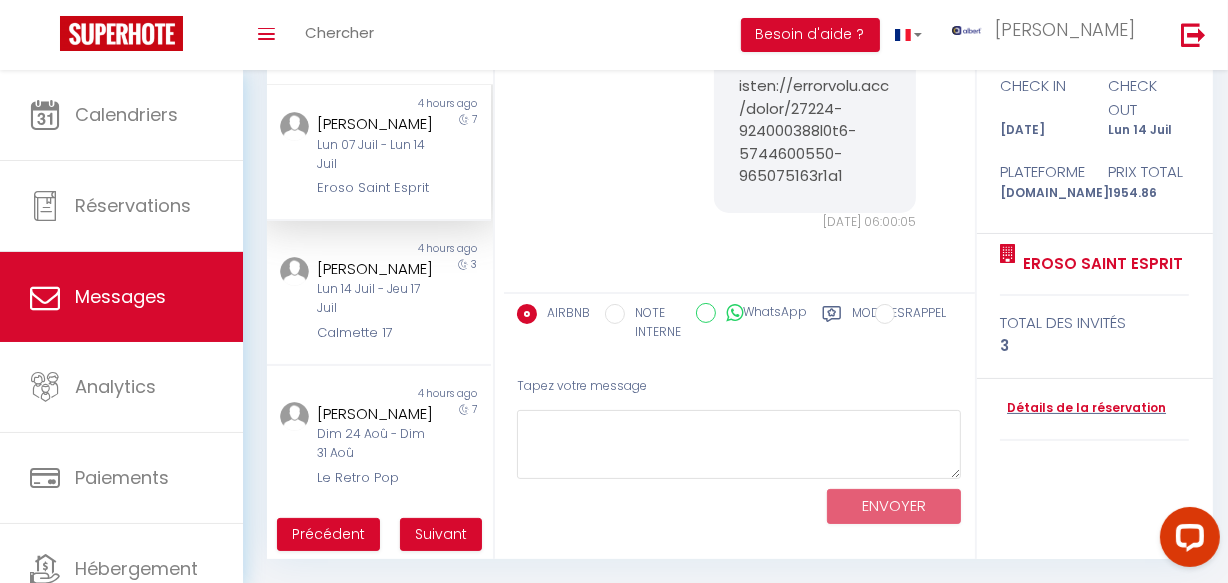 scroll, scrollTop: 70, scrollLeft: 0, axis: vertical 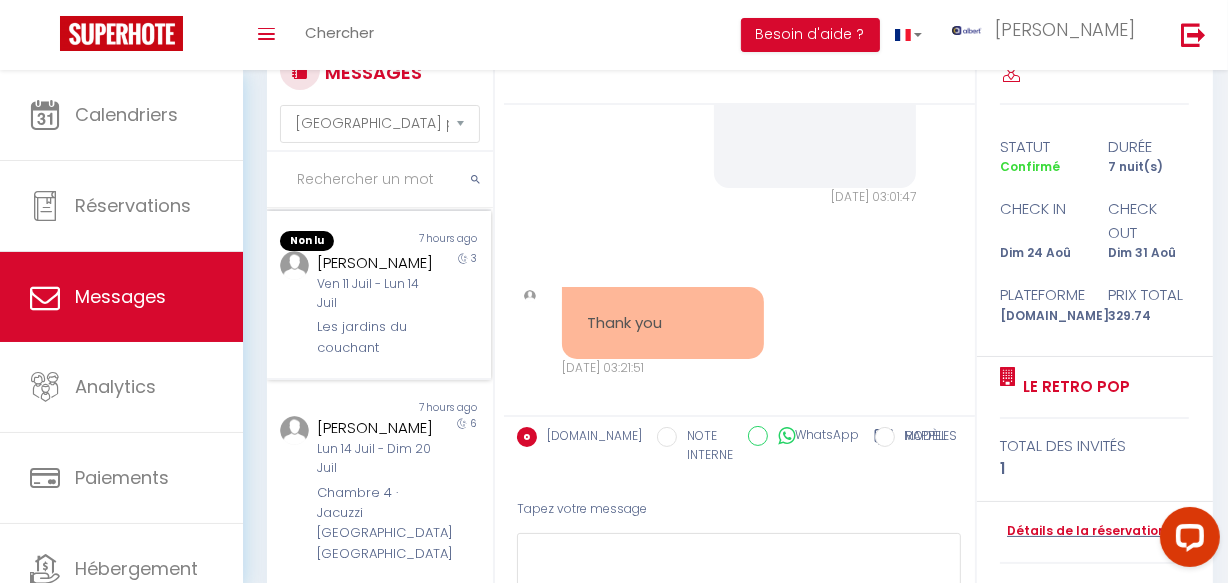click on "[PERSON_NAME]" at bounding box center (375, 263) 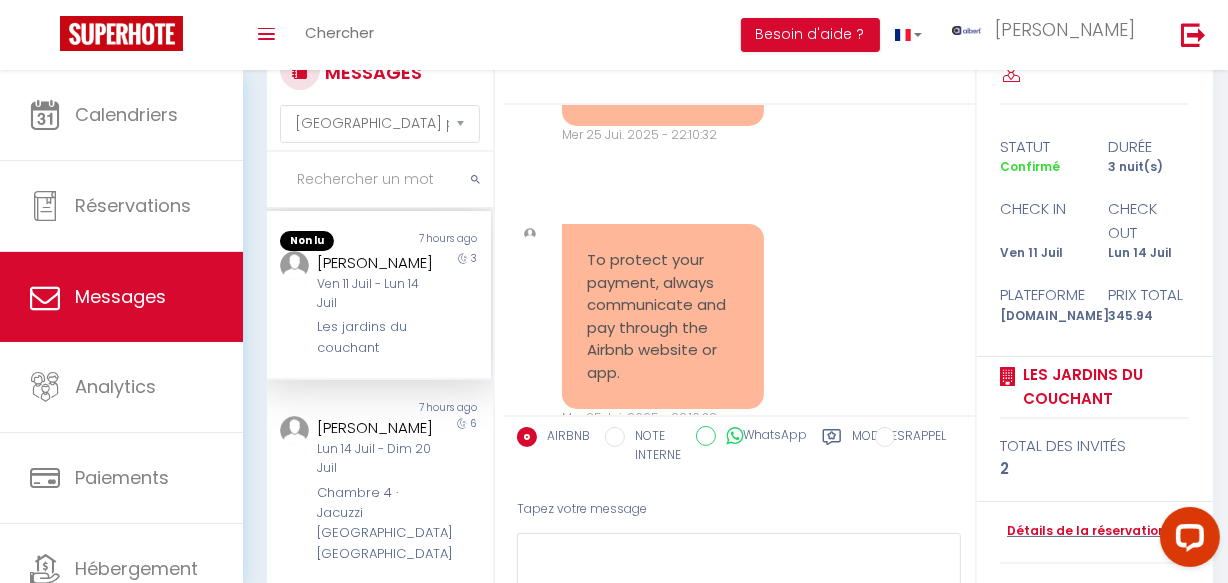 scroll, scrollTop: 12343, scrollLeft: 0, axis: vertical 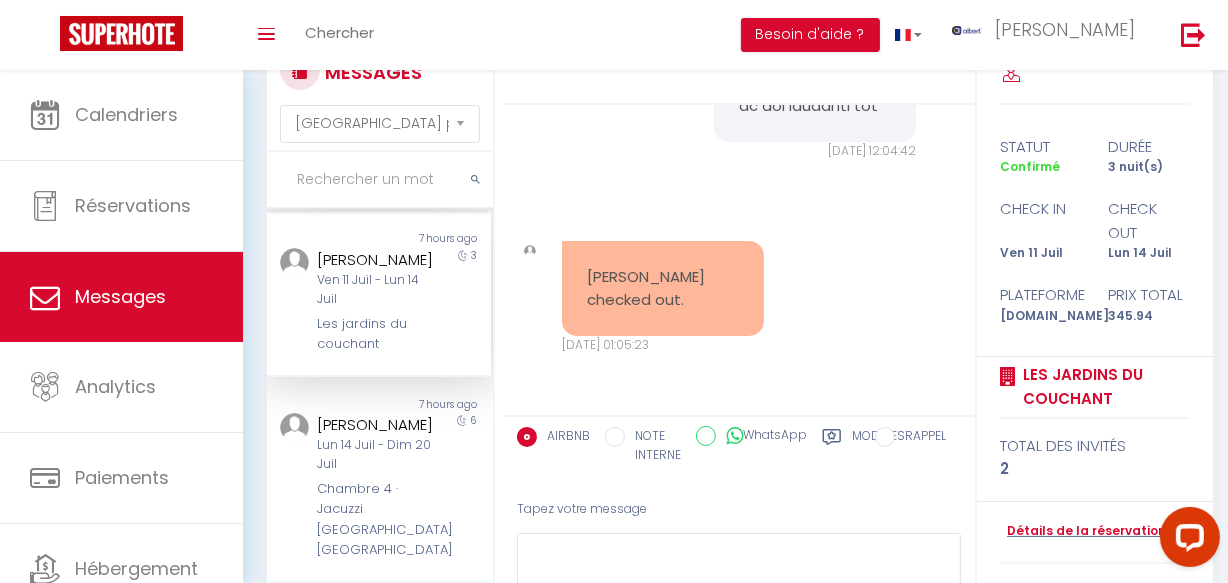 click on "★EUROPE CHIC ★CENTRE-VILLE ★Checkin Auto" at bounding box center [375, 158] 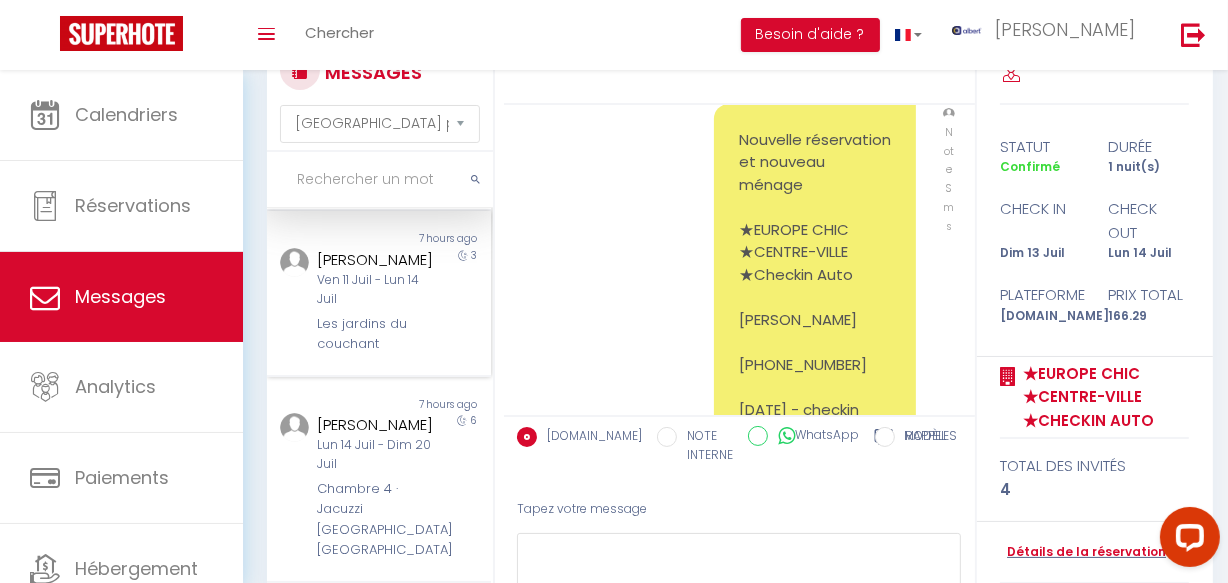 scroll, scrollTop: 0, scrollLeft: 0, axis: both 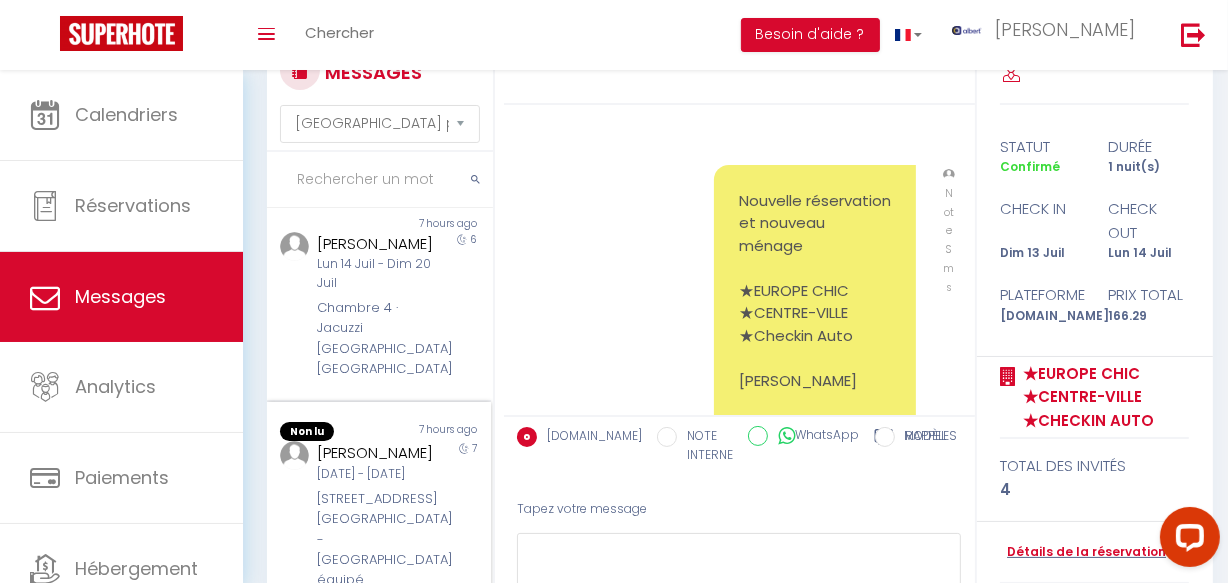 click on "[PERSON_NAME]" at bounding box center [375, 453] 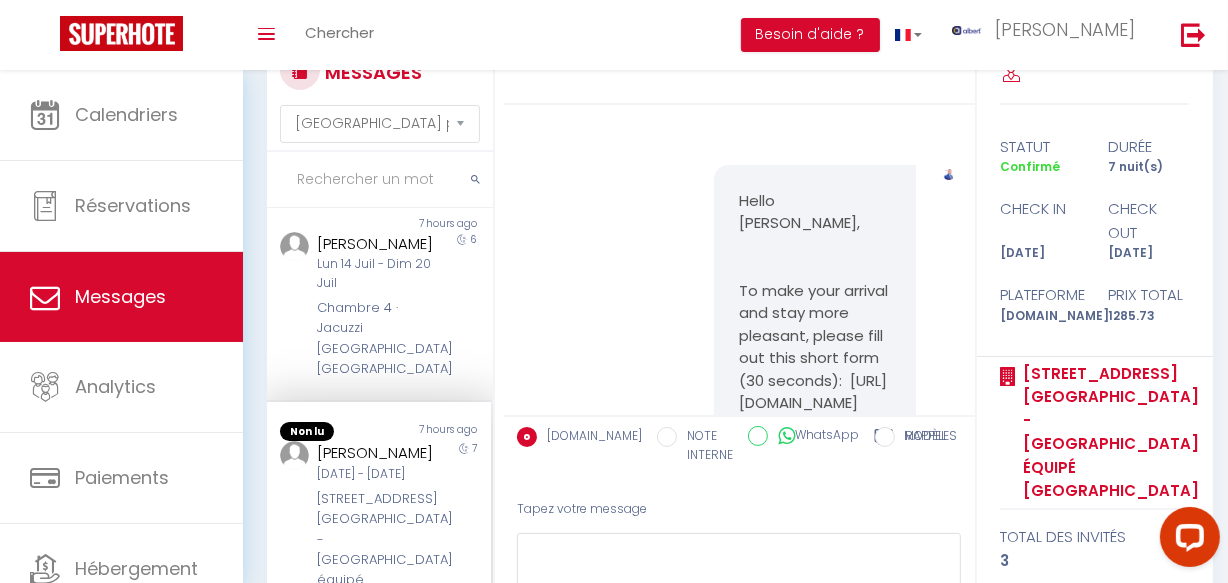 scroll, scrollTop: 10587, scrollLeft: 0, axis: vertical 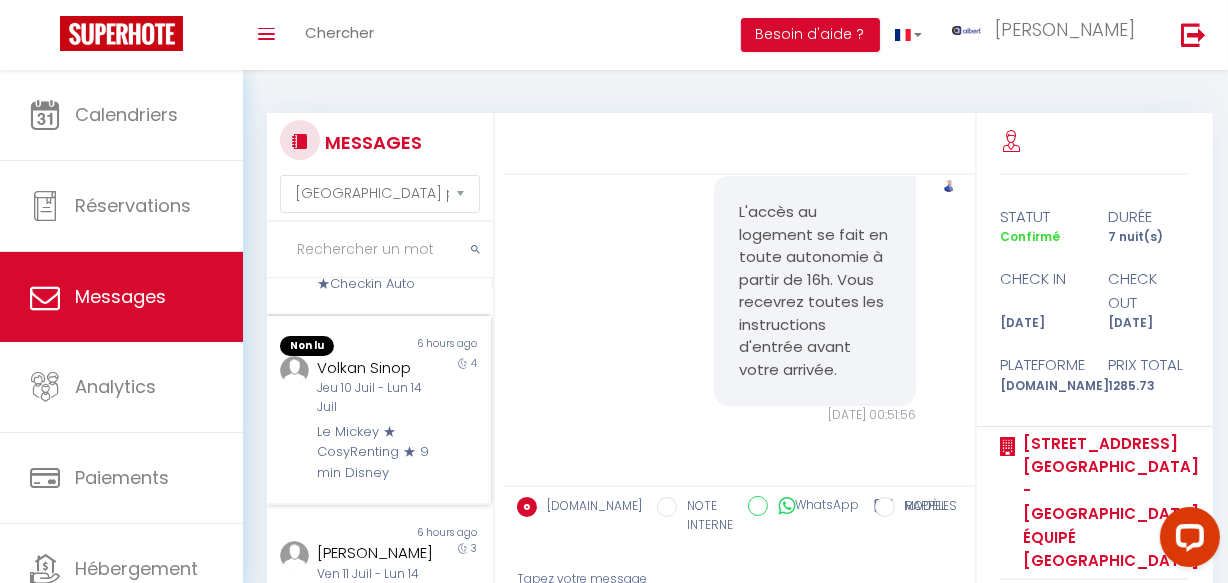 click on "Jeu 10 Juil - Lun 14 Juil" at bounding box center [375, 398] 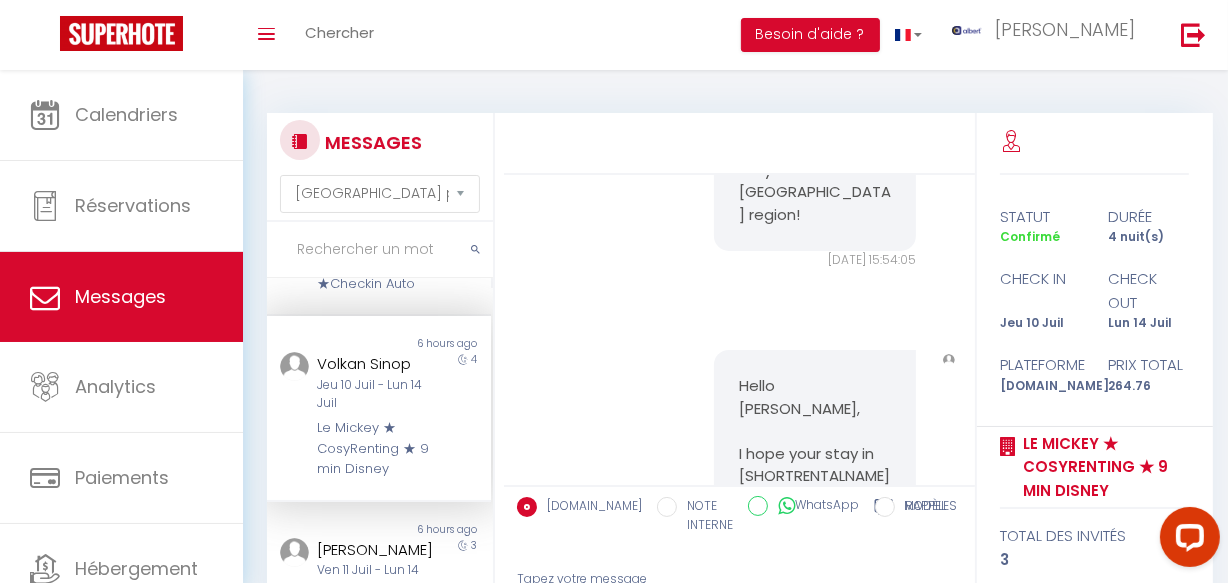 scroll, scrollTop: 6574, scrollLeft: 0, axis: vertical 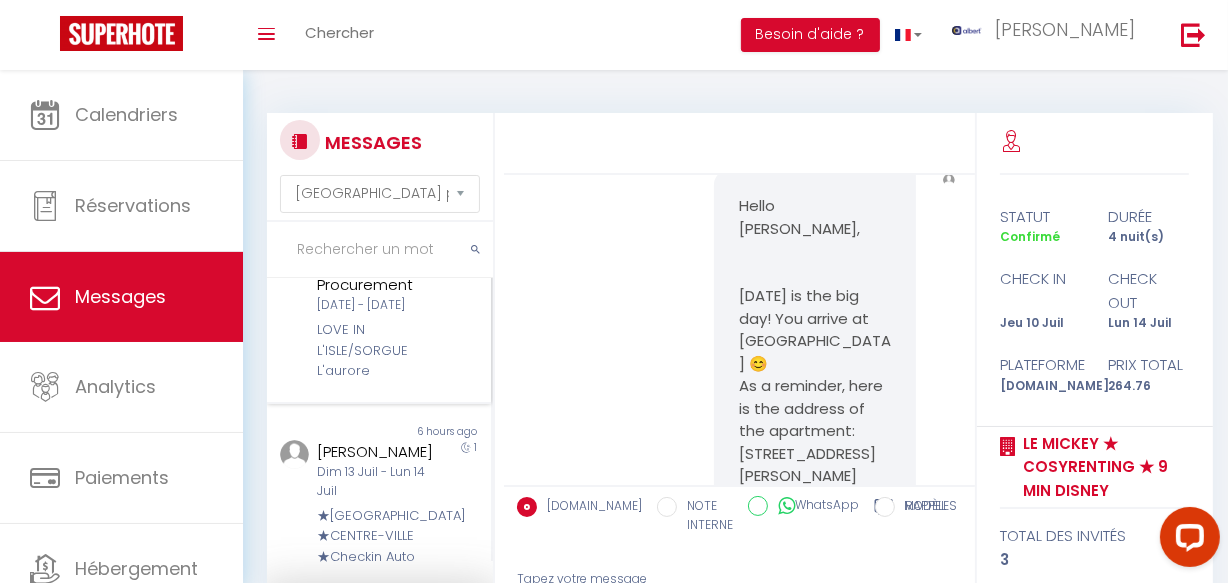 click on "LOVE IN L'ISLE/SORGUE L'aurore" at bounding box center (375, 350) 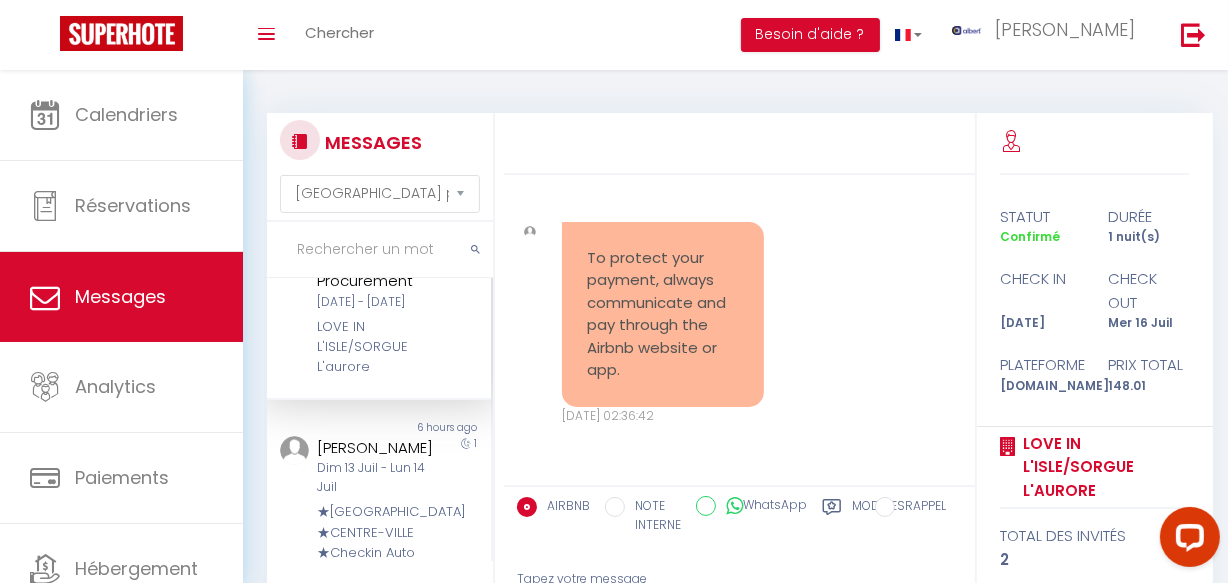 scroll, scrollTop: 0, scrollLeft: 0, axis: both 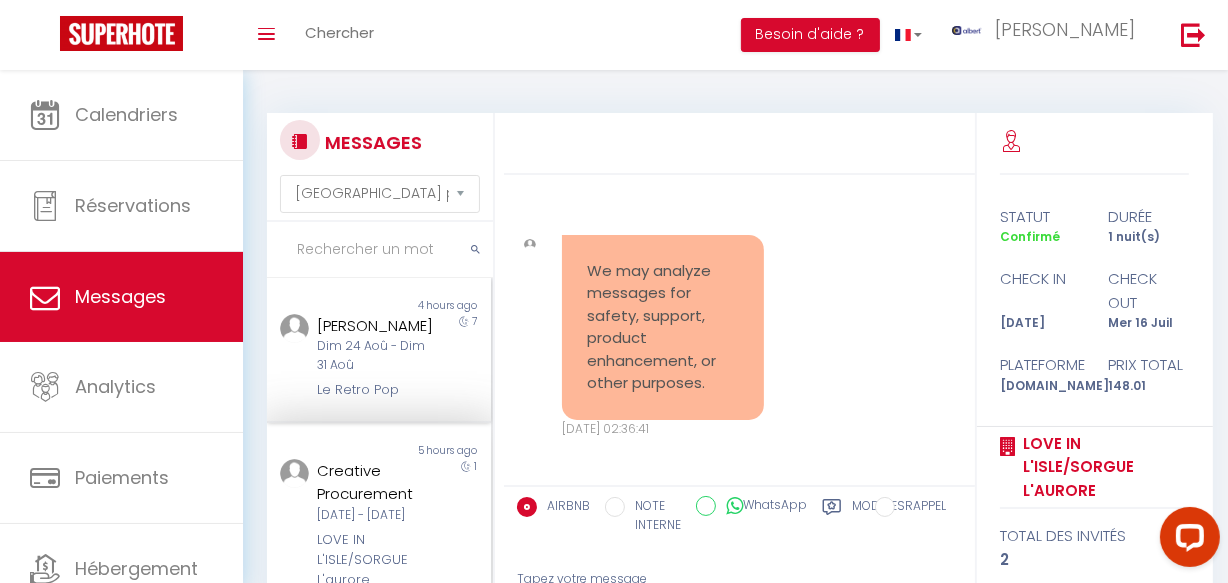 click on "7" at bounding box center [463, 357] 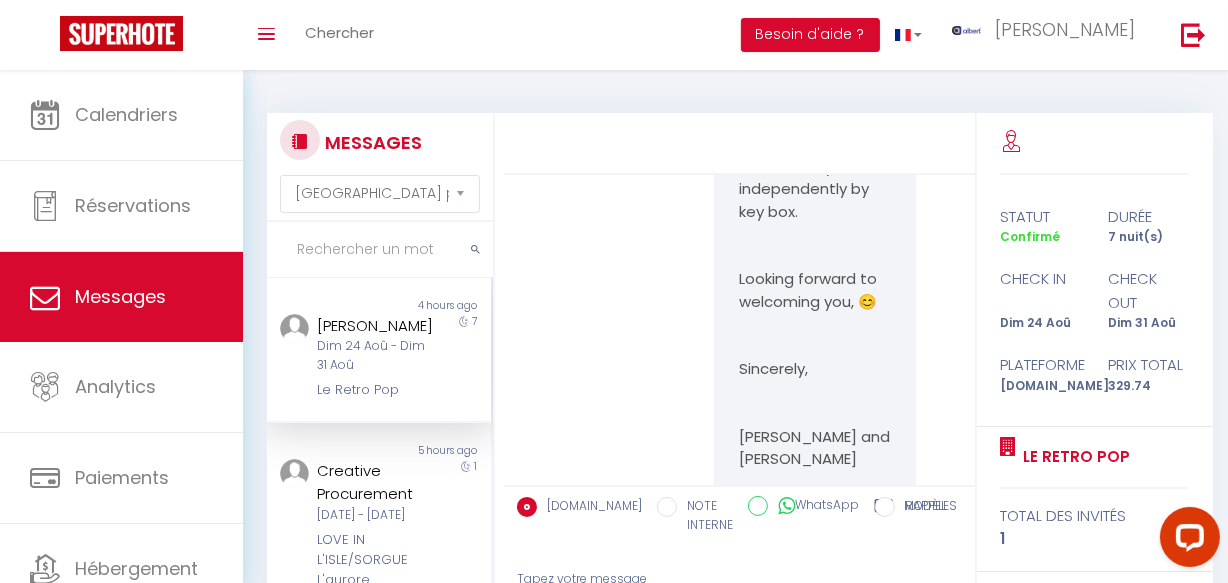 scroll, scrollTop: 0, scrollLeft: 0, axis: both 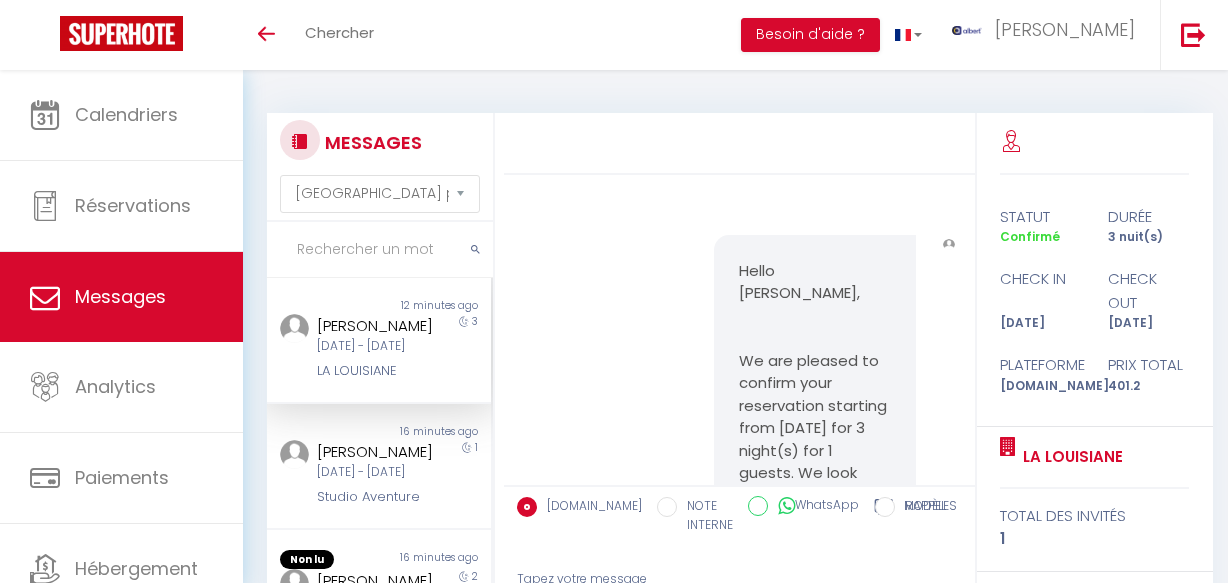 select on "message" 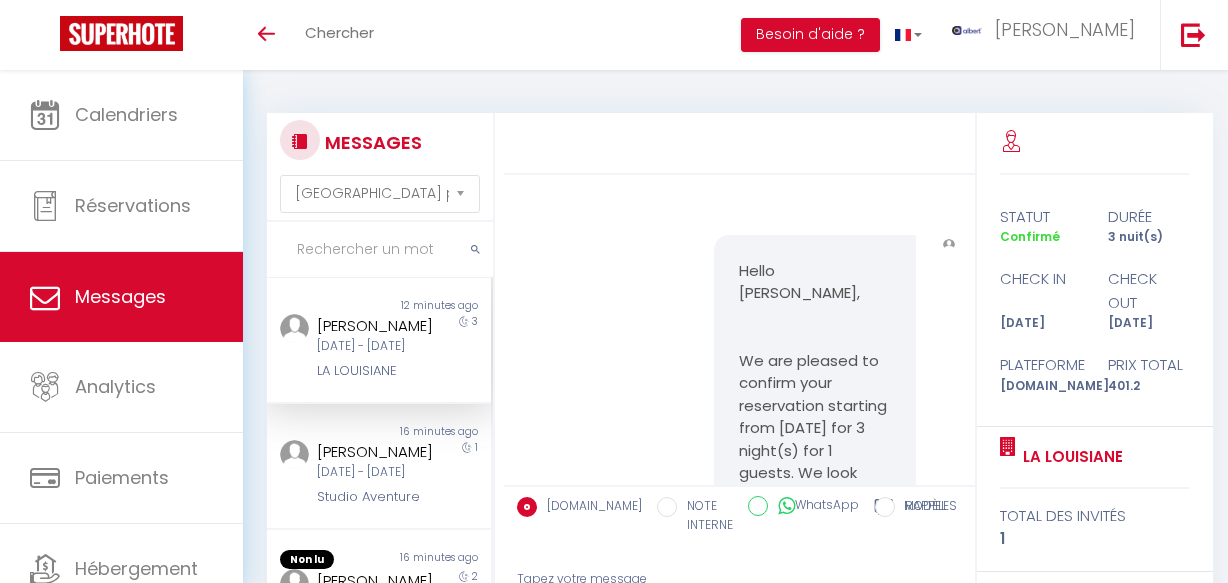 scroll, scrollTop: 0, scrollLeft: 0, axis: both 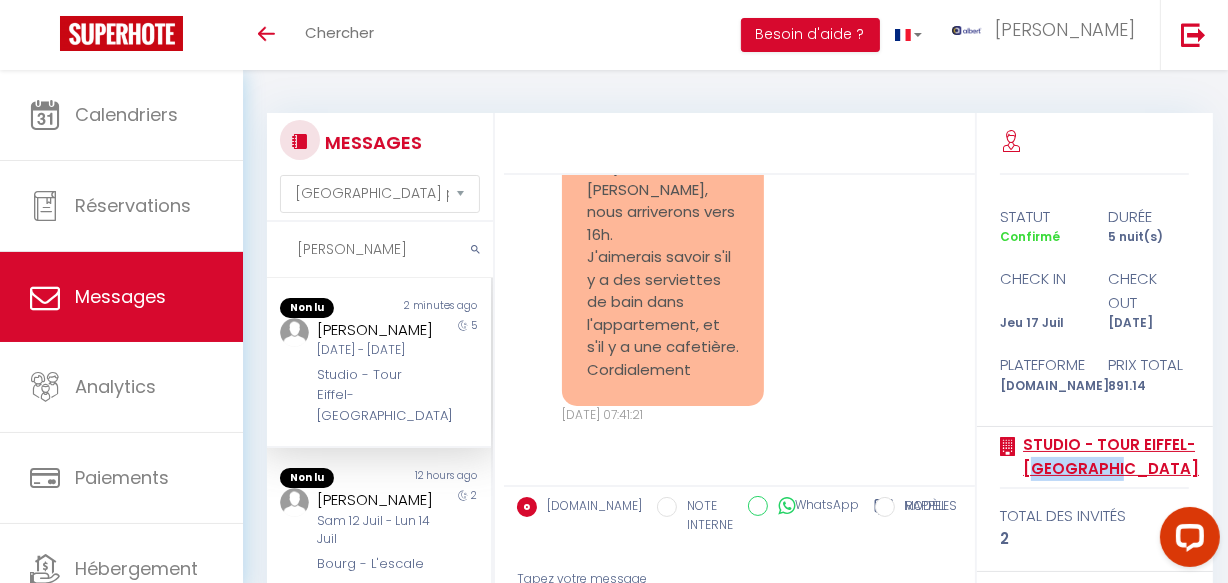 copy on "Trocadéro" 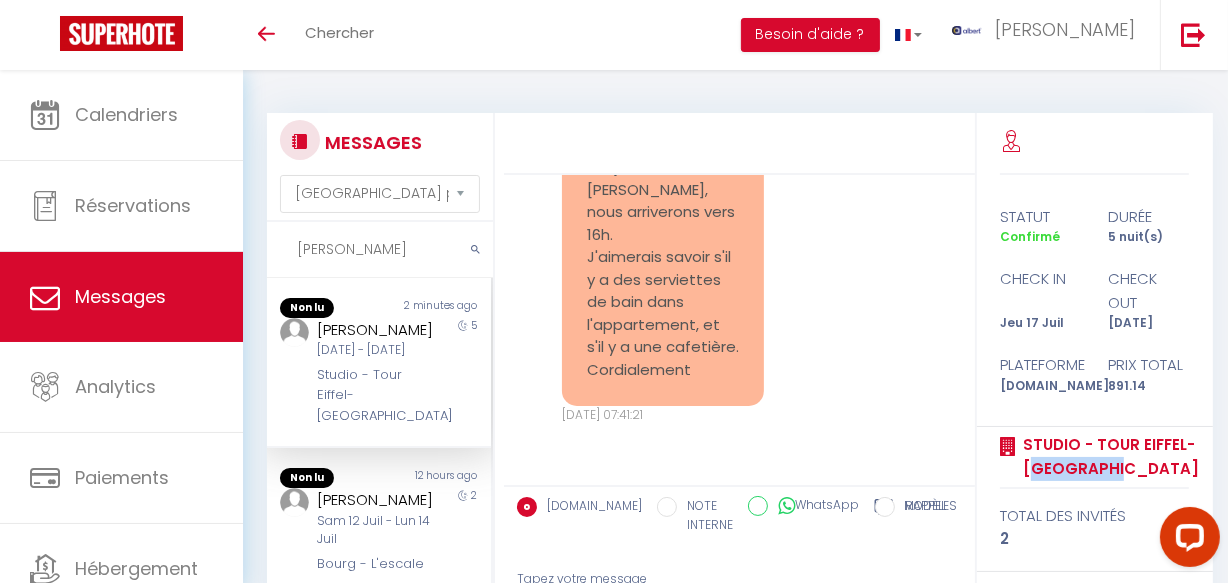 drag, startPoint x: 1176, startPoint y: 476, endPoint x: 717, endPoint y: 331, distance: 481.3585 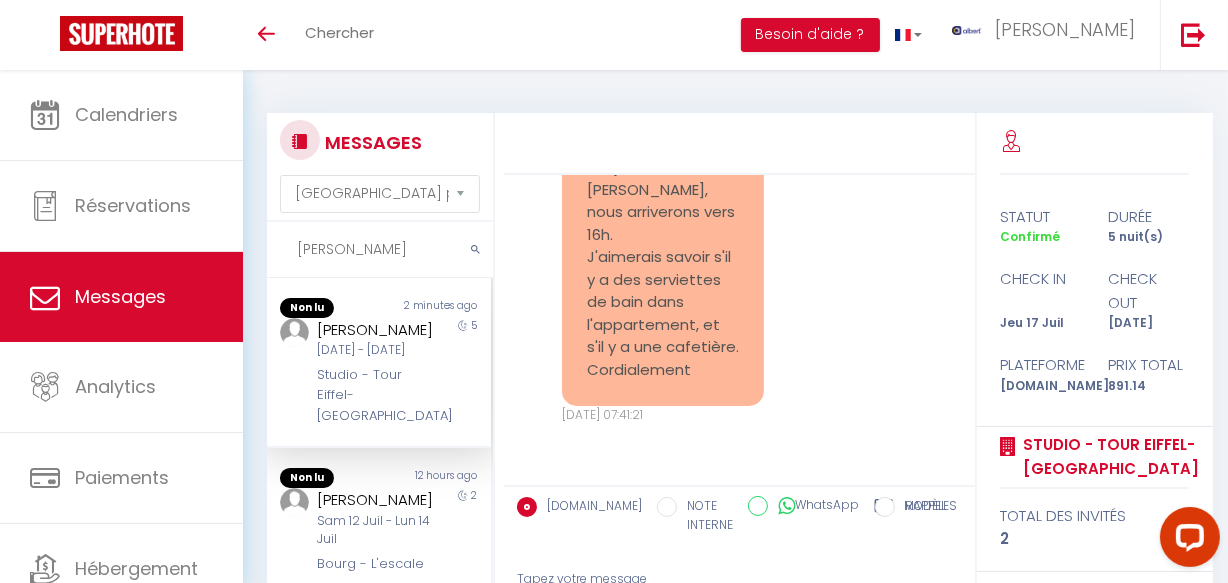 click on "sara" at bounding box center [380, 250] 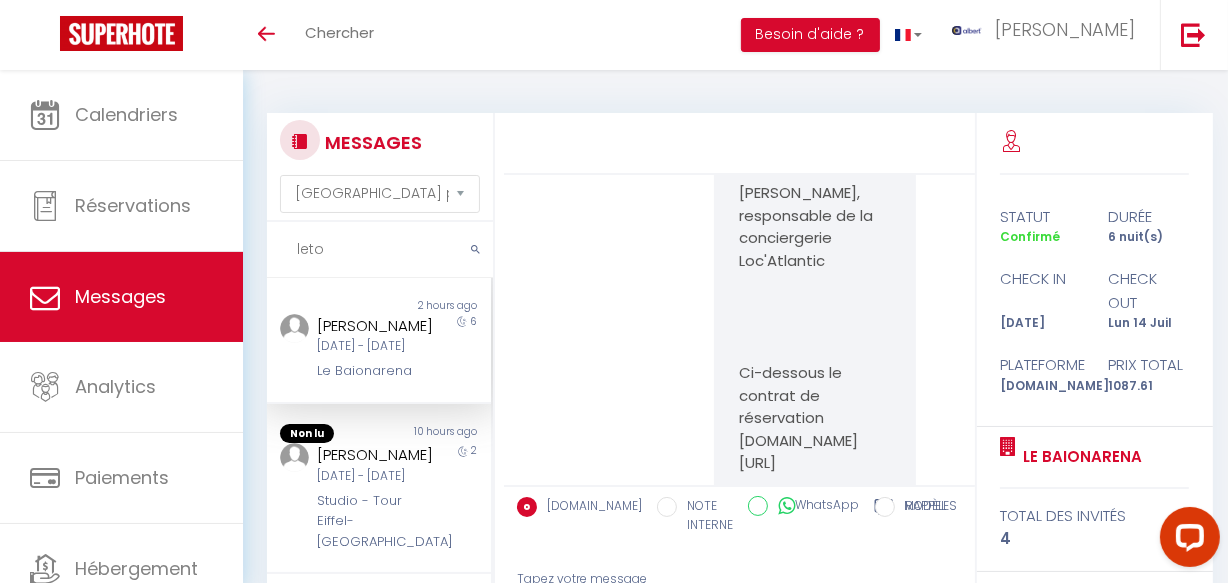 scroll, scrollTop: 22865, scrollLeft: 0, axis: vertical 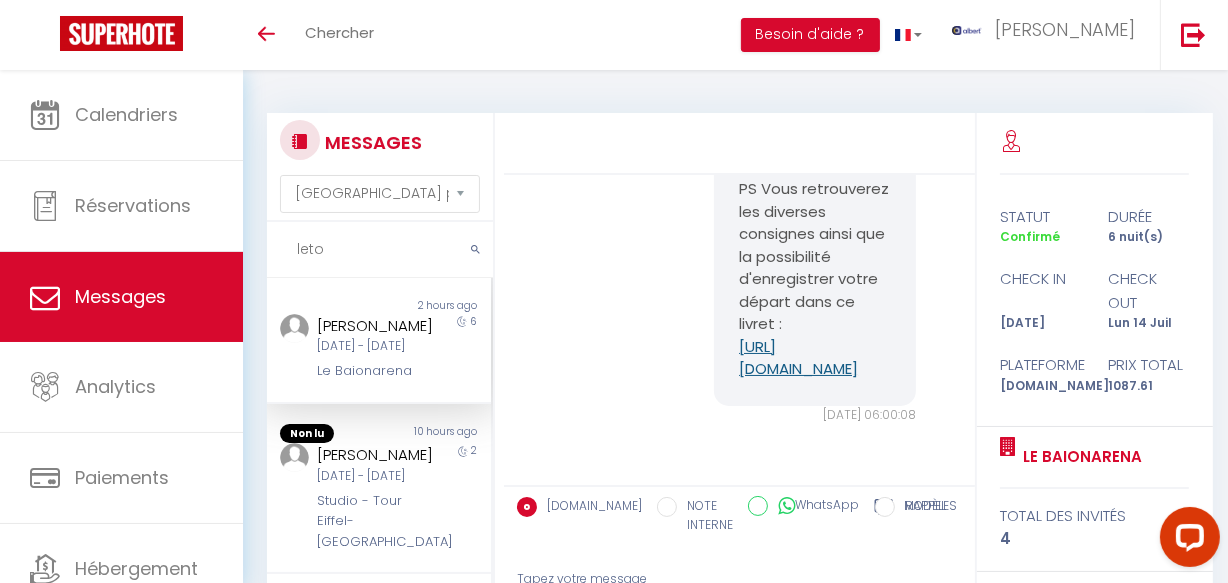 type on "leto" 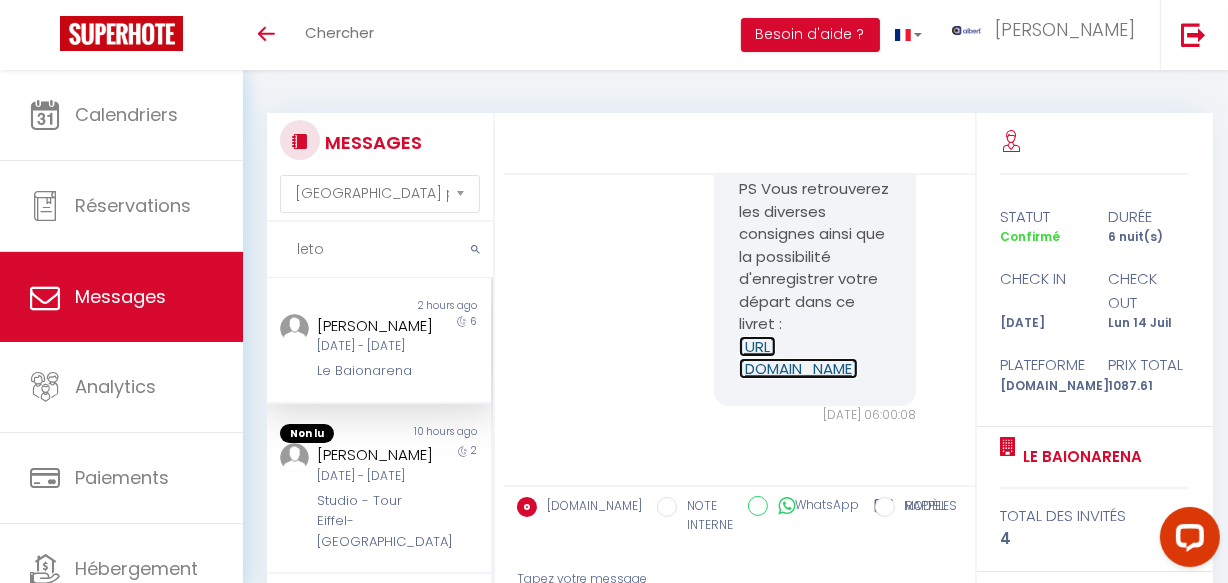 click on "[URL][DOMAIN_NAME]" at bounding box center (798, 358) 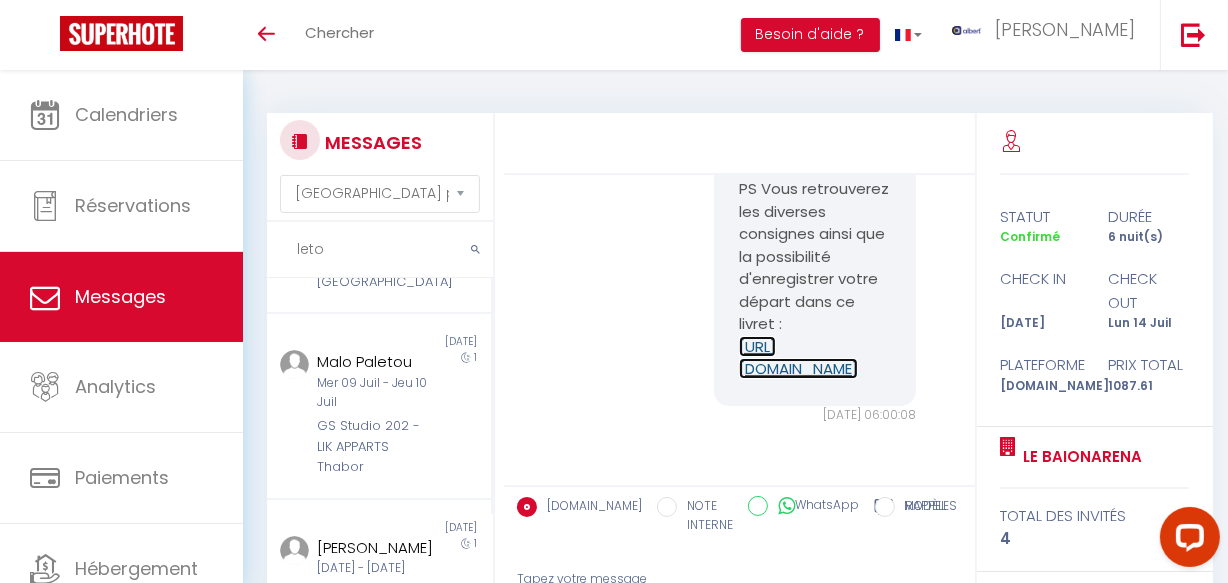 scroll, scrollTop: 272, scrollLeft: 0, axis: vertical 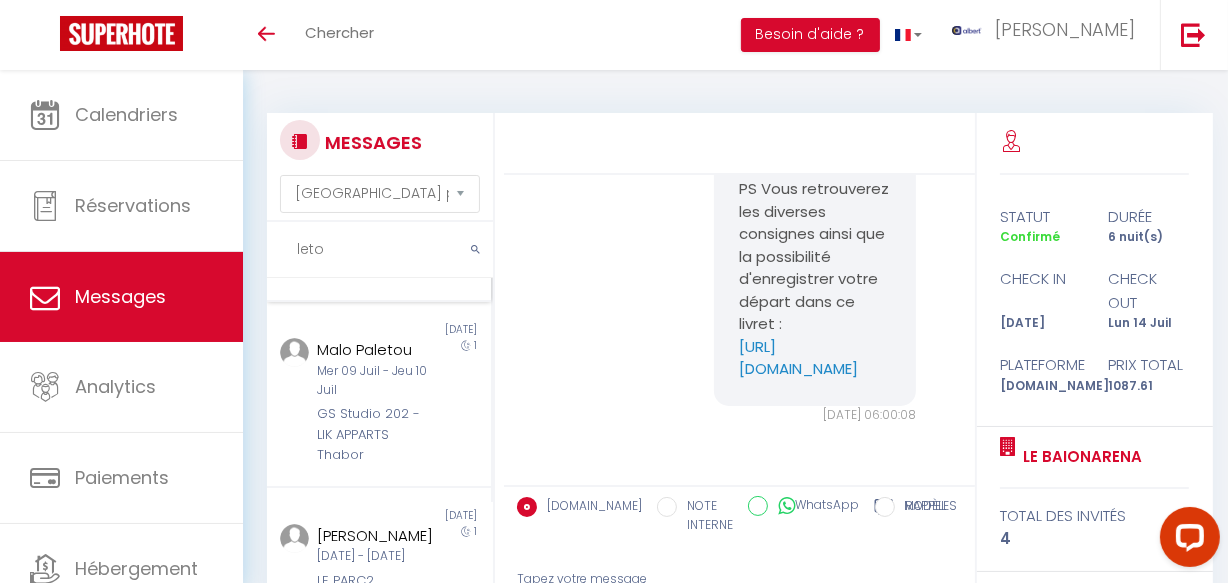 click on "Studio - Tour Eiffel- [GEOGRAPHIC_DATA]" at bounding box center [375, 249] 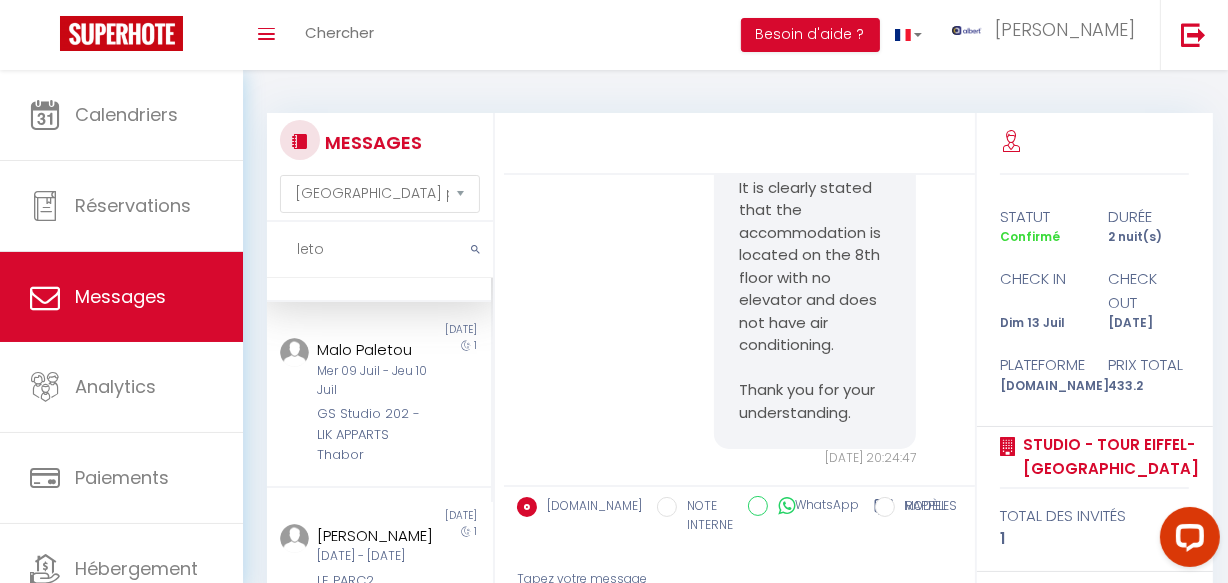 scroll, scrollTop: 16416, scrollLeft: 0, axis: vertical 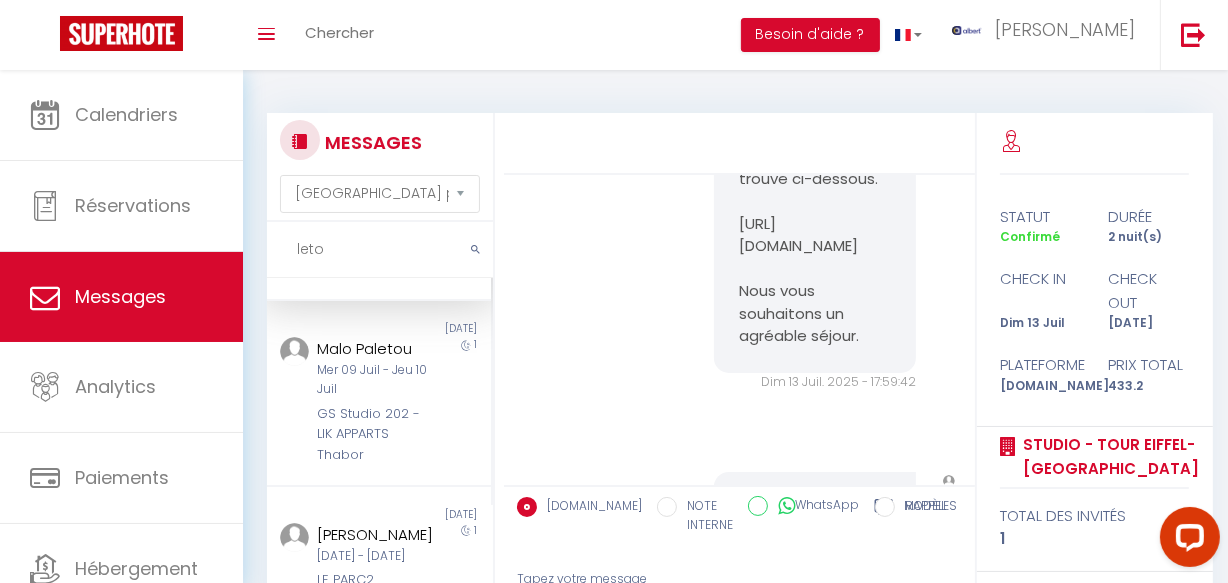 drag, startPoint x: 746, startPoint y: 319, endPoint x: 884, endPoint y: 394, distance: 157.06367 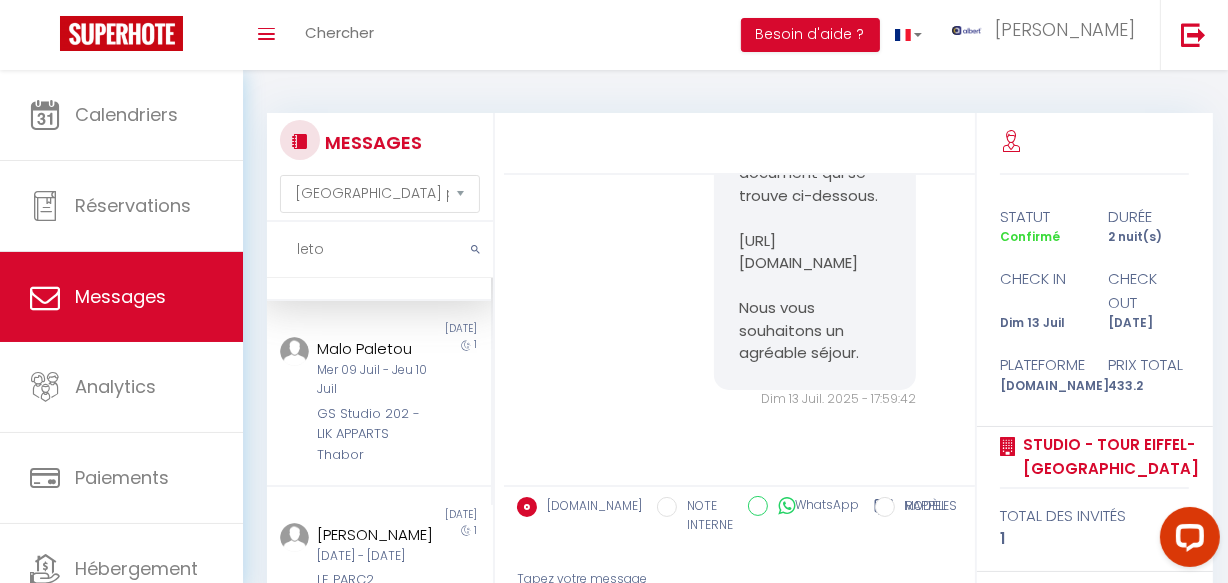 scroll, scrollTop: 13021, scrollLeft: 0, axis: vertical 